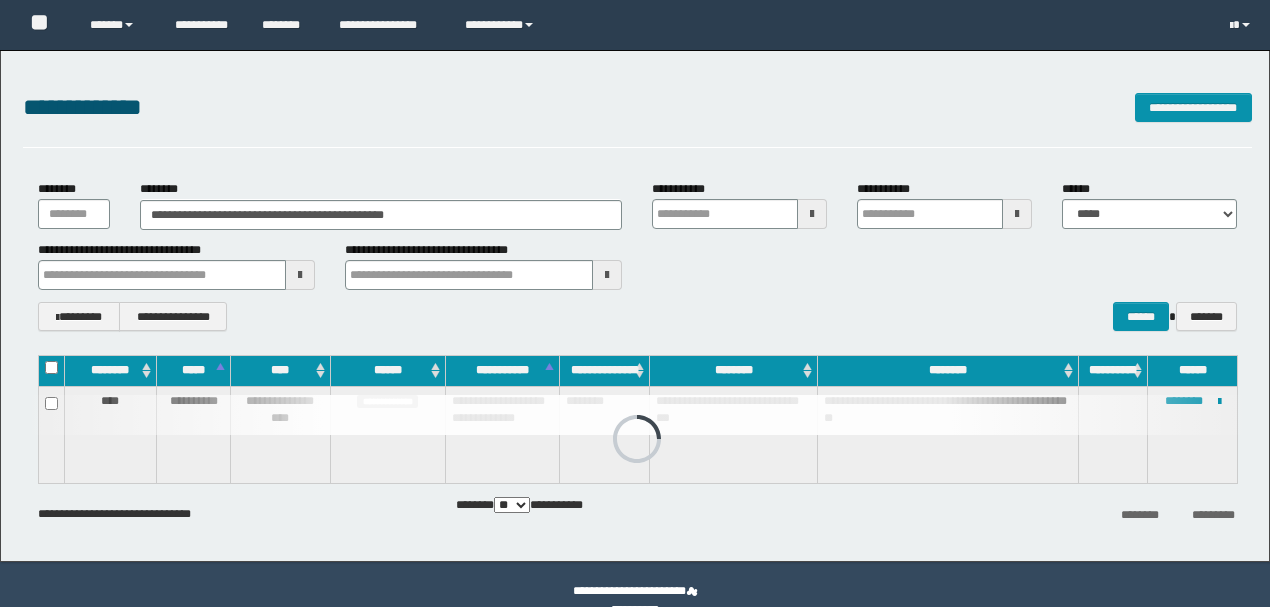 scroll, scrollTop: 0, scrollLeft: 0, axis: both 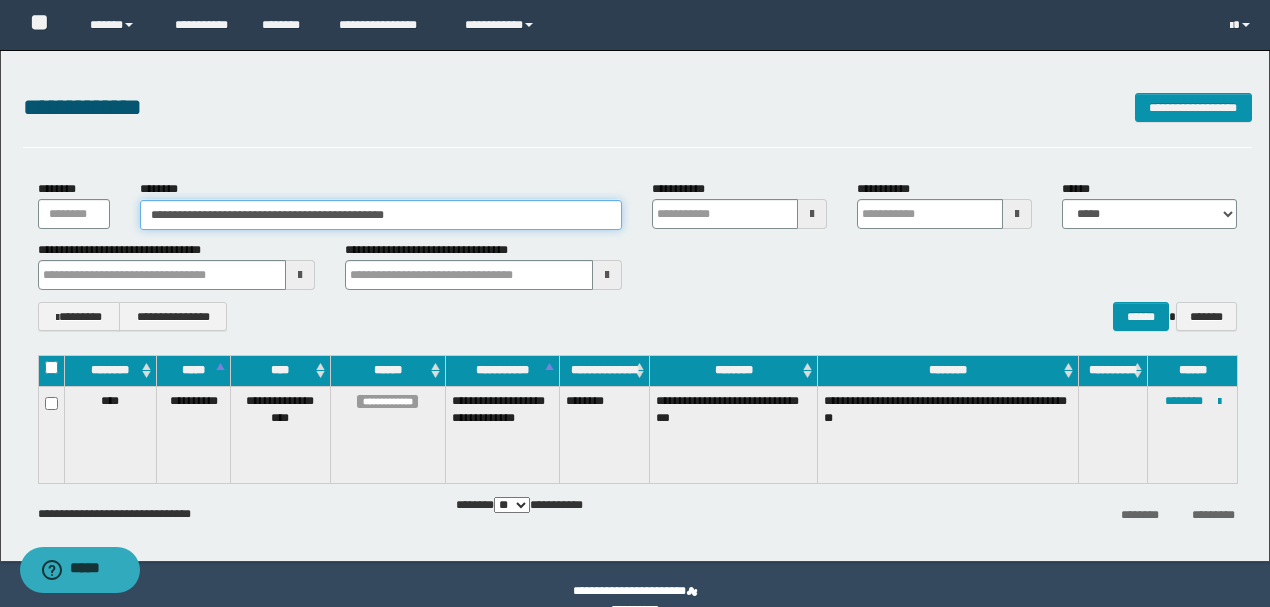 drag, startPoint x: 488, startPoint y: 210, endPoint x: 0, endPoint y: 230, distance: 488.40967 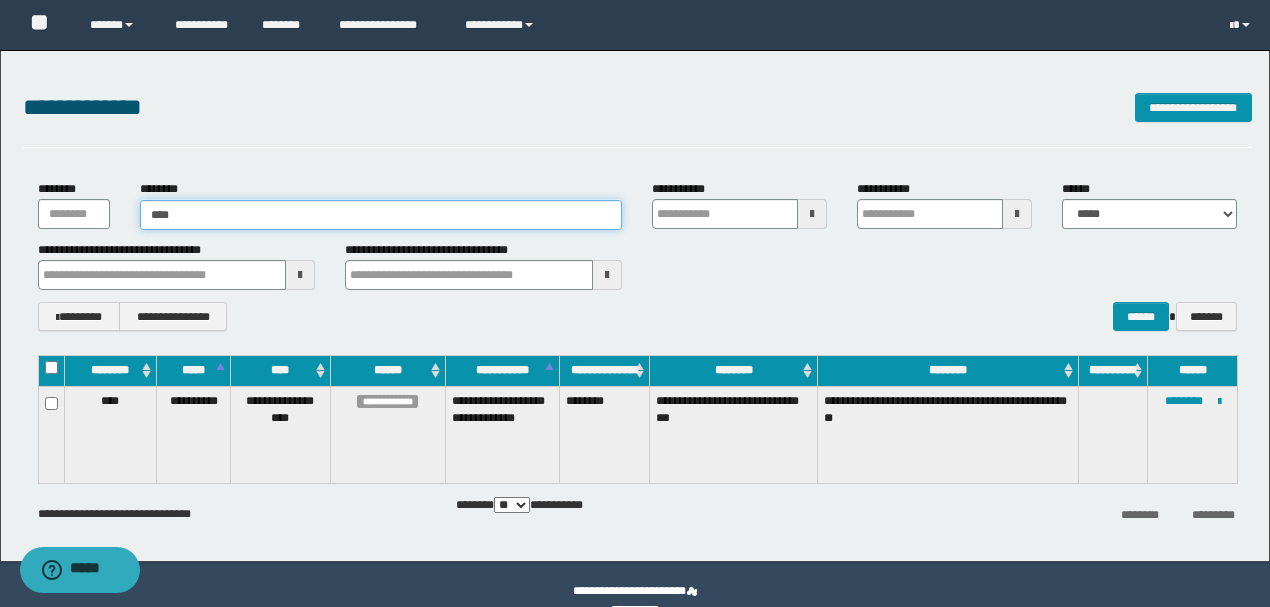 type on "*****" 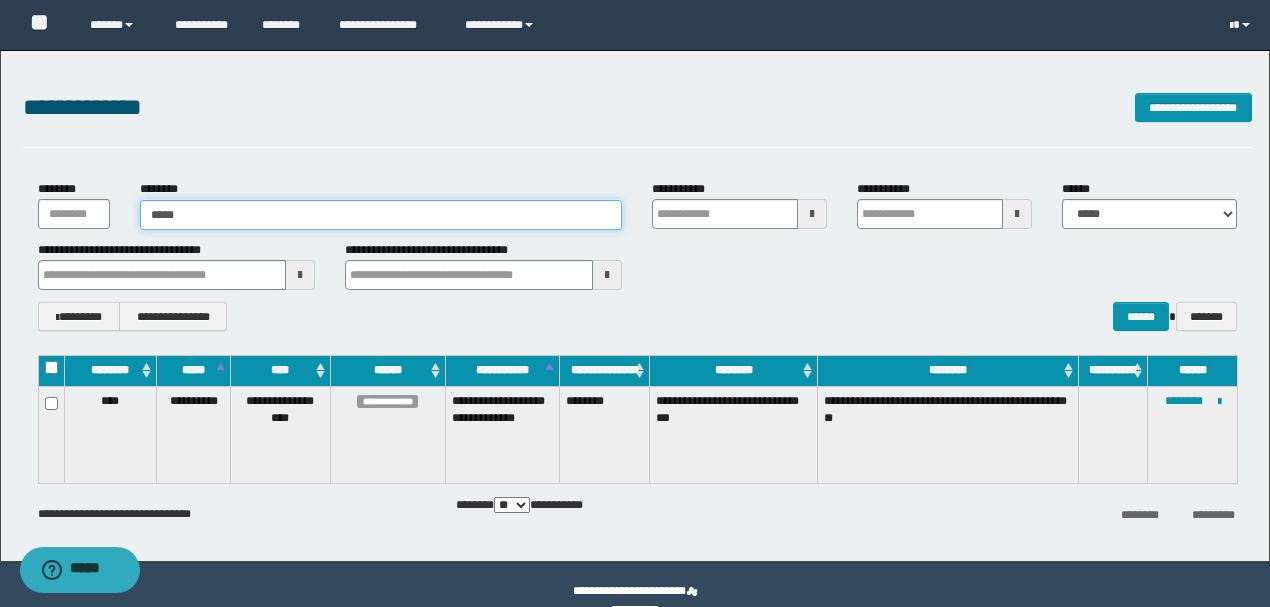 type on "*****" 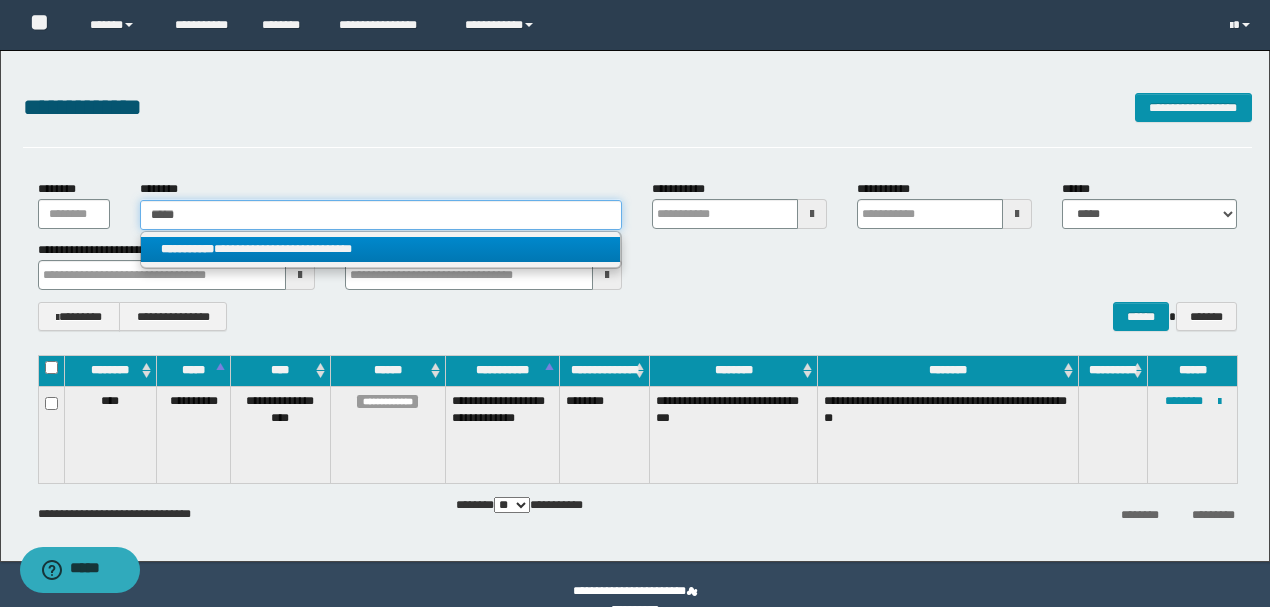 type on "*****" 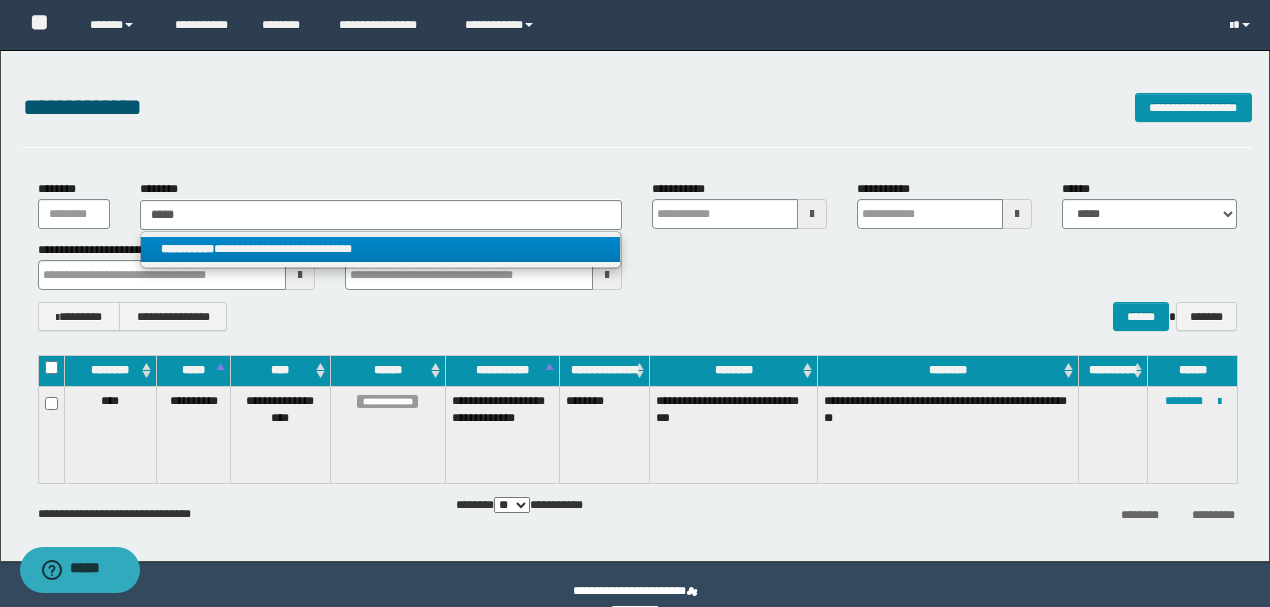 click on "**********" at bounding box center [380, 249] 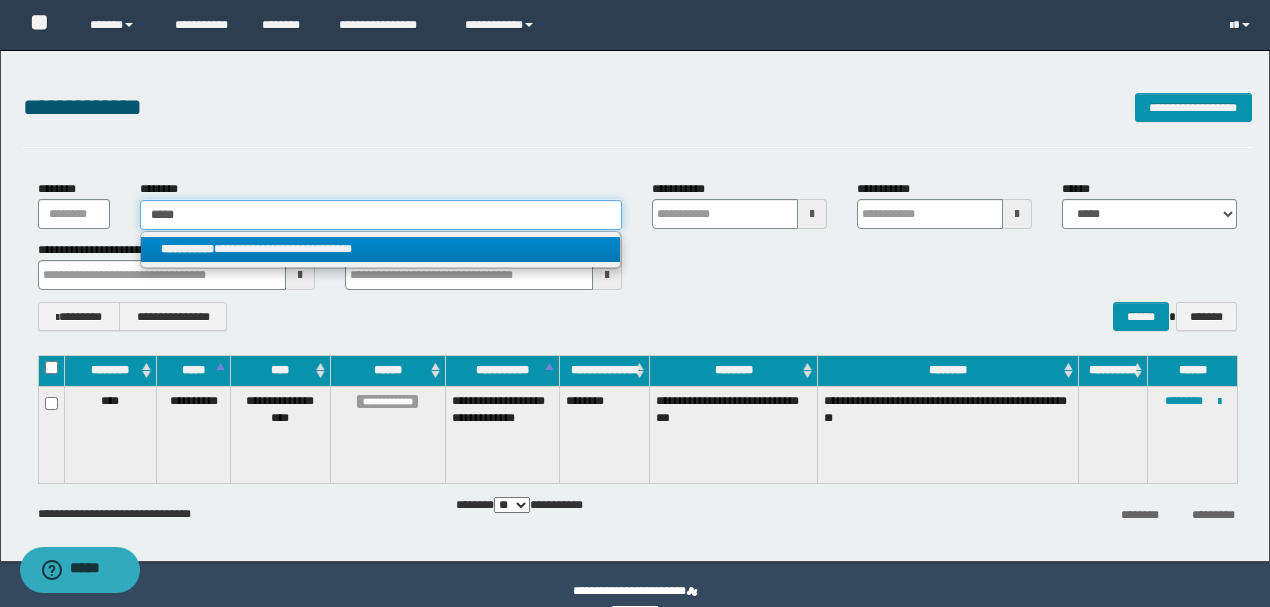 type 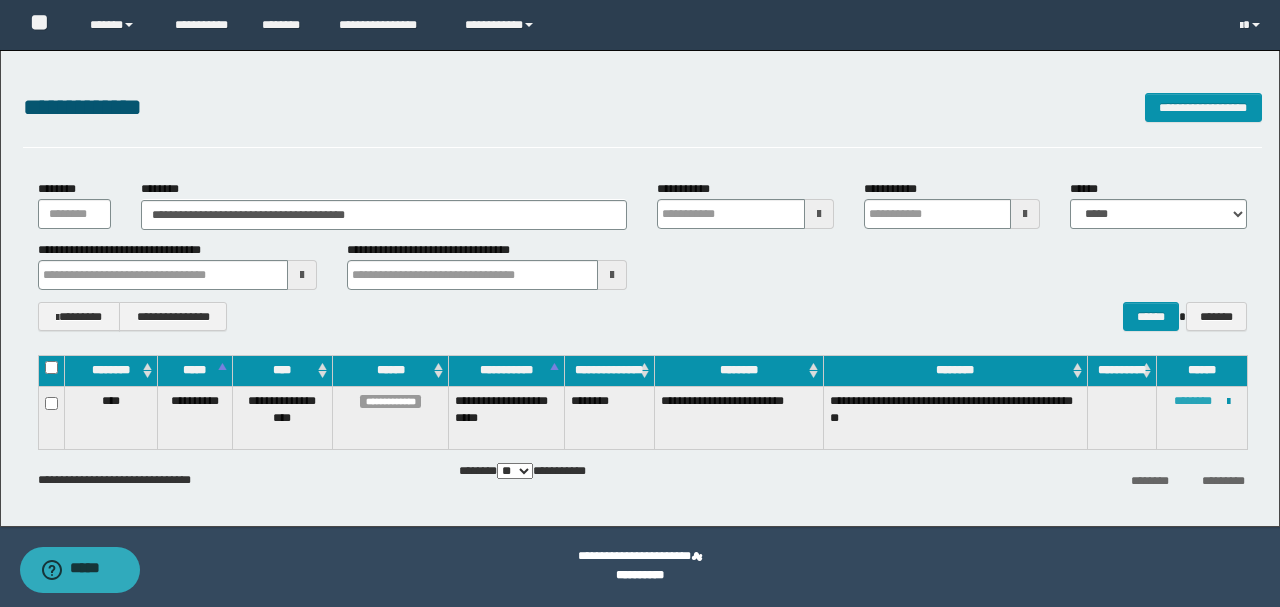 click on "********" at bounding box center [1193, 401] 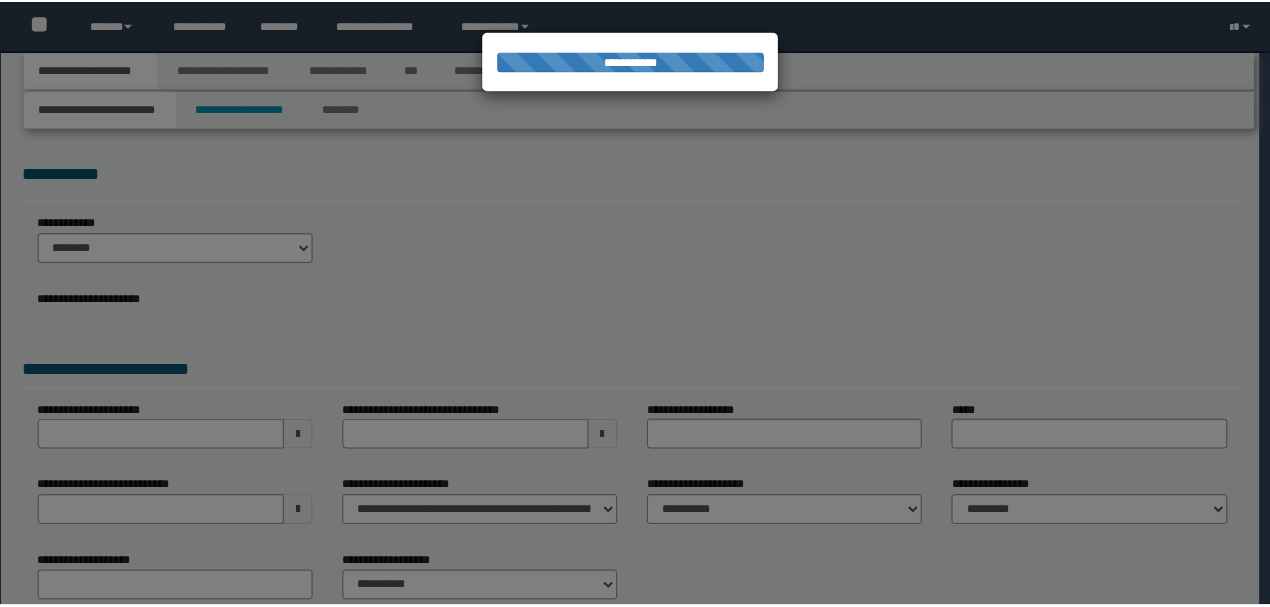 scroll, scrollTop: 0, scrollLeft: 0, axis: both 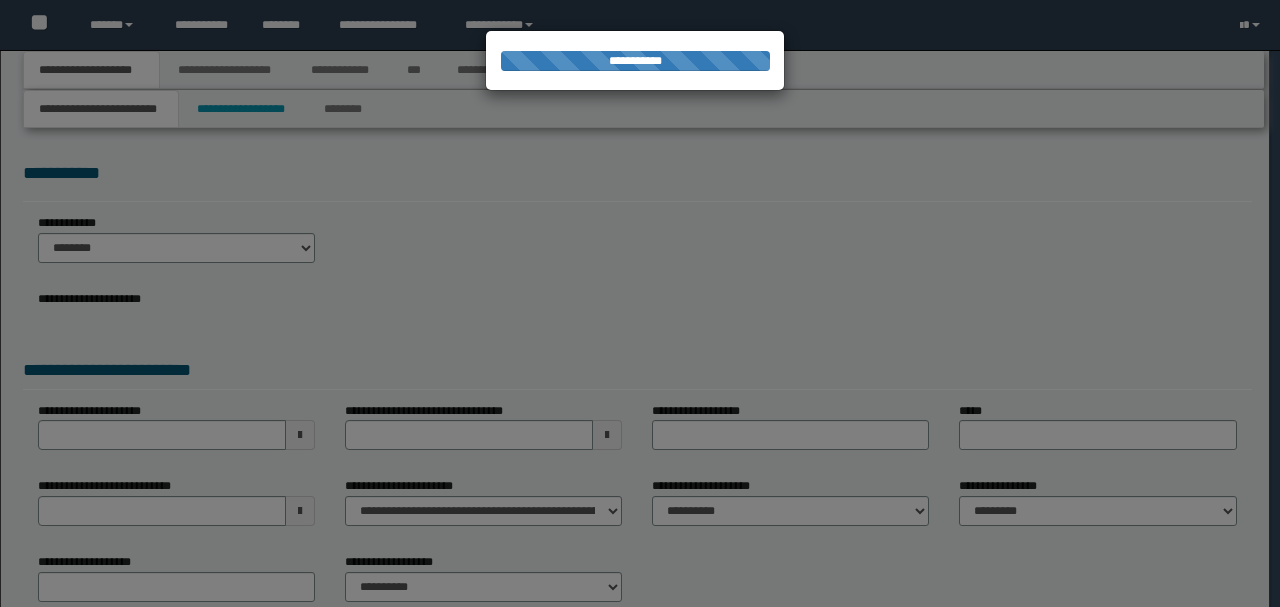select on "*" 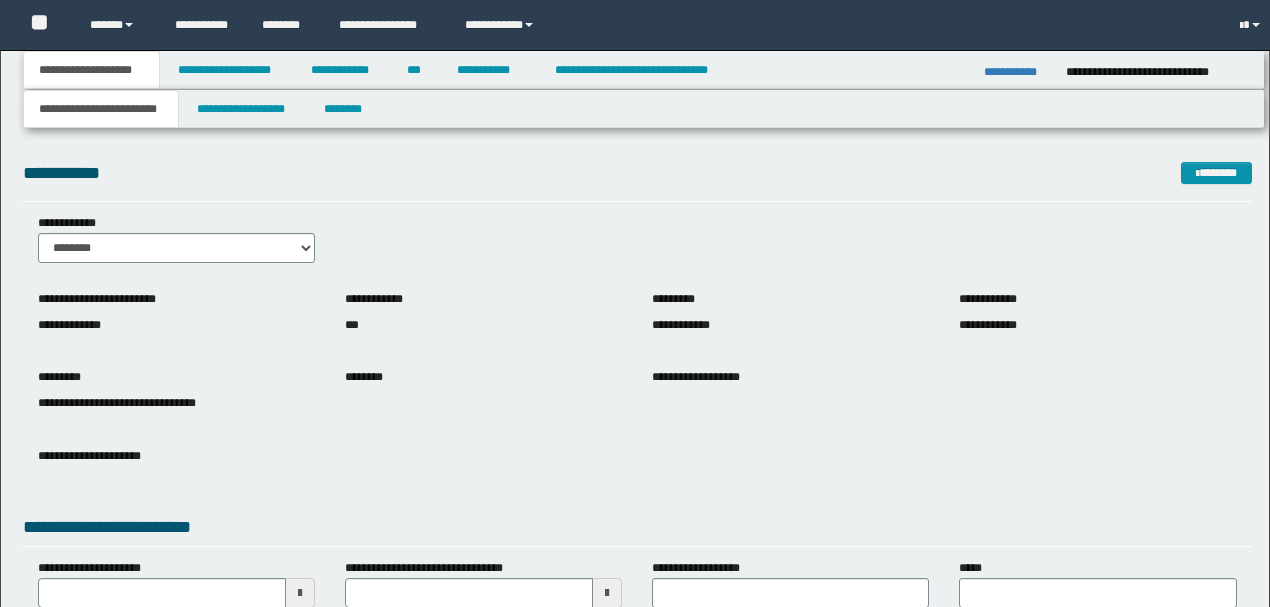 scroll, scrollTop: 0, scrollLeft: 0, axis: both 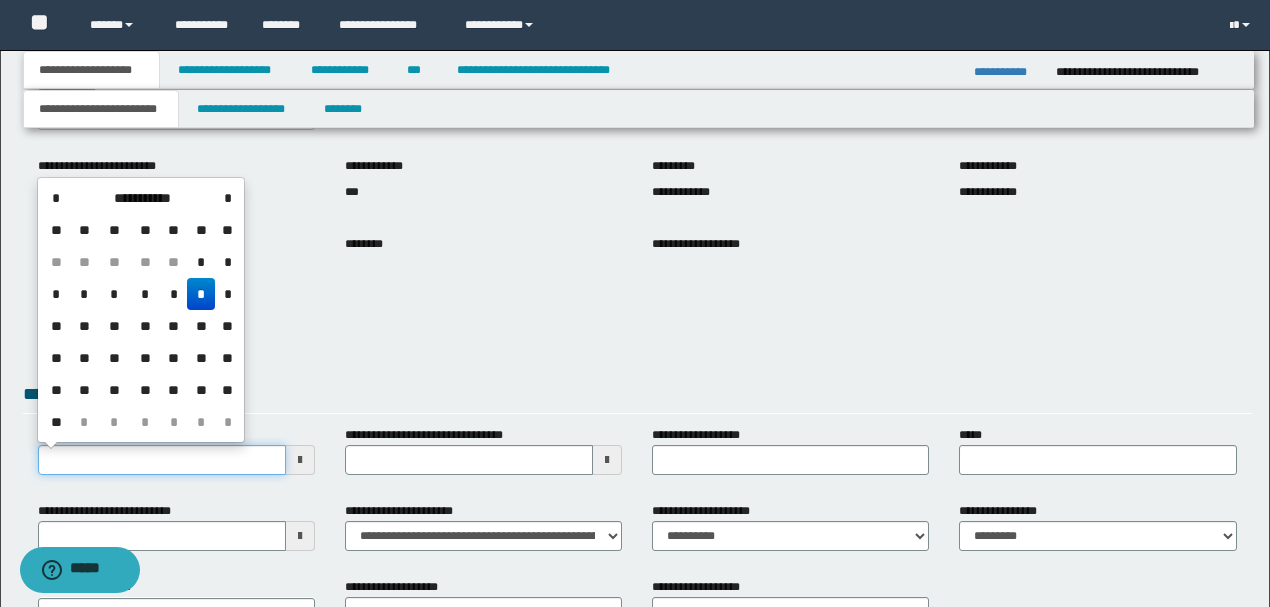 click on "**********" at bounding box center (162, 460) 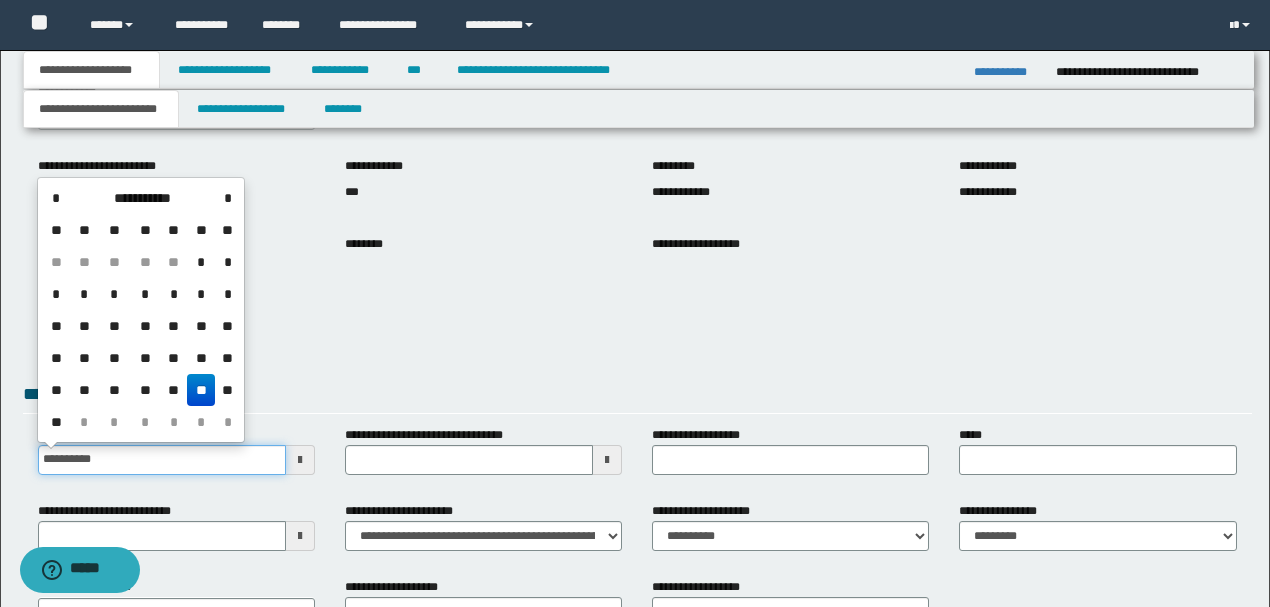 type on "**********" 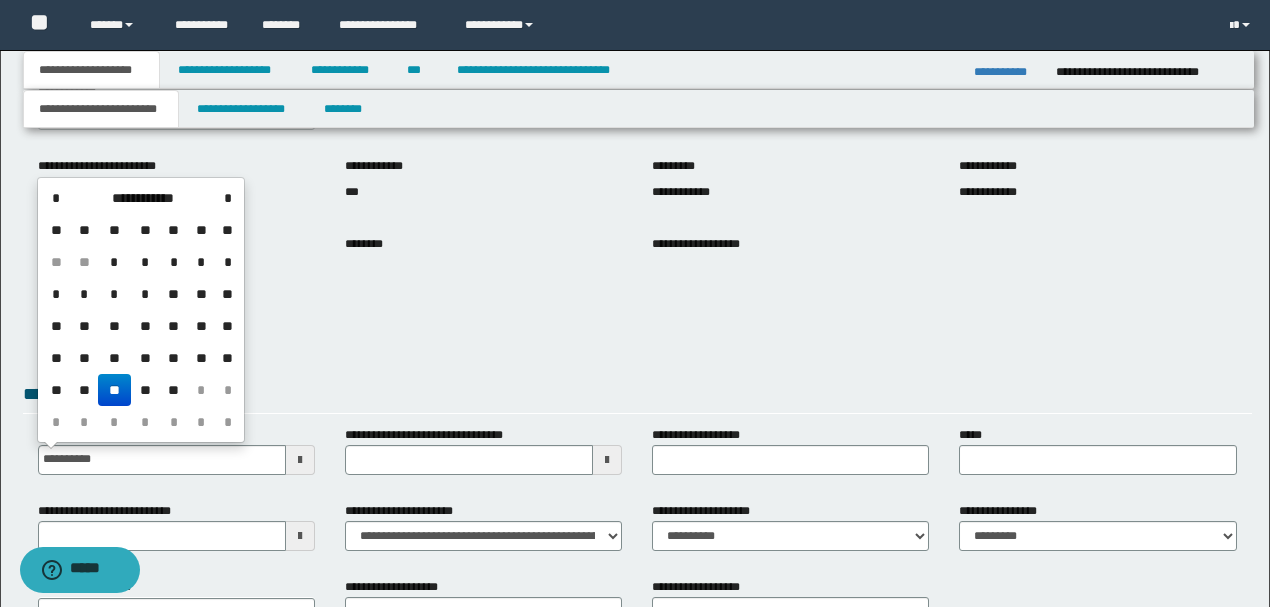 click on "**" at bounding box center [114, 390] 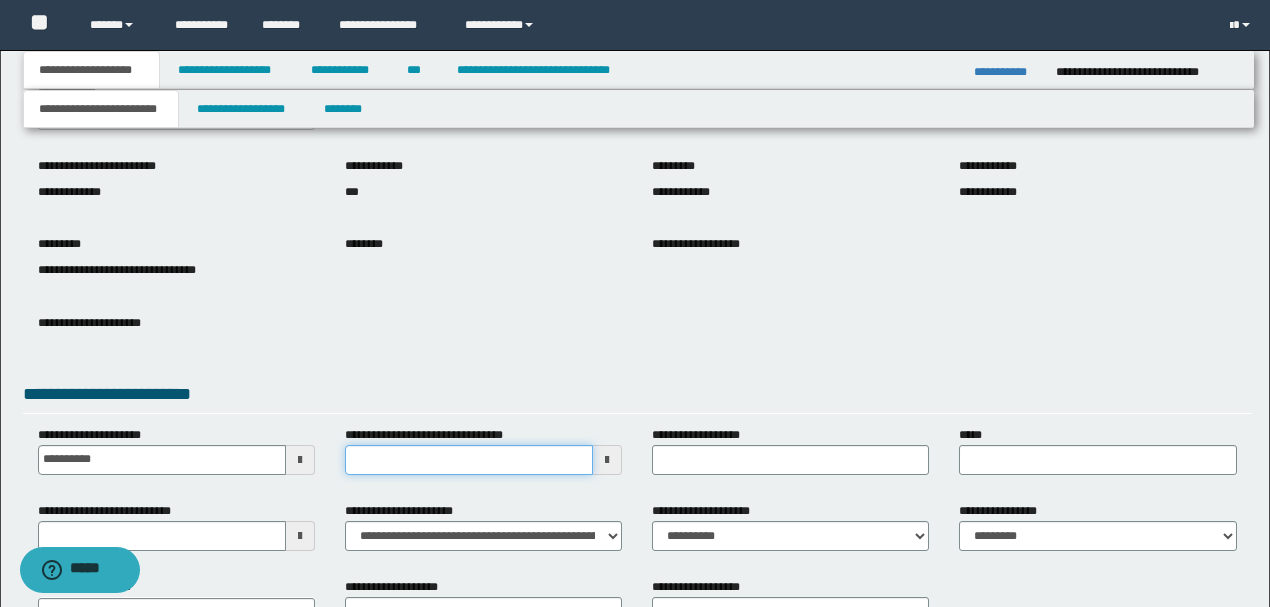 click on "**********" at bounding box center (469, 460) 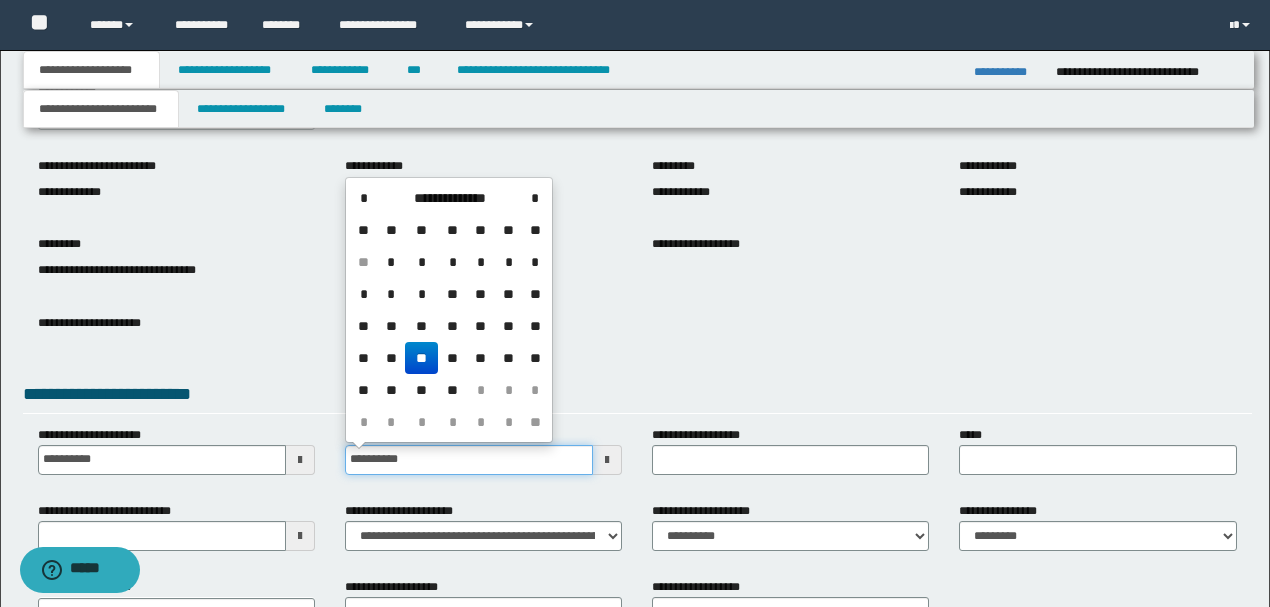 type on "**********" 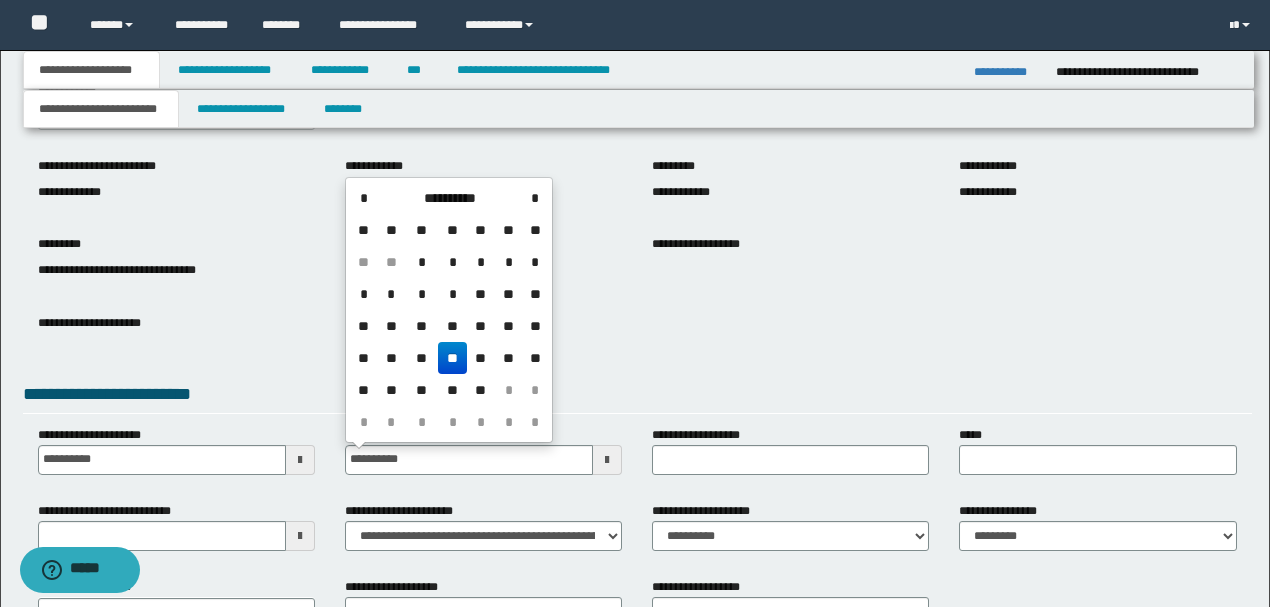 click on "**" at bounding box center [452, 358] 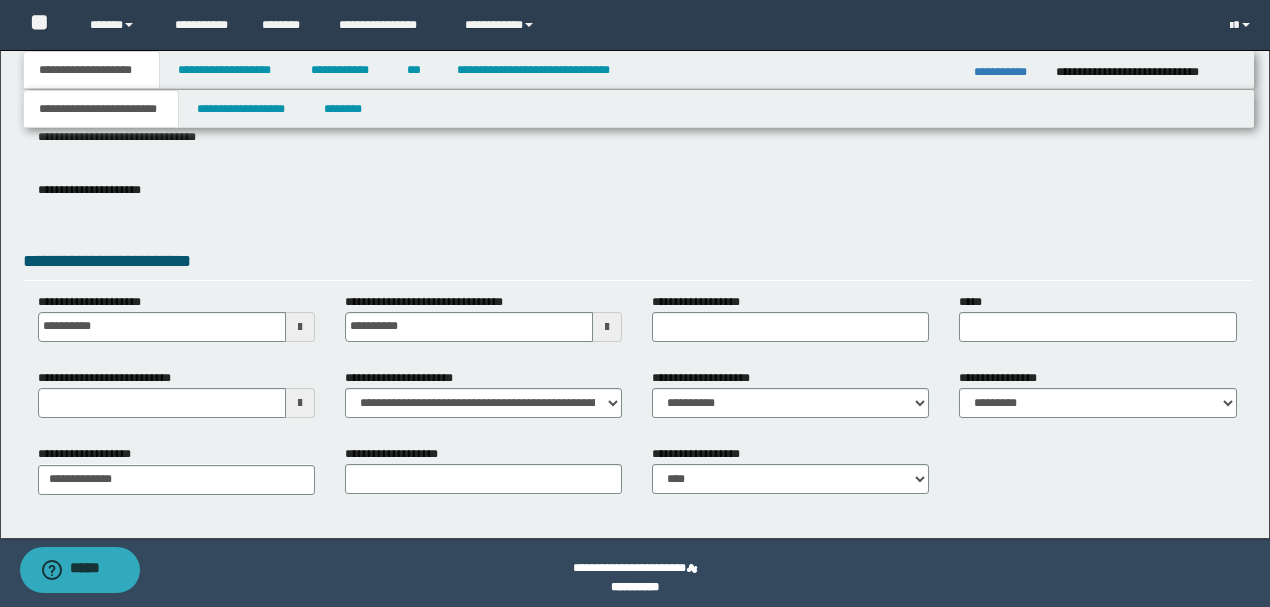 scroll, scrollTop: 266, scrollLeft: 0, axis: vertical 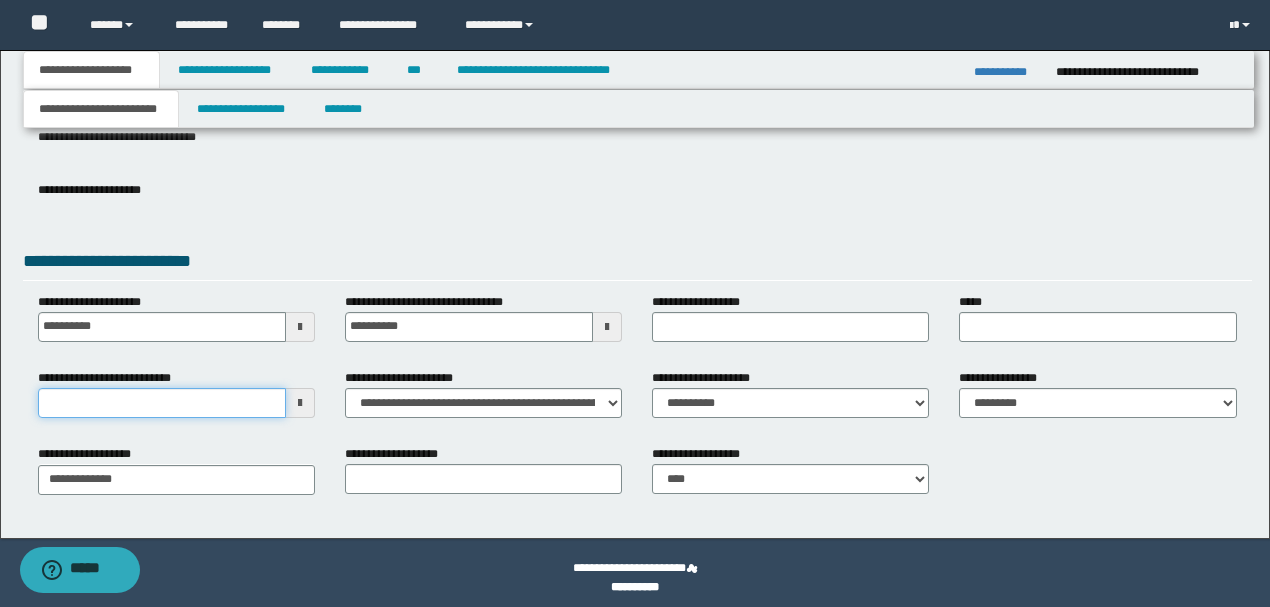 click on "**********" at bounding box center [162, 403] 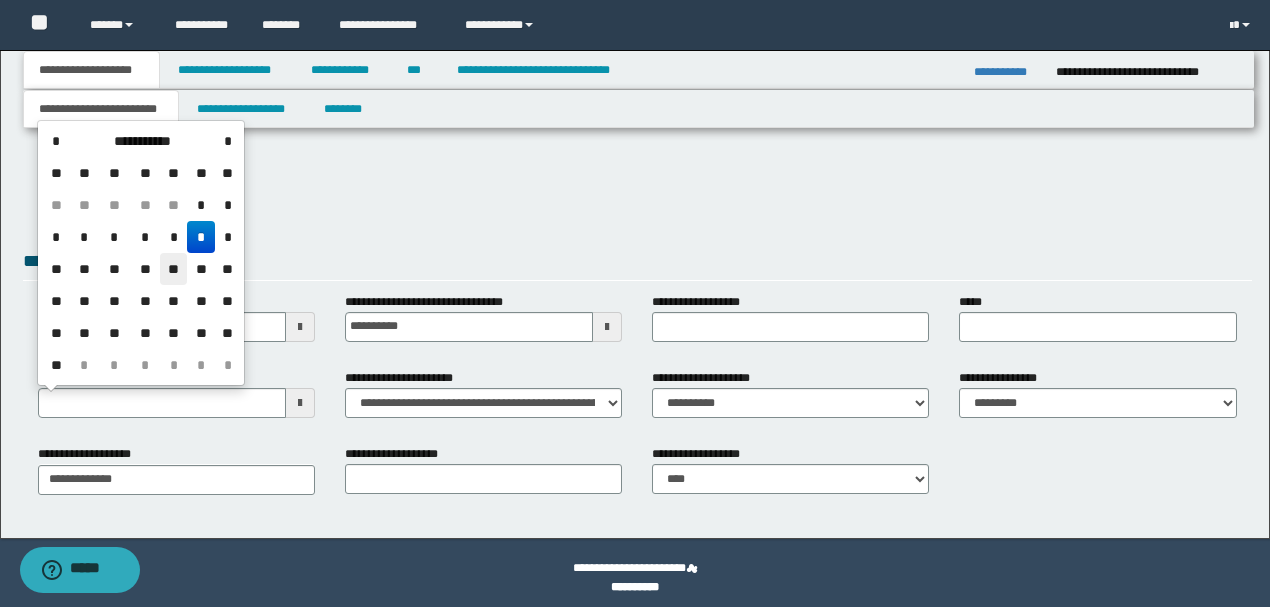 click on "**" at bounding box center [174, 269] 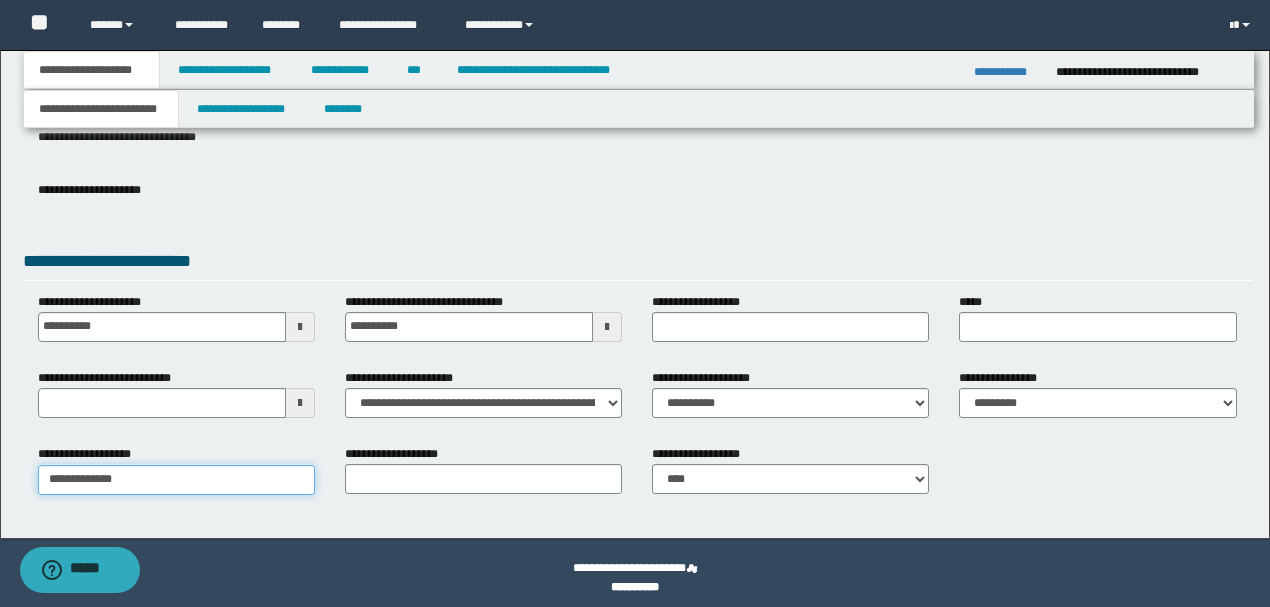 type on "**********" 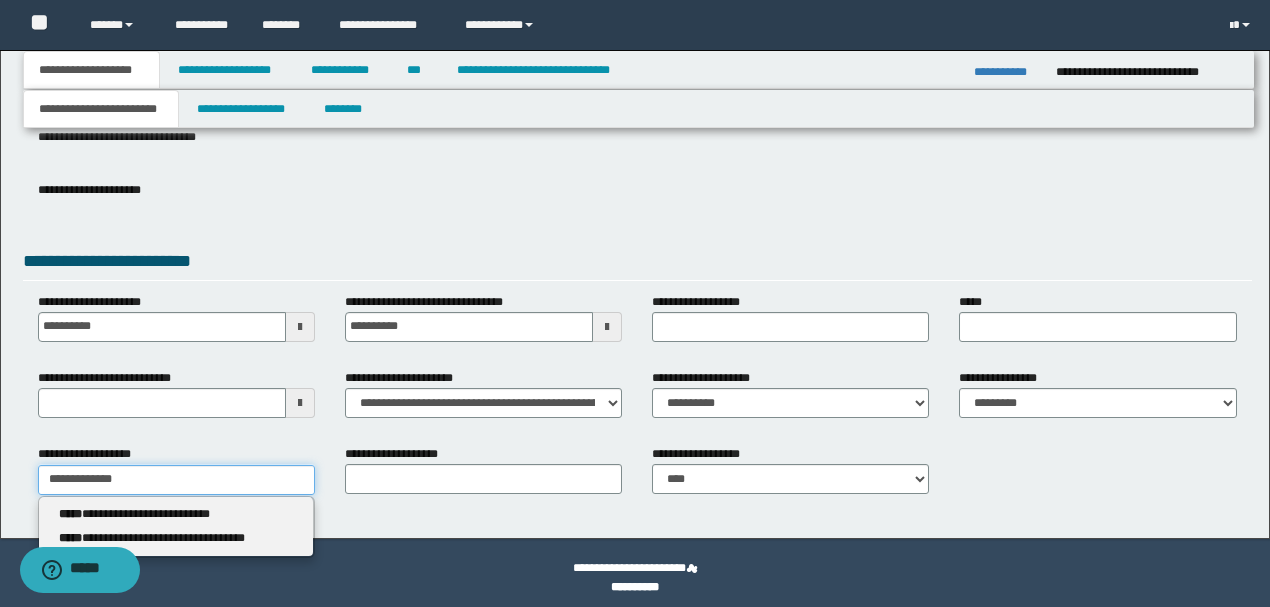 drag, startPoint x: 68, startPoint y: 472, endPoint x: 52, endPoint y: 473, distance: 16.03122 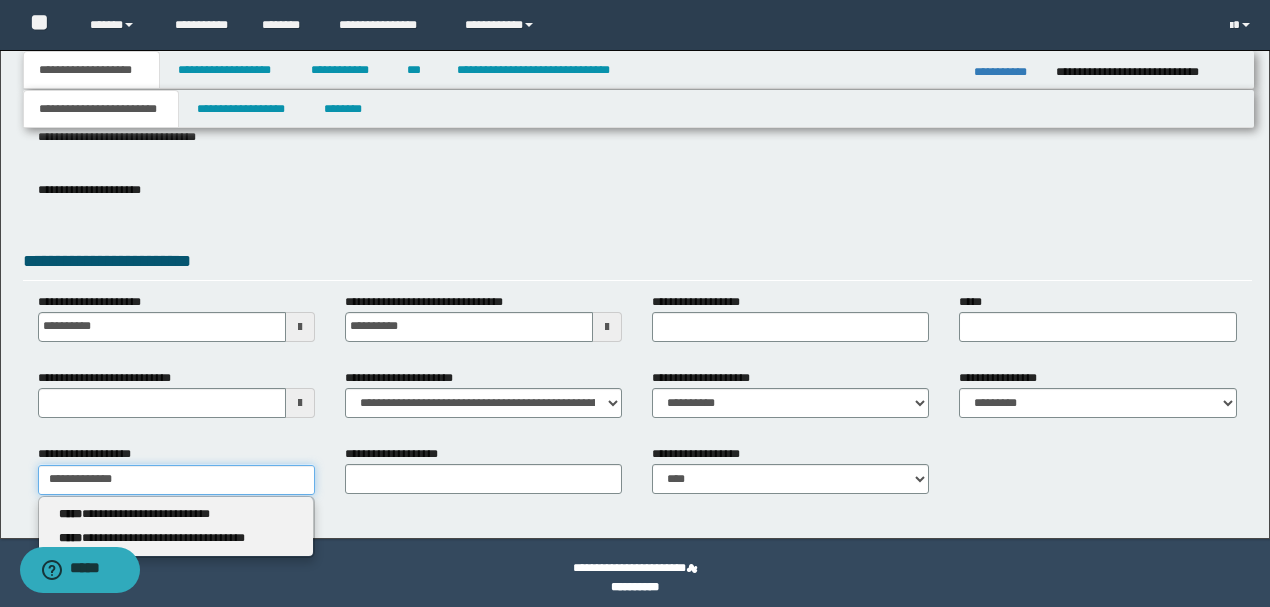 click on "**********" at bounding box center (176, 480) 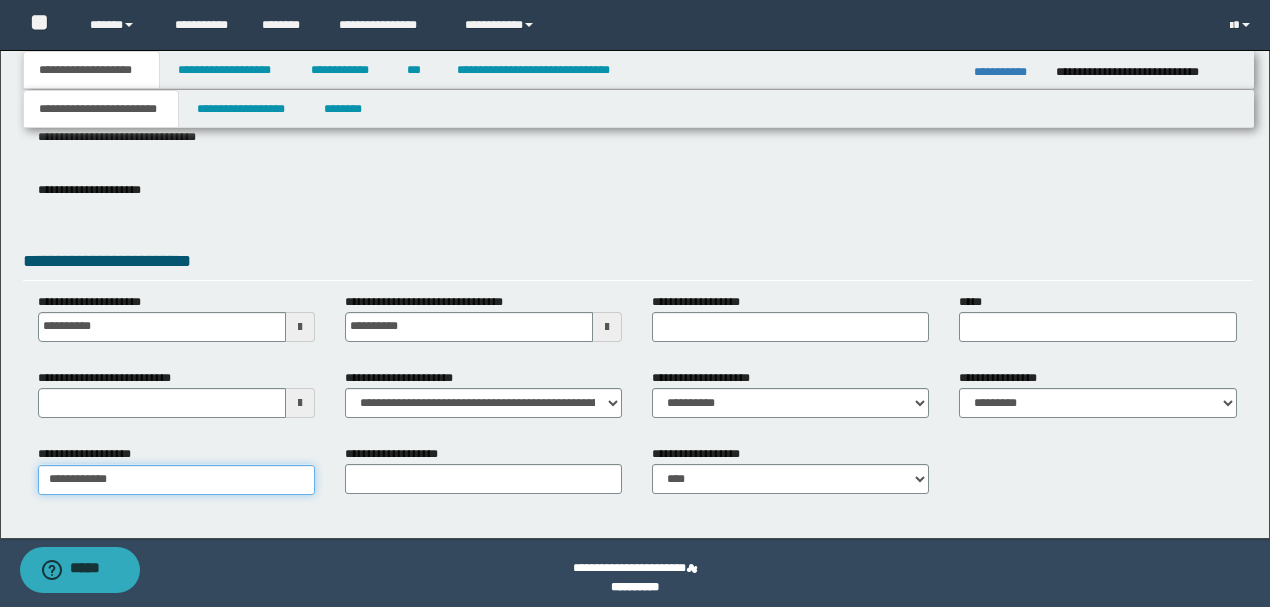 type on "**********" 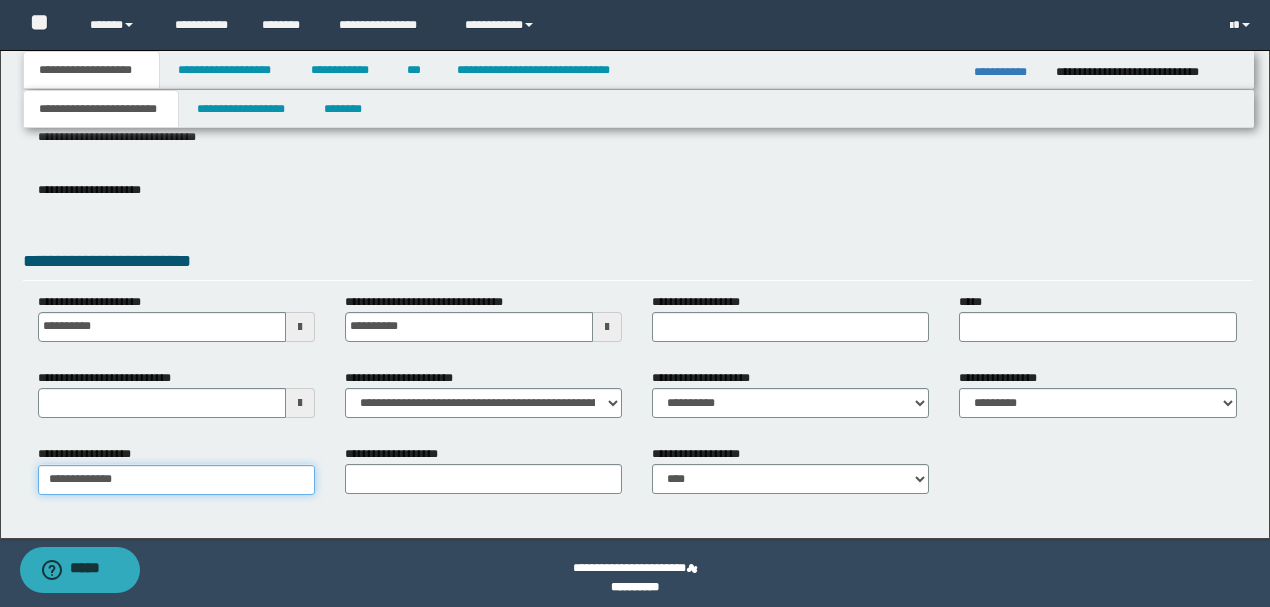 type on "**********" 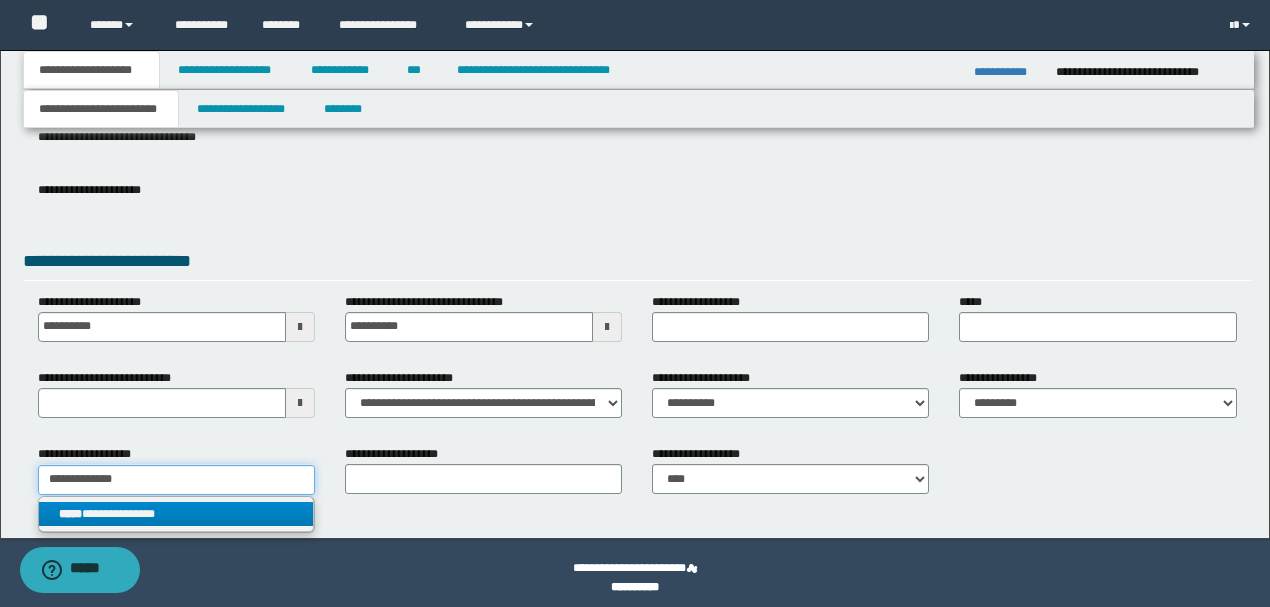 type on "**********" 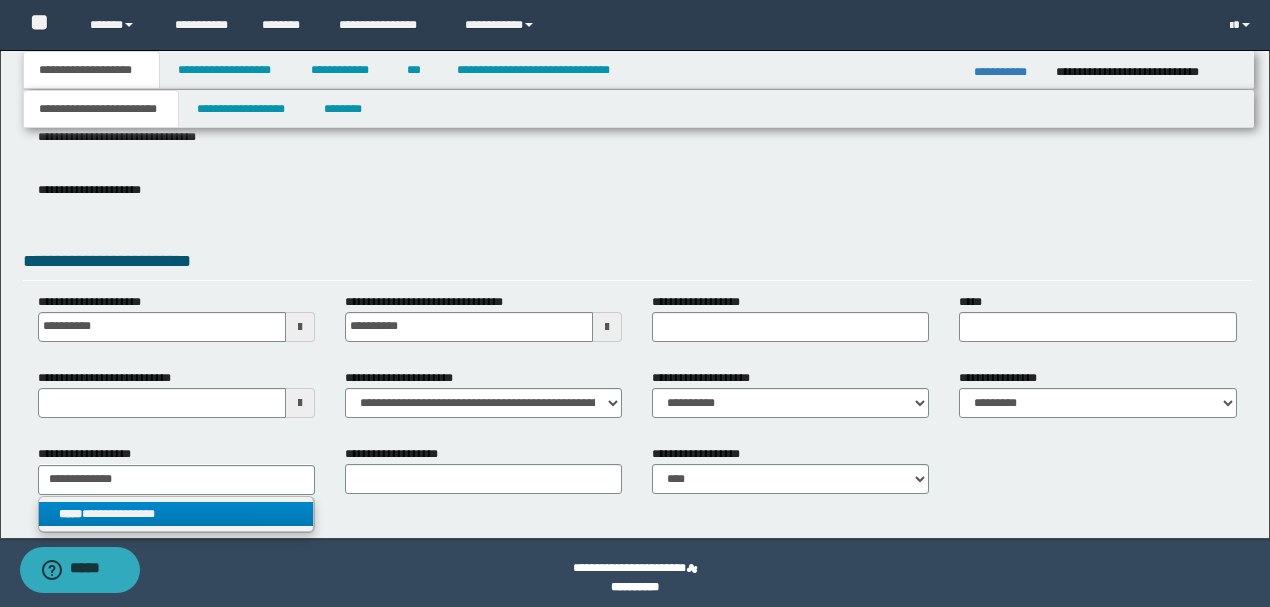 click on "**********" at bounding box center (176, 514) 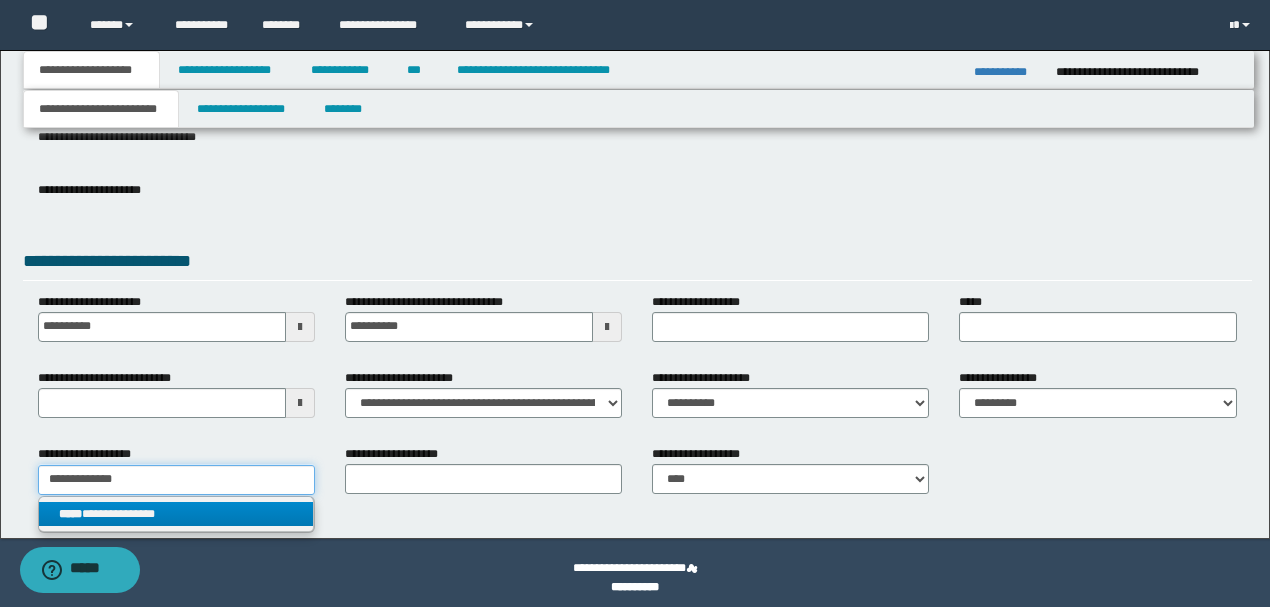 type 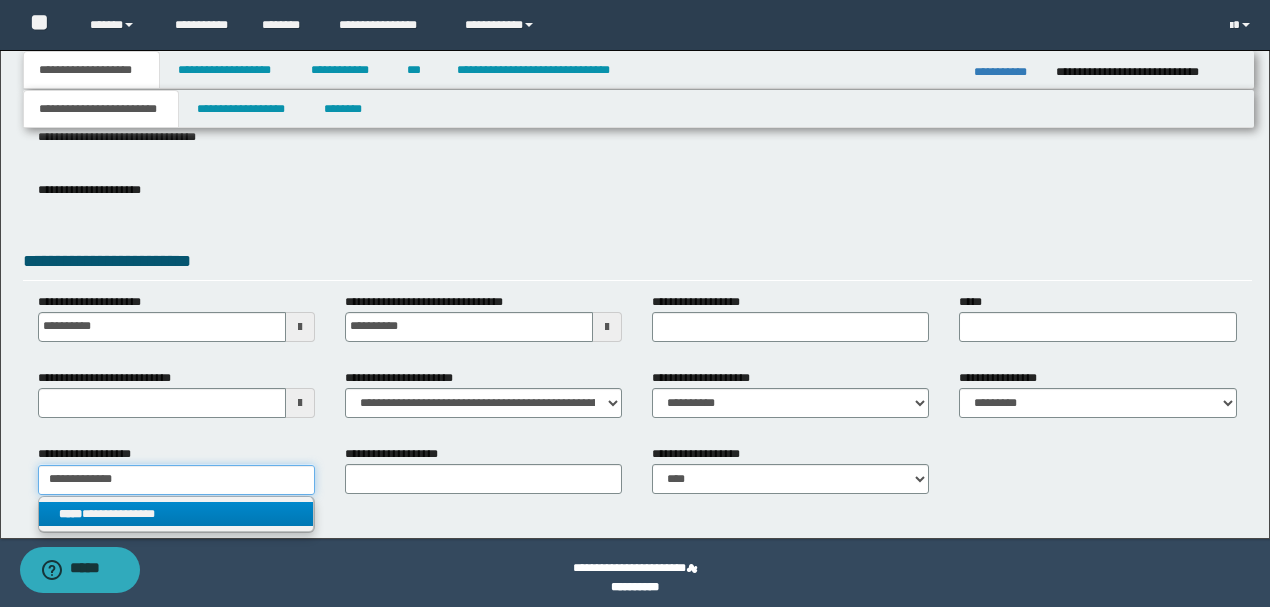 type on "**********" 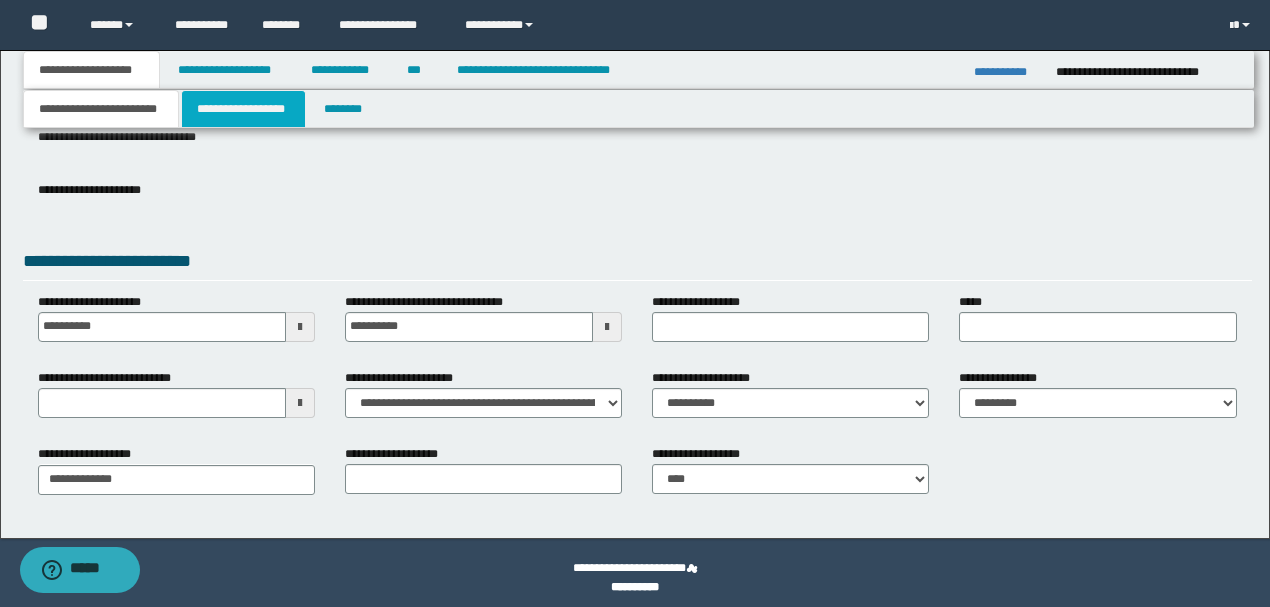 click on "**********" at bounding box center [243, 109] 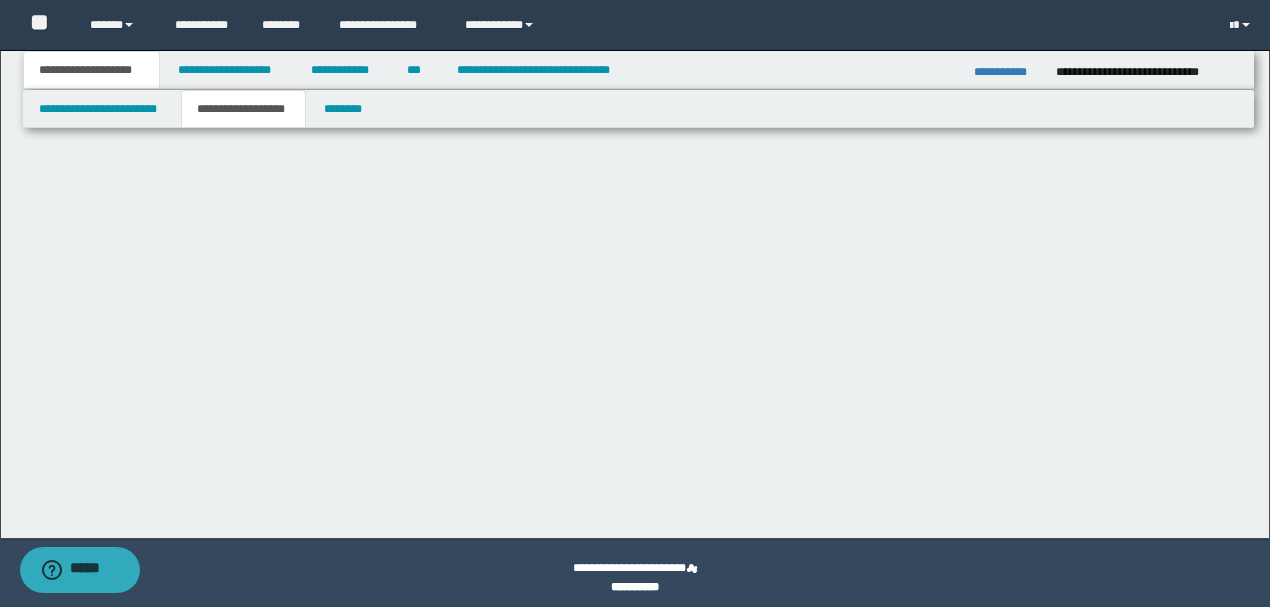 scroll, scrollTop: 0, scrollLeft: 0, axis: both 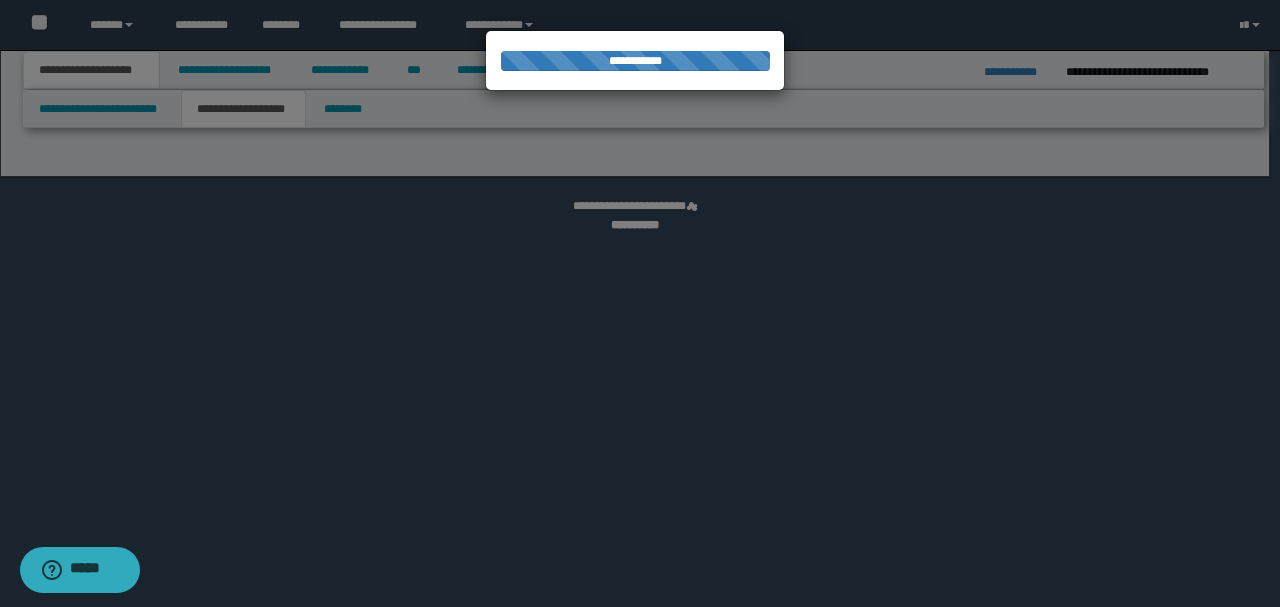 select on "*" 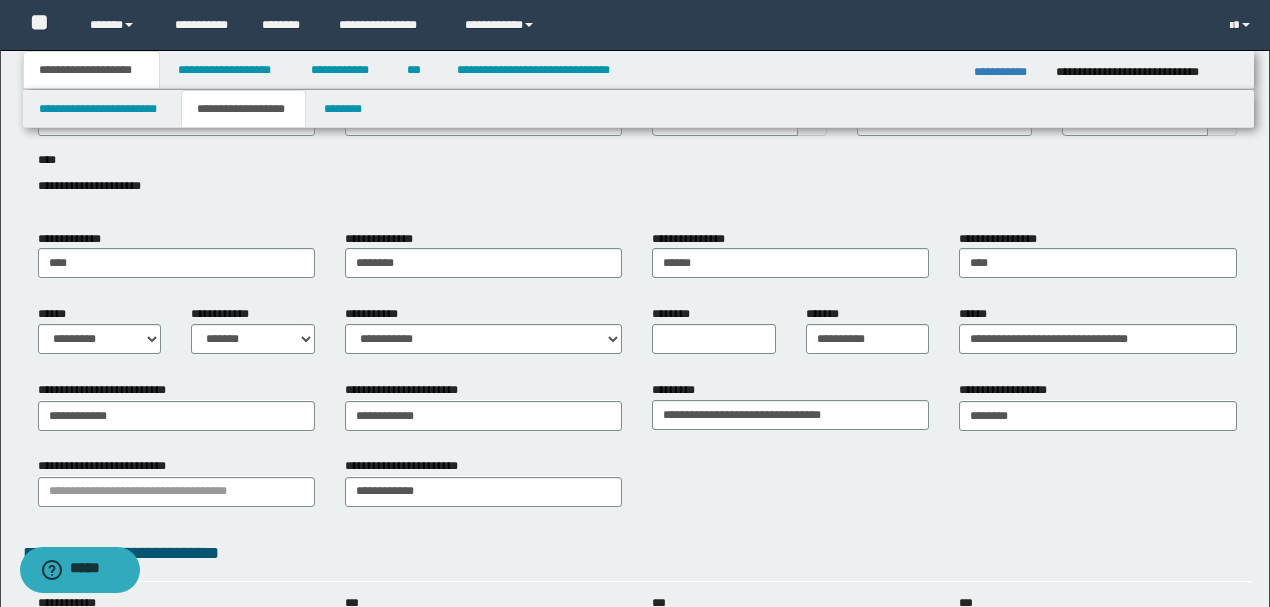 scroll, scrollTop: 133, scrollLeft: 0, axis: vertical 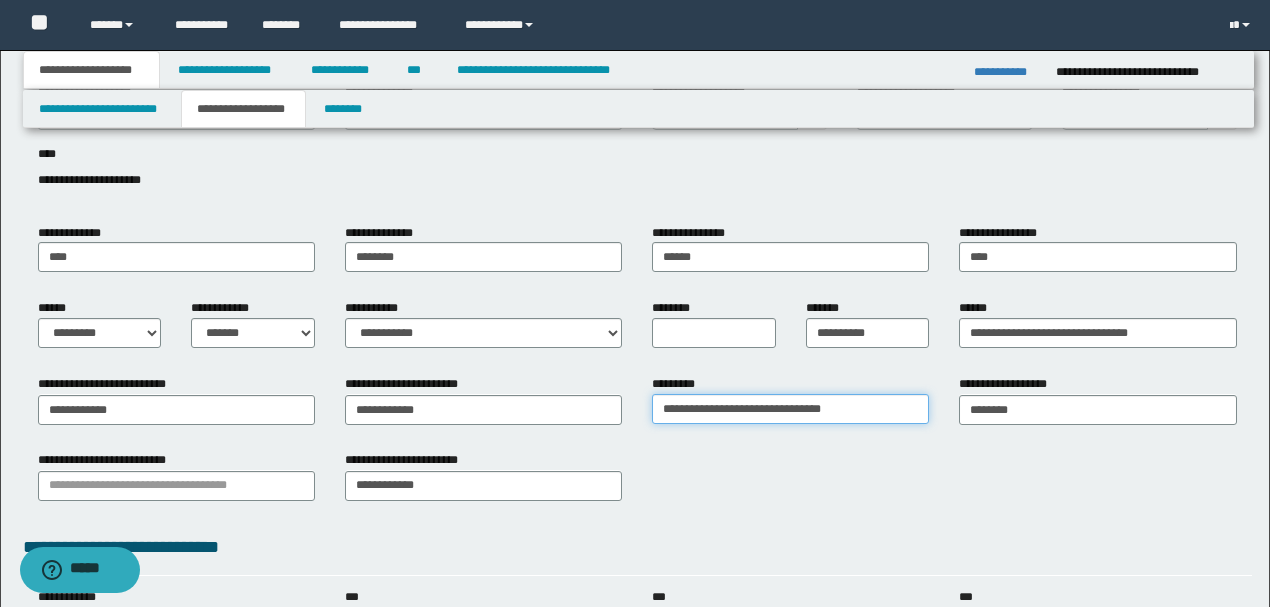 click on "**********" at bounding box center (790, 409) 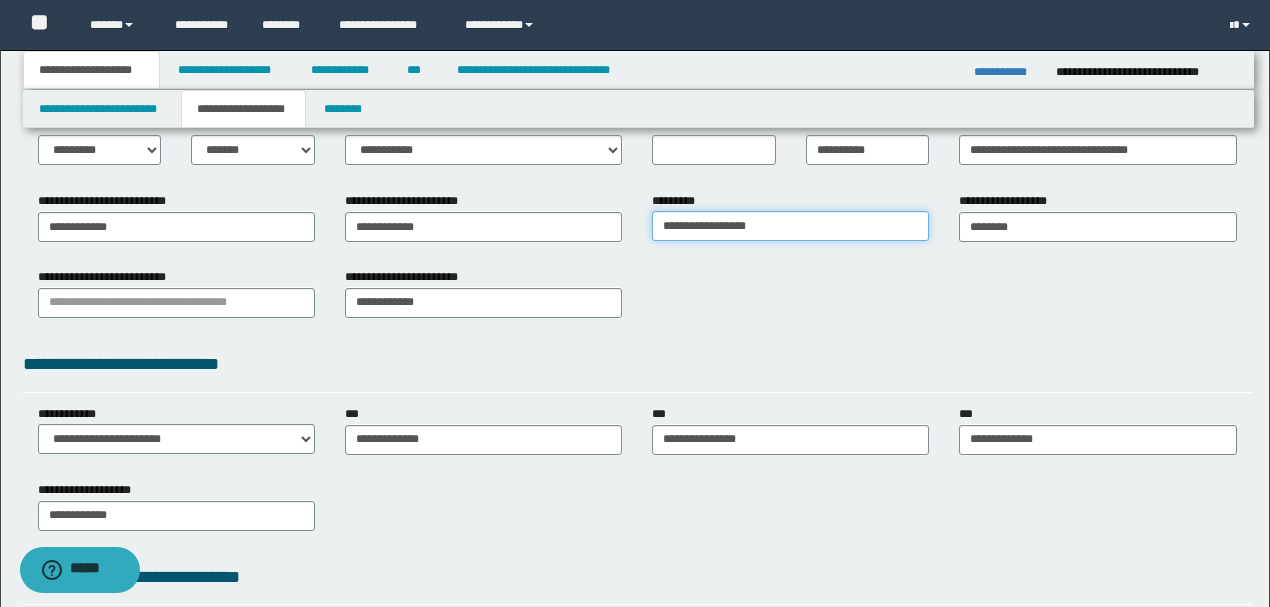 scroll, scrollTop: 333, scrollLeft: 0, axis: vertical 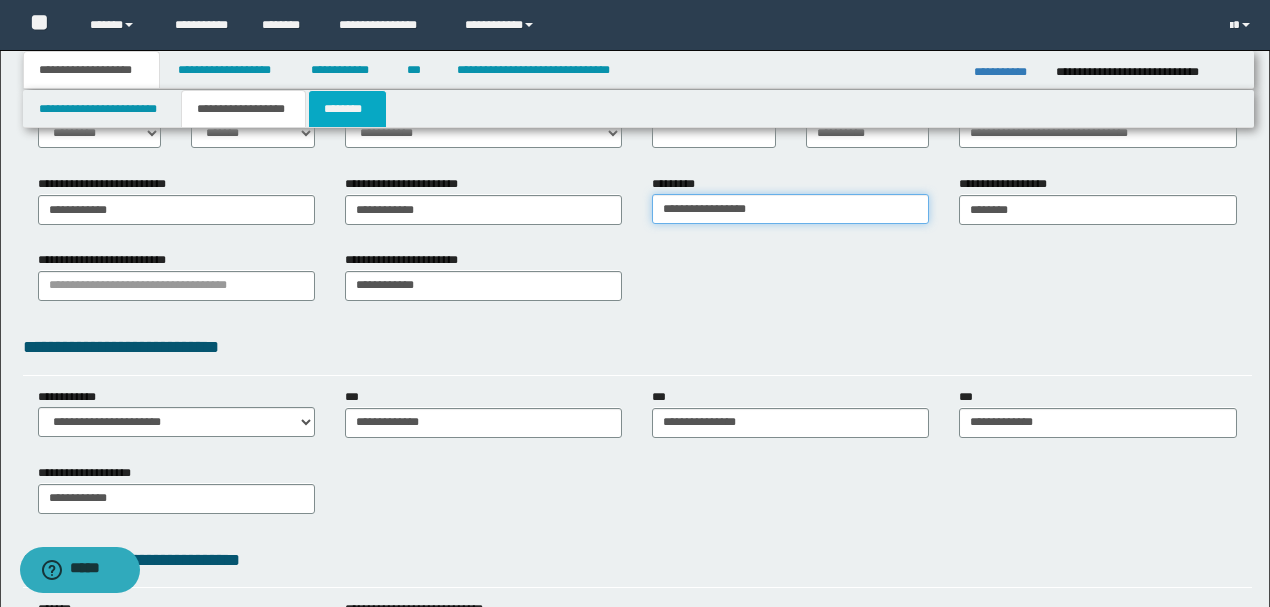 type on "**********" 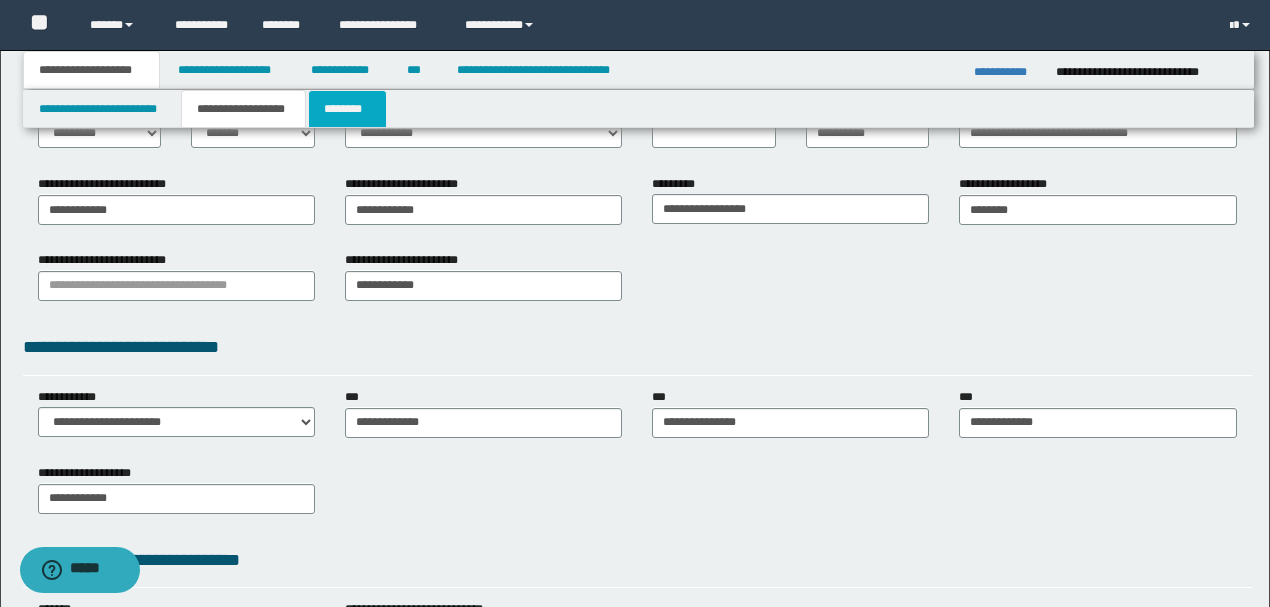 click on "********" at bounding box center (347, 109) 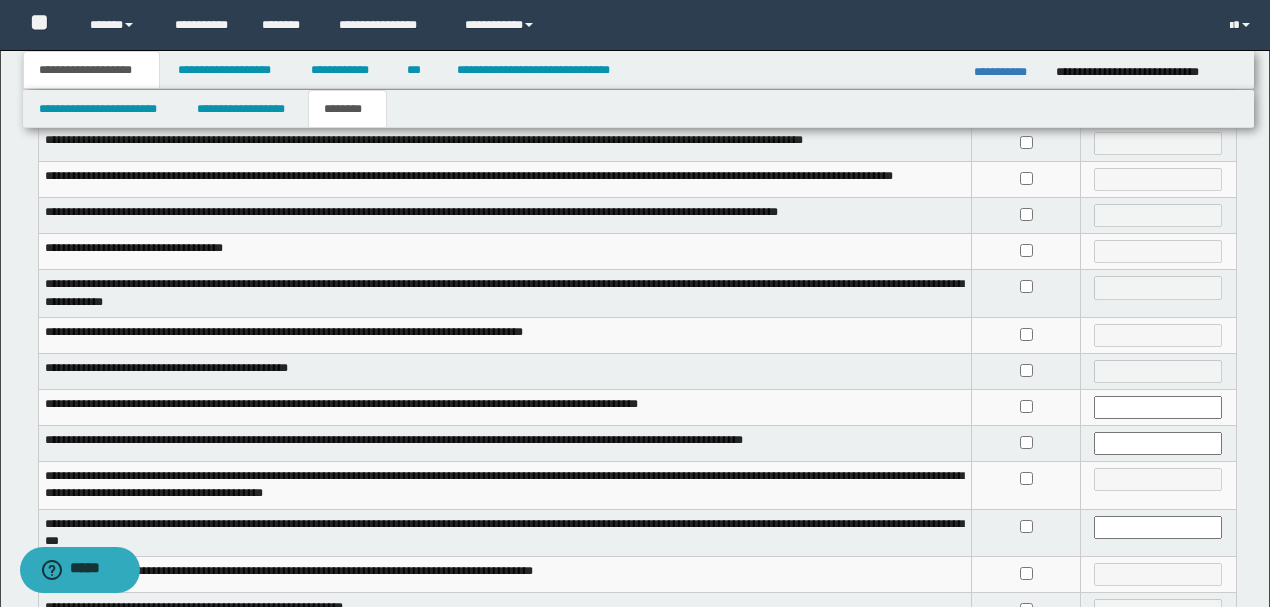 scroll, scrollTop: 333, scrollLeft: 0, axis: vertical 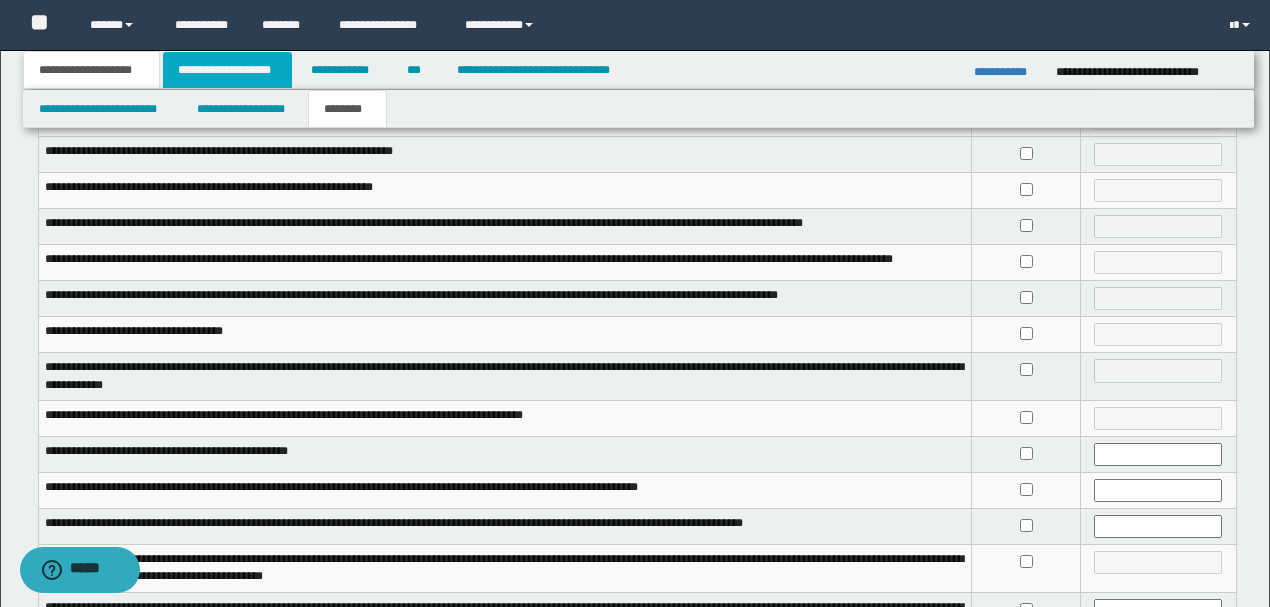 click on "**********" at bounding box center [227, 70] 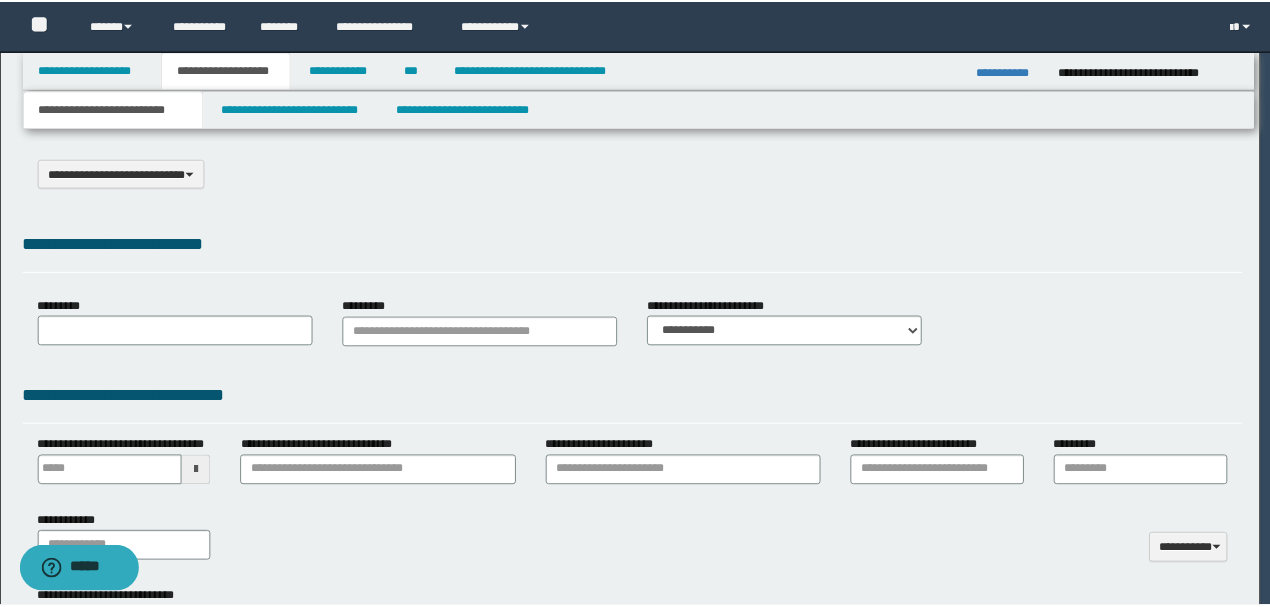 scroll, scrollTop: 0, scrollLeft: 0, axis: both 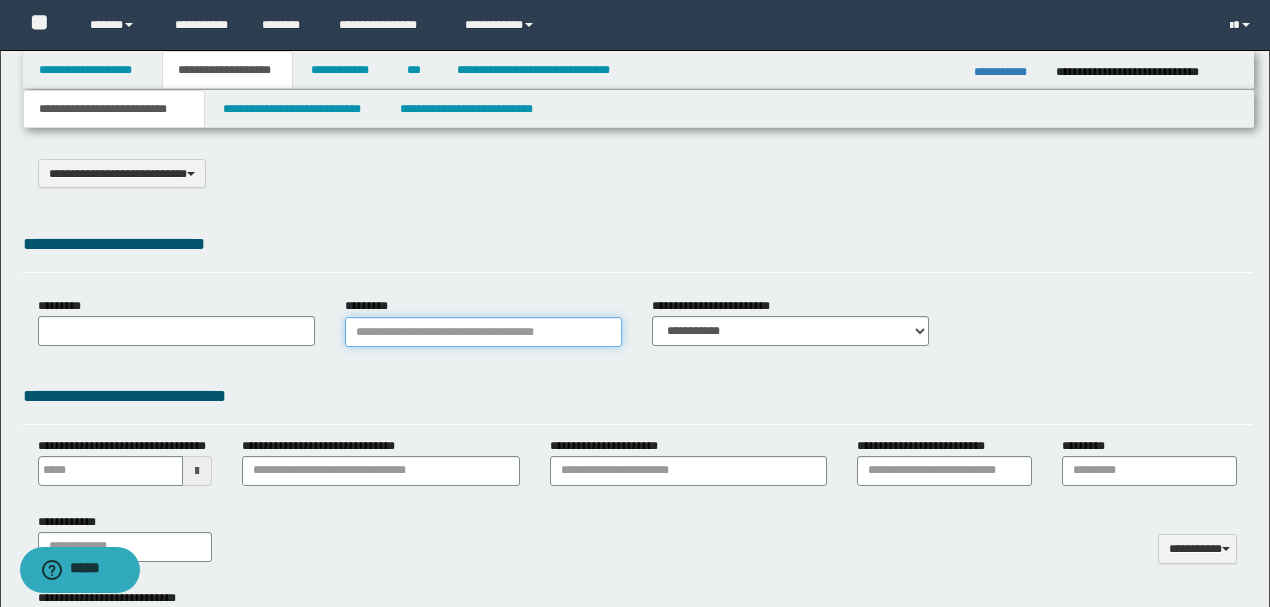 click on "*********" at bounding box center [483, 332] 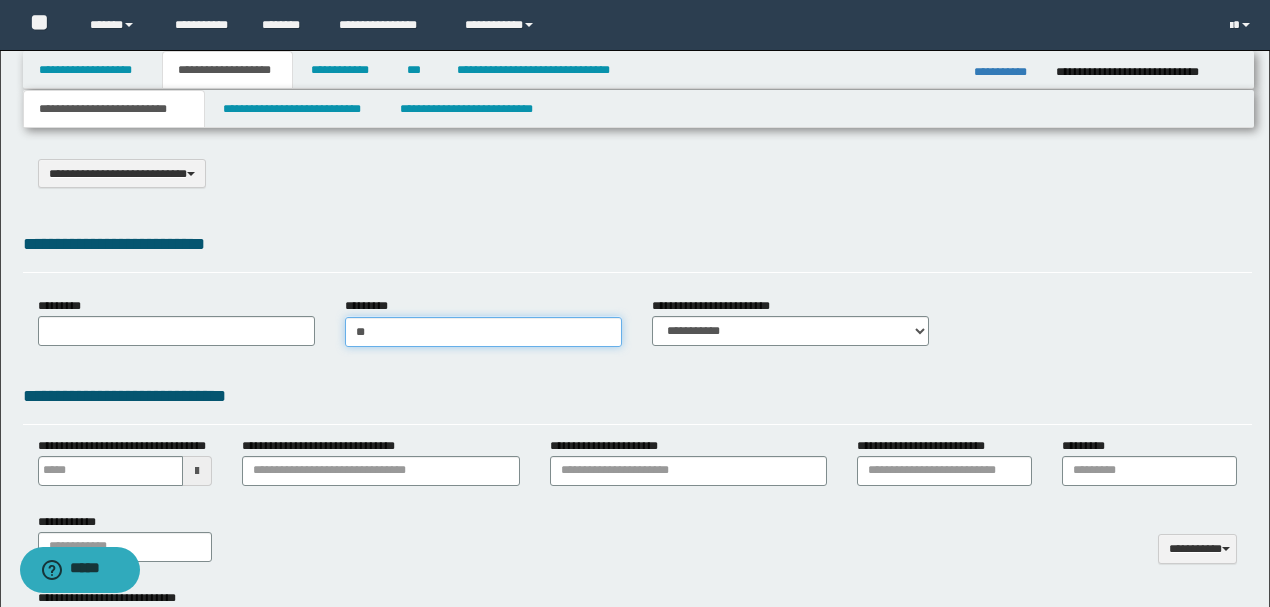 type on "***" 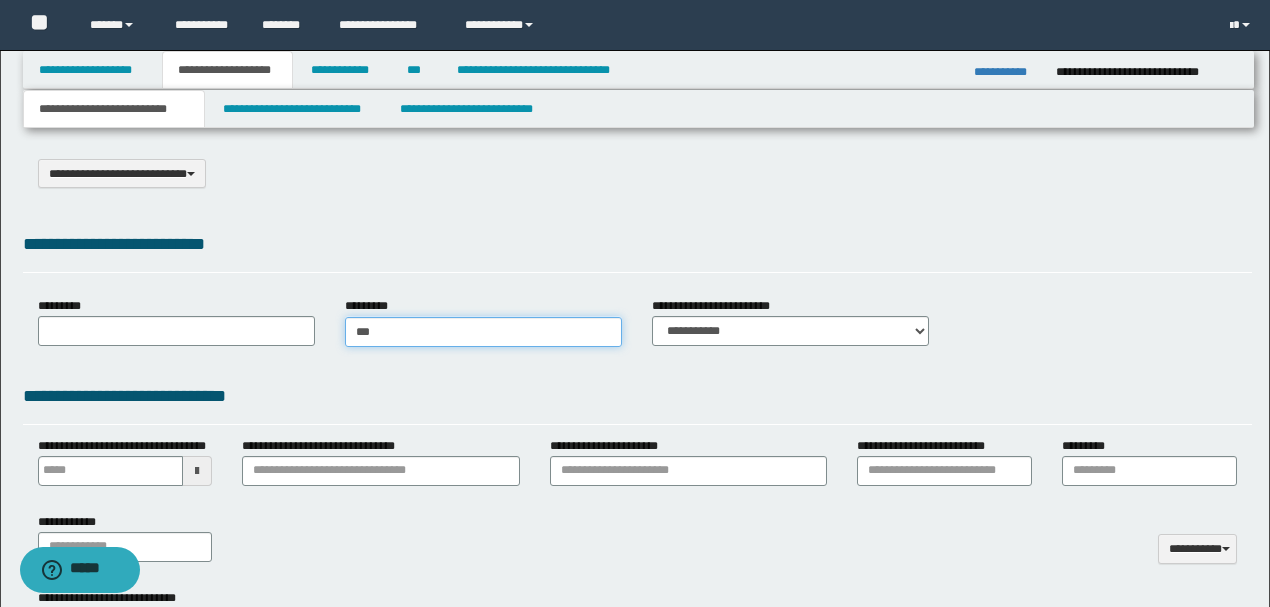 type on "***" 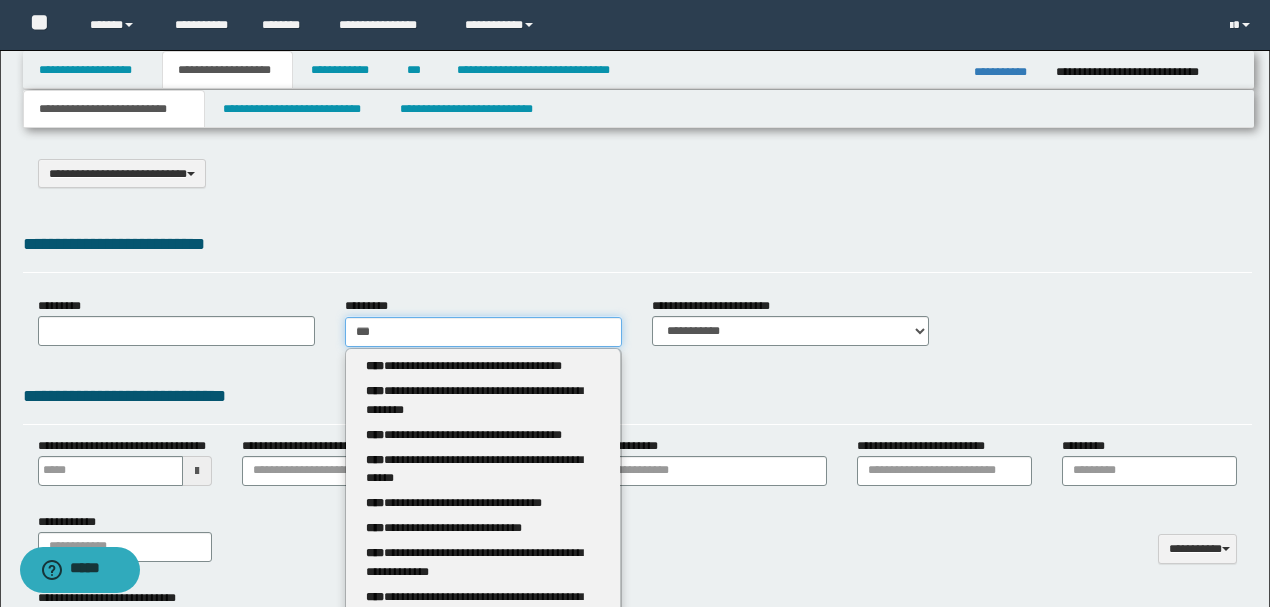 type 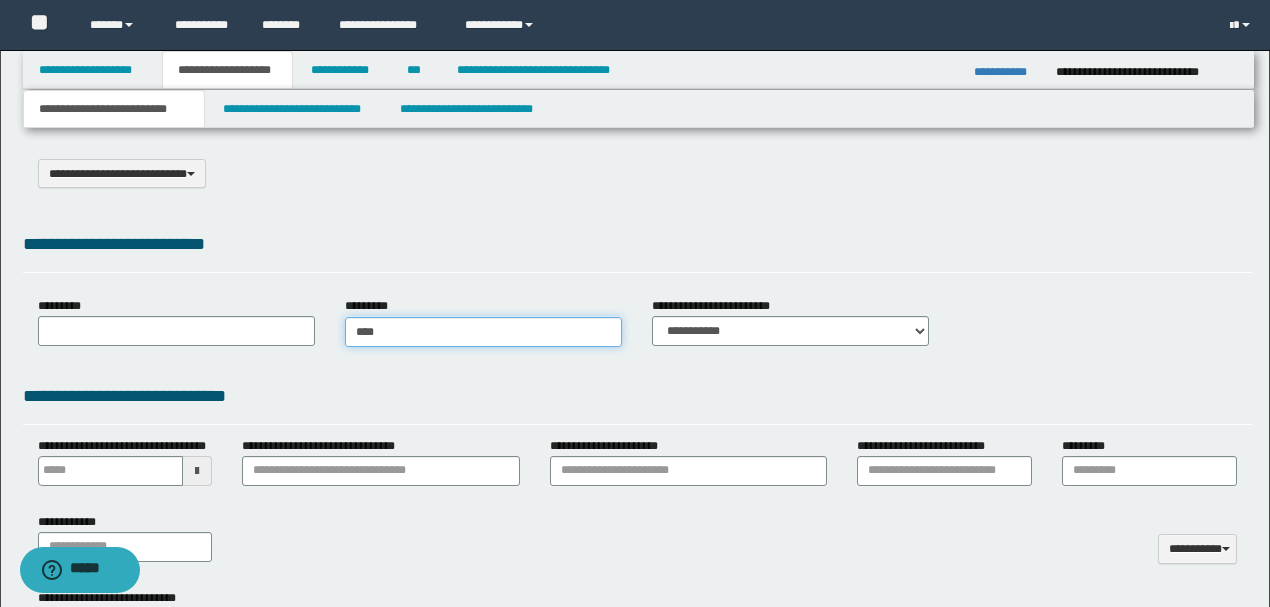 type on "***" 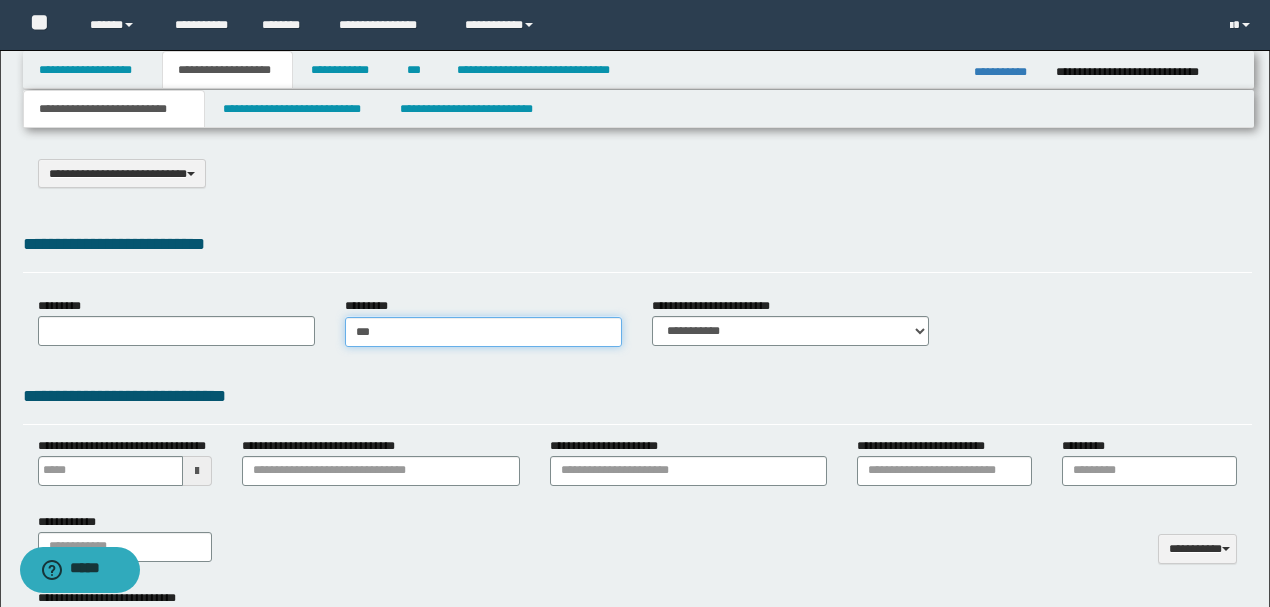 type on "***" 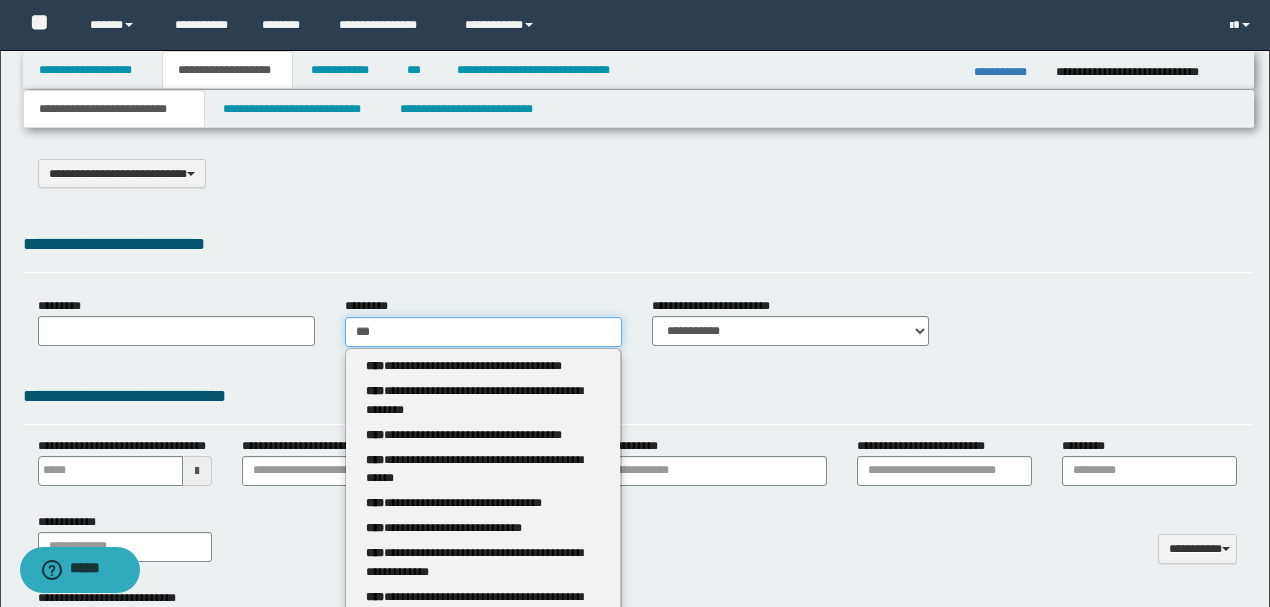 type 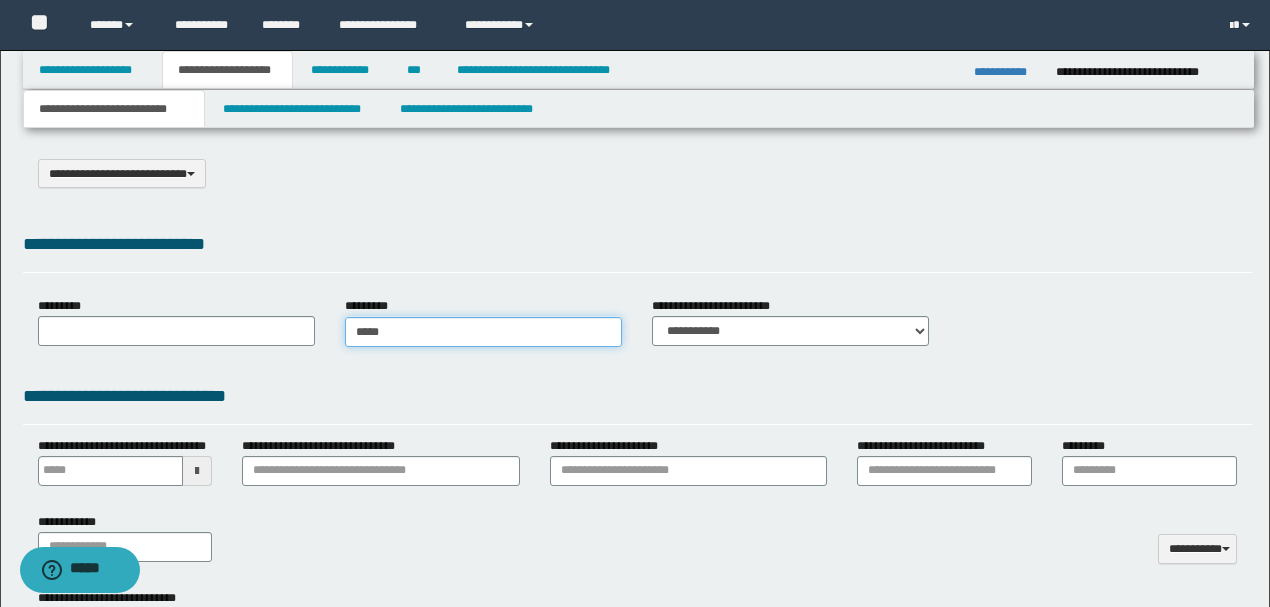 type on "******" 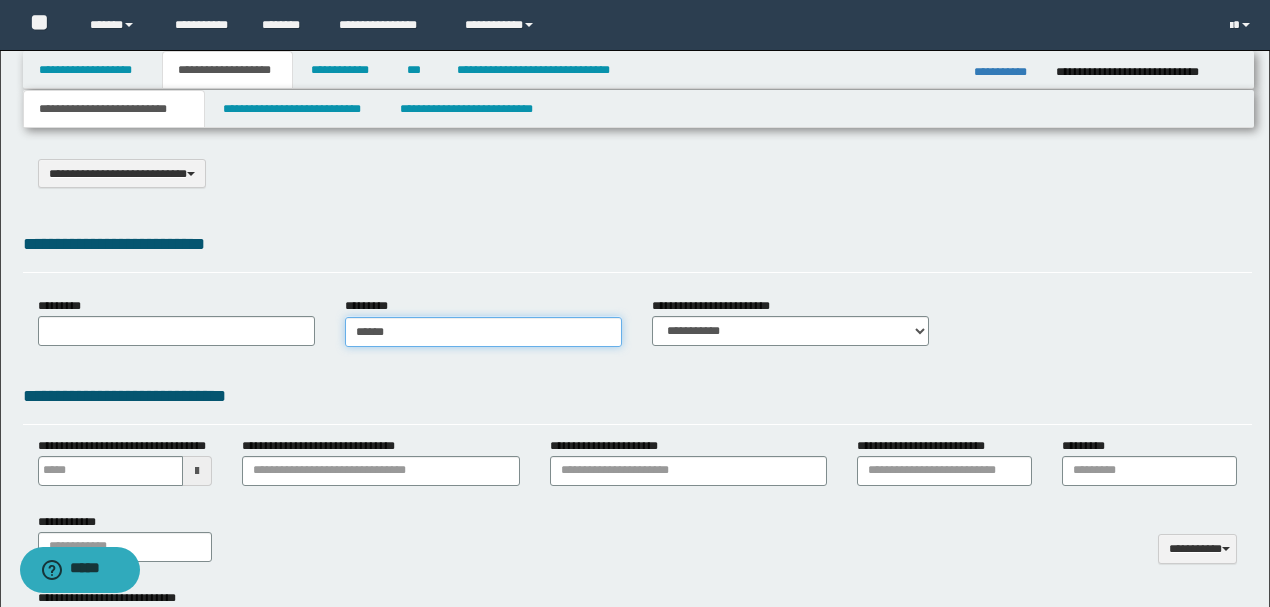 type on "**********" 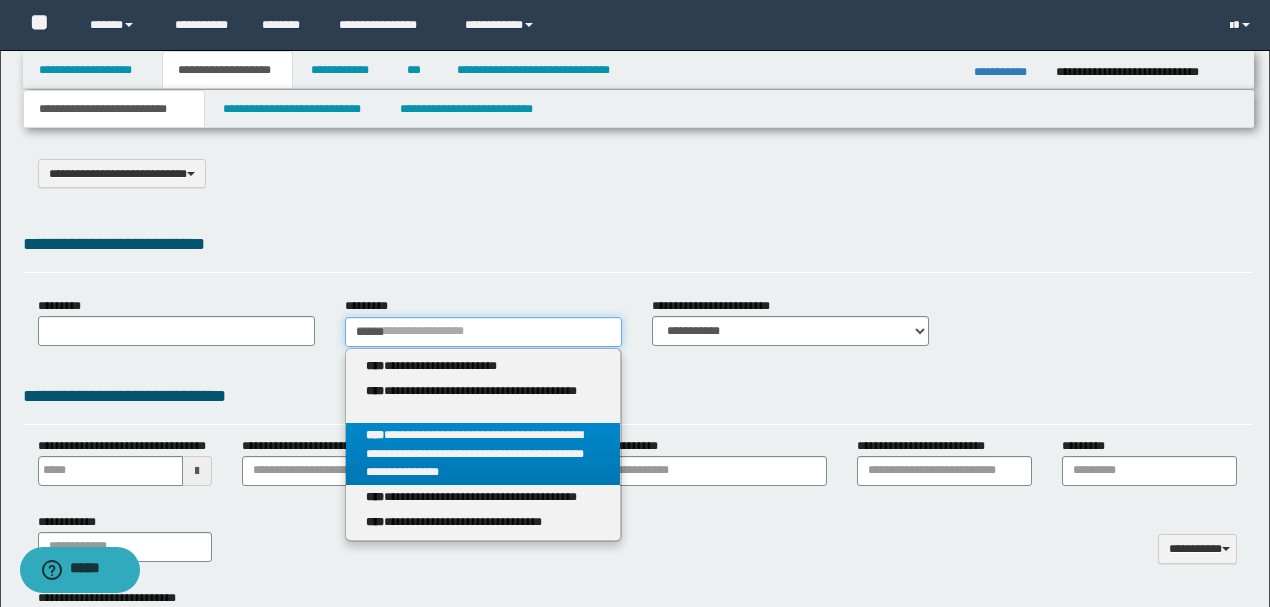 type on "******" 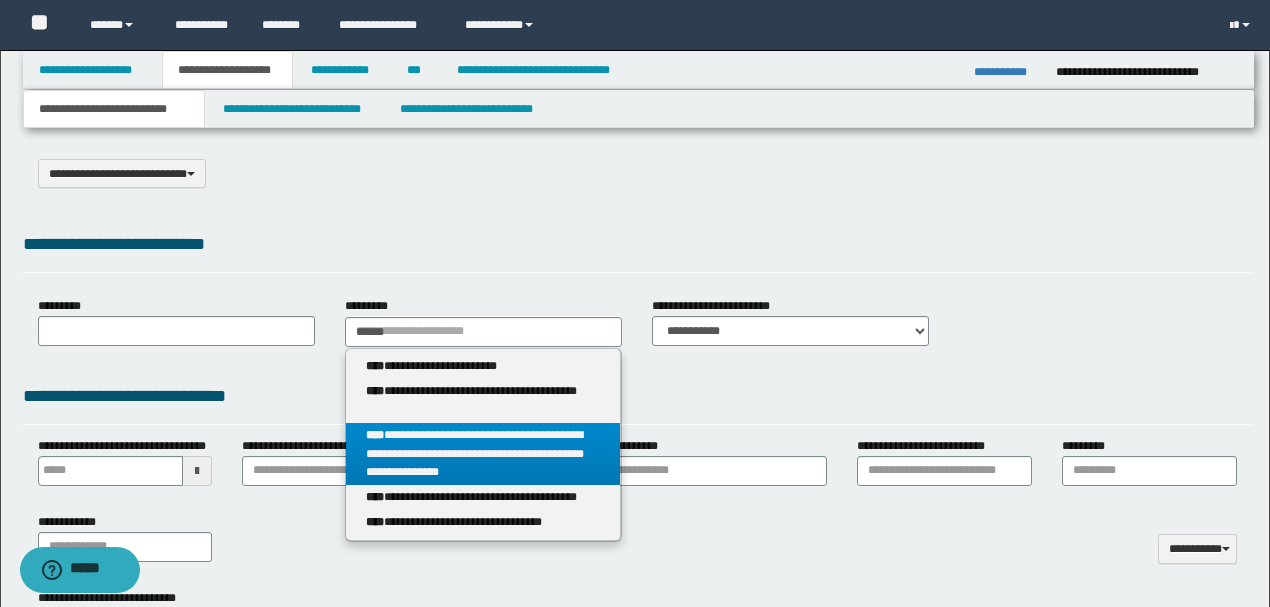 click on "**********" at bounding box center [483, 454] 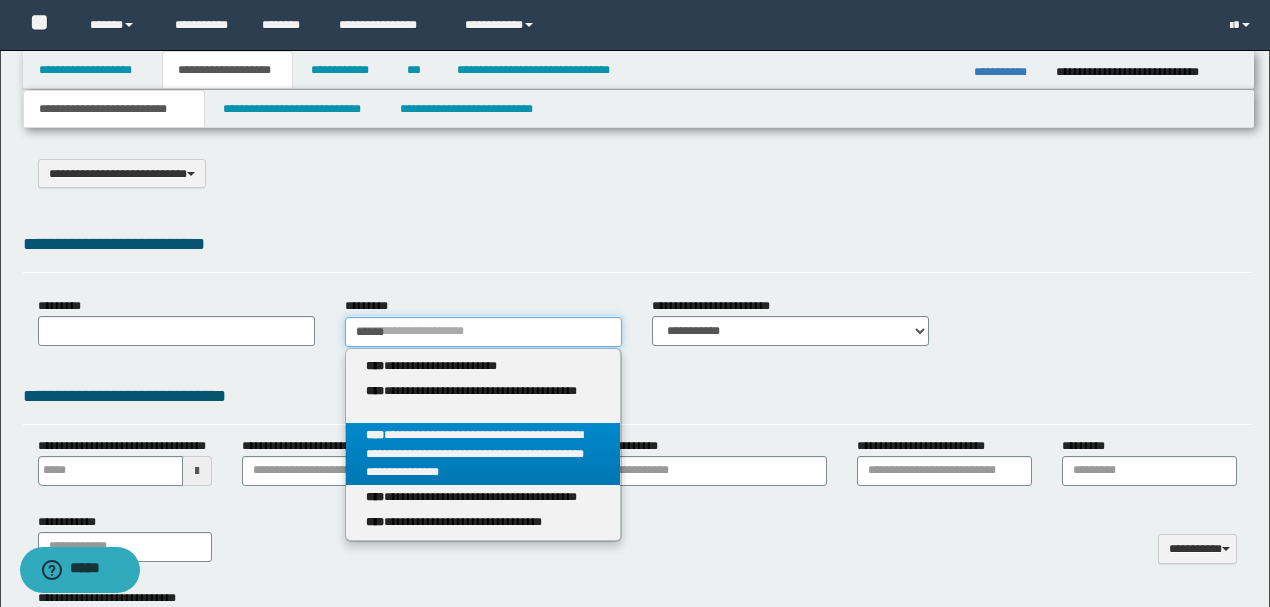 type 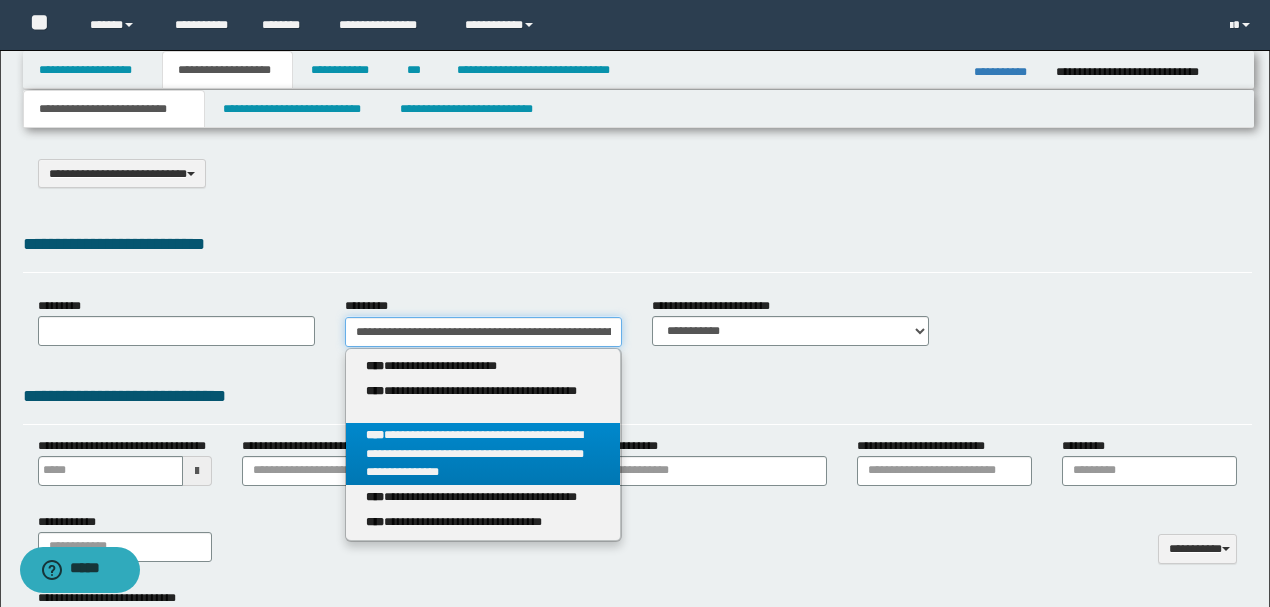scroll, scrollTop: 0, scrollLeft: 256, axis: horizontal 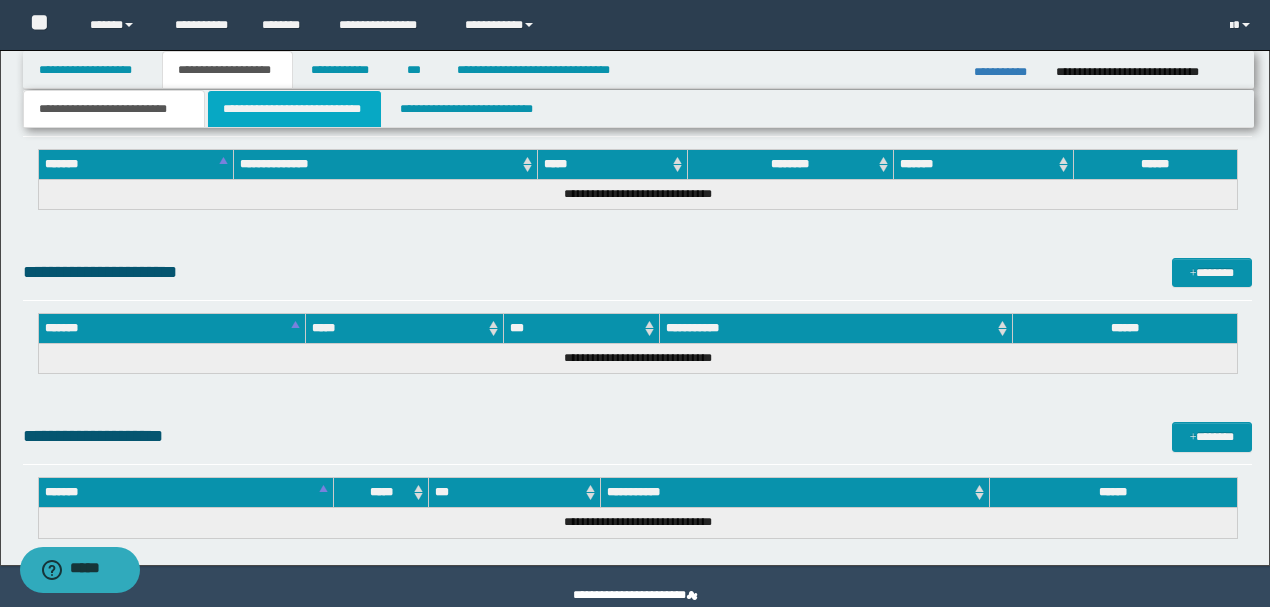 click on "**********" at bounding box center [294, 109] 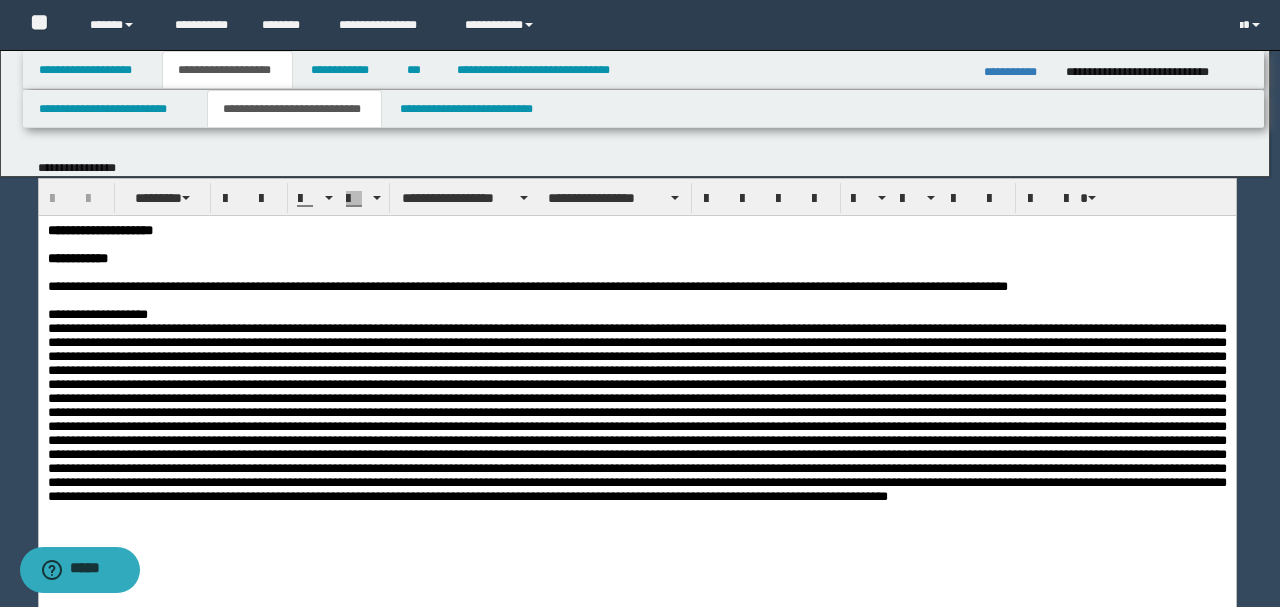 scroll, scrollTop: 0, scrollLeft: 0, axis: both 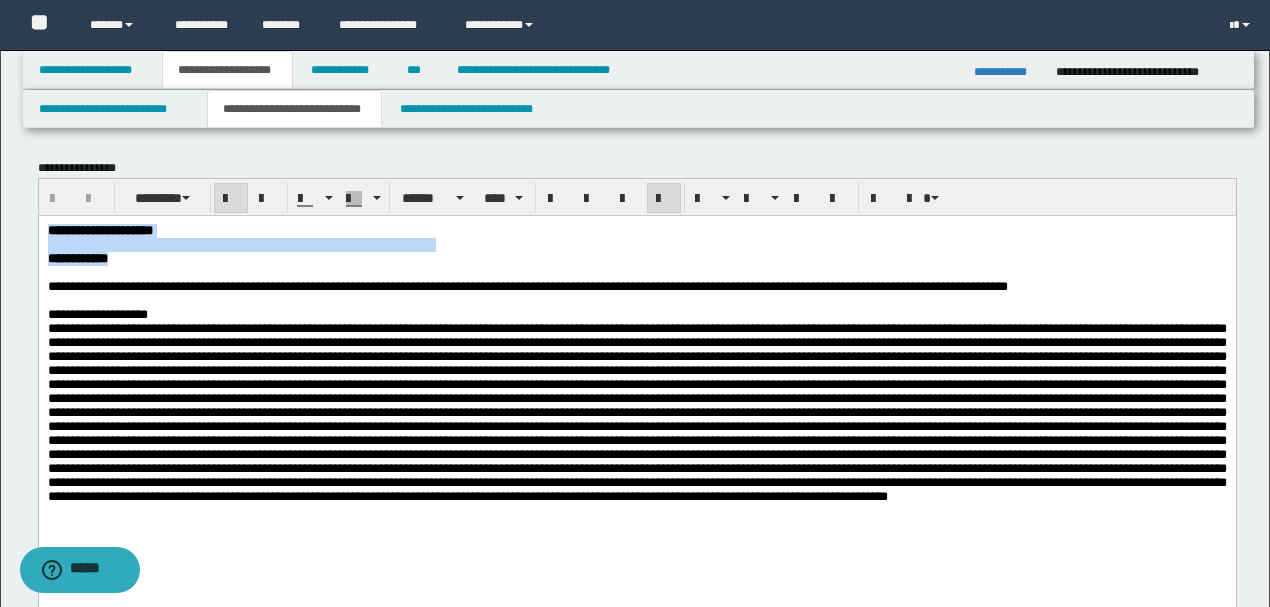 drag, startPoint x: 180, startPoint y: 261, endPoint x: 0, endPoint y: 204, distance: 188.80943 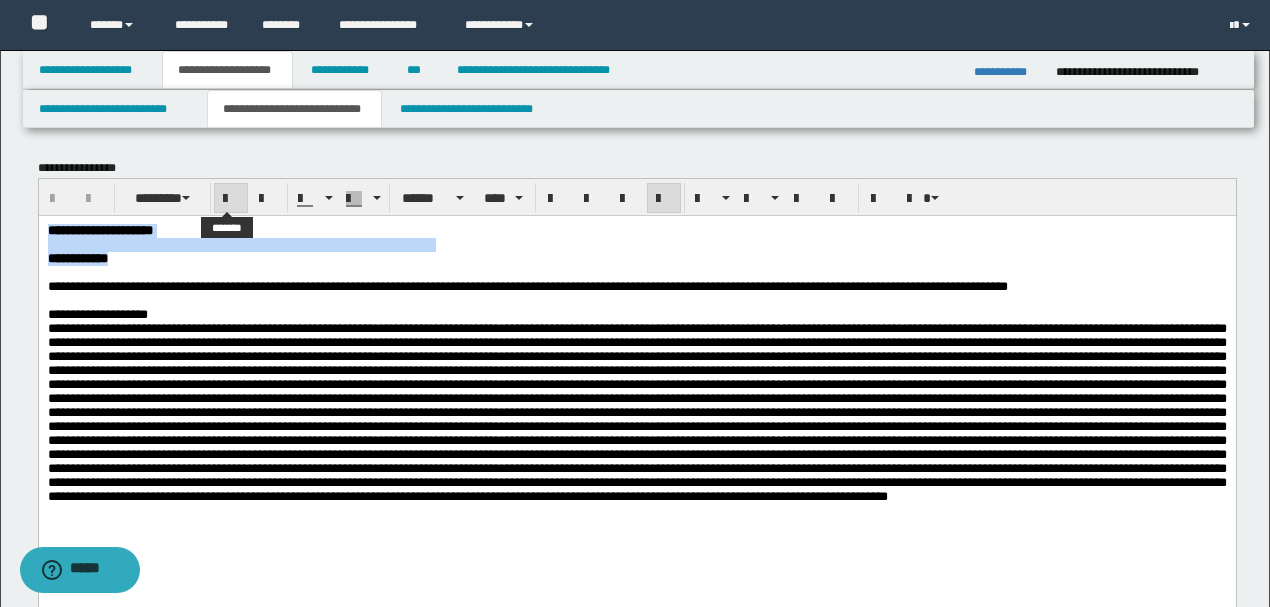 click at bounding box center [231, 199] 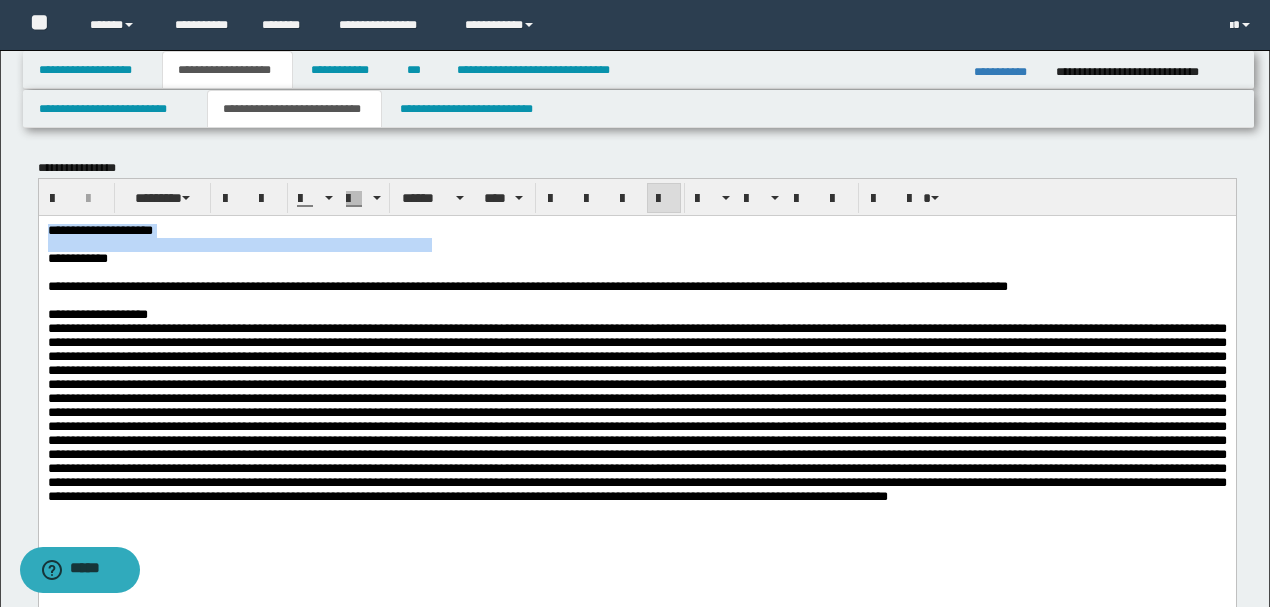 click on "**********" at bounding box center (636, 230) 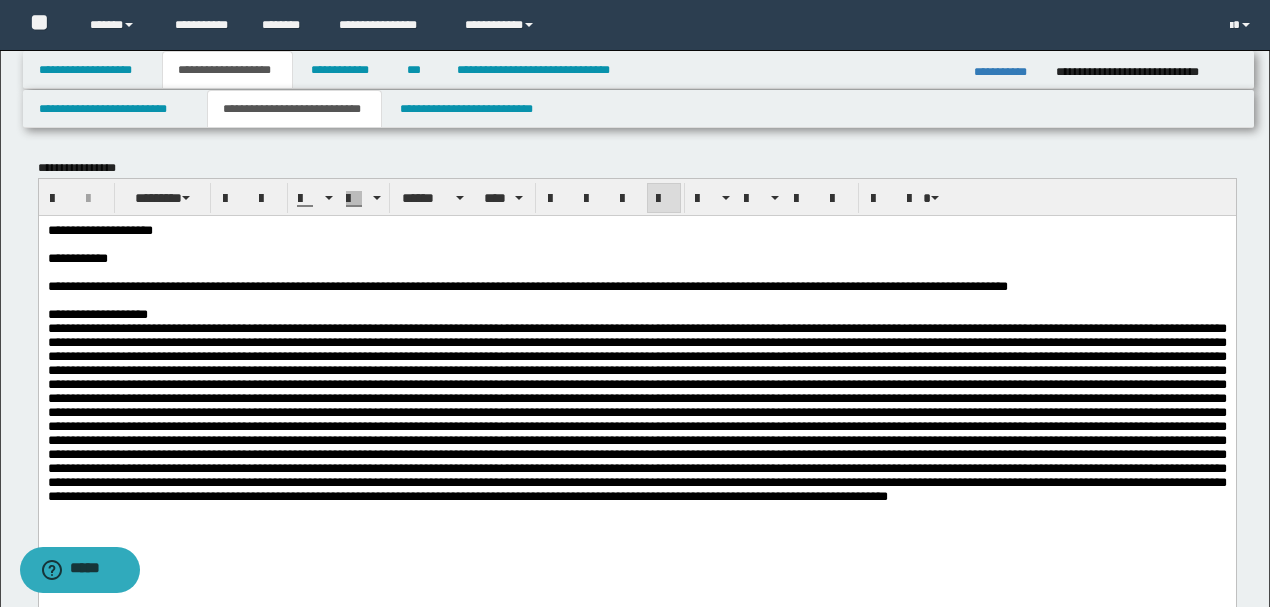 type 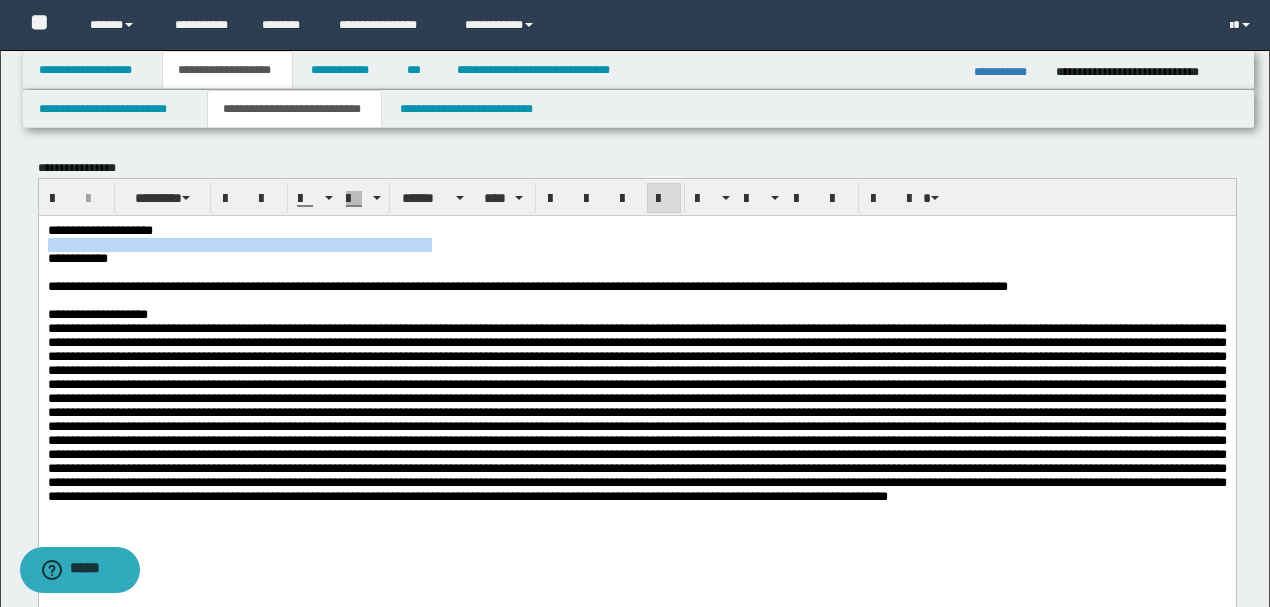 drag, startPoint x: 216, startPoint y: 234, endPoint x: 29, endPoint y: 261, distance: 188.93915 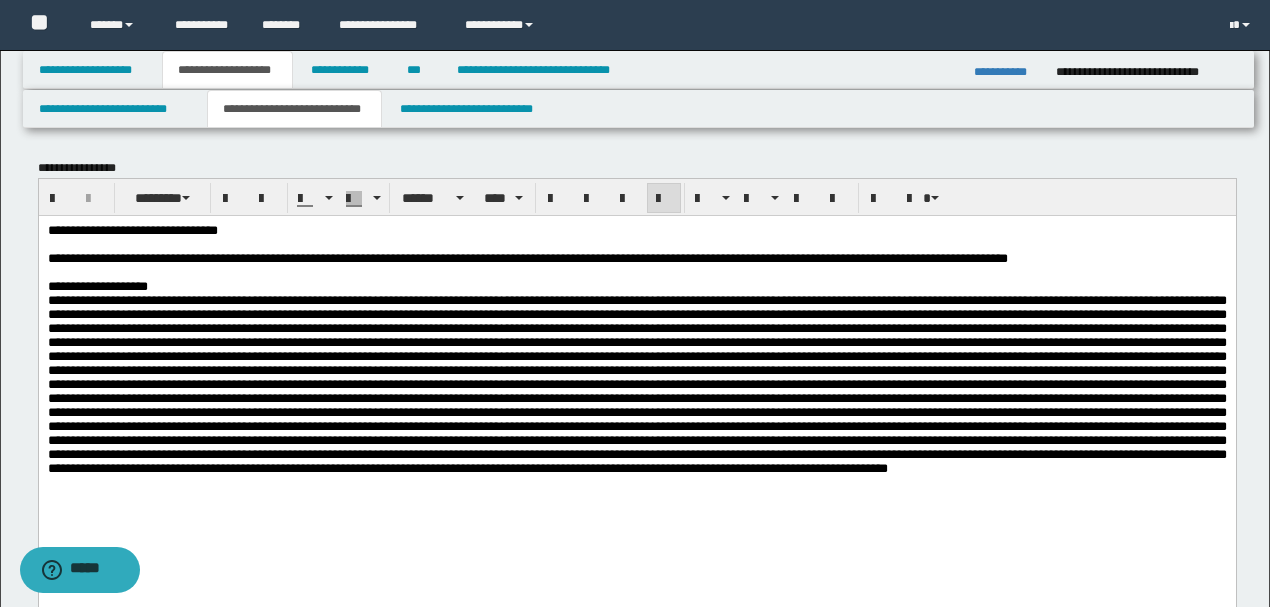 click on "[FIRST] [LAST] [ADDRESS] [CITY] [STATE] [ZIP]" at bounding box center [636, 374] 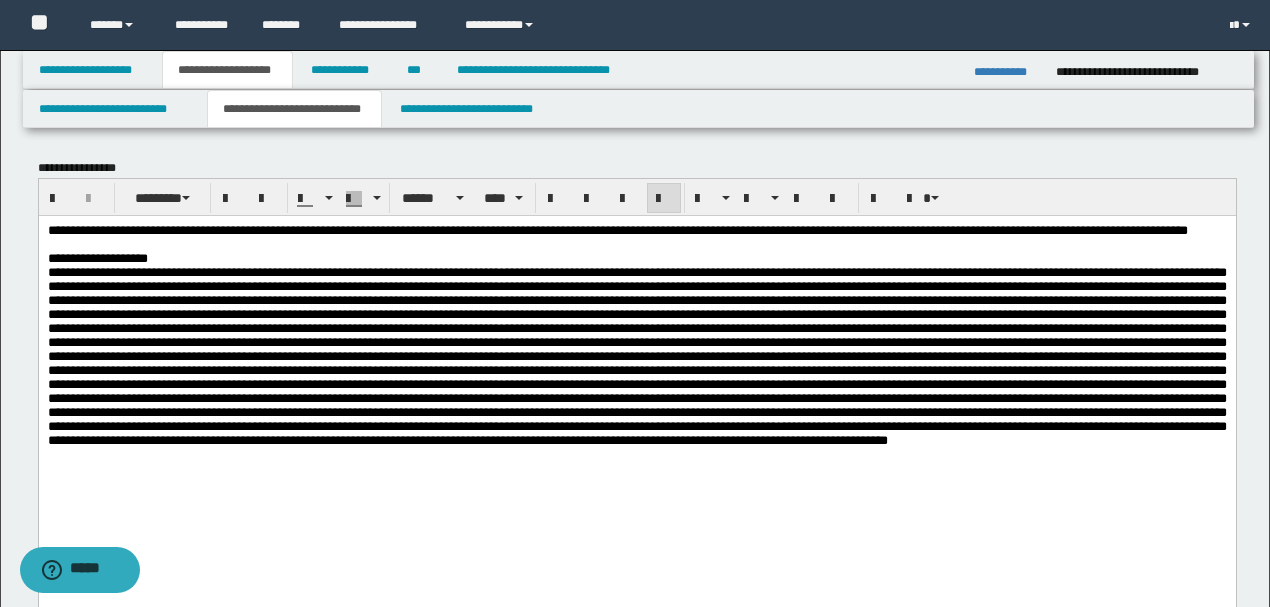 click on "**********" at bounding box center [707, 229] 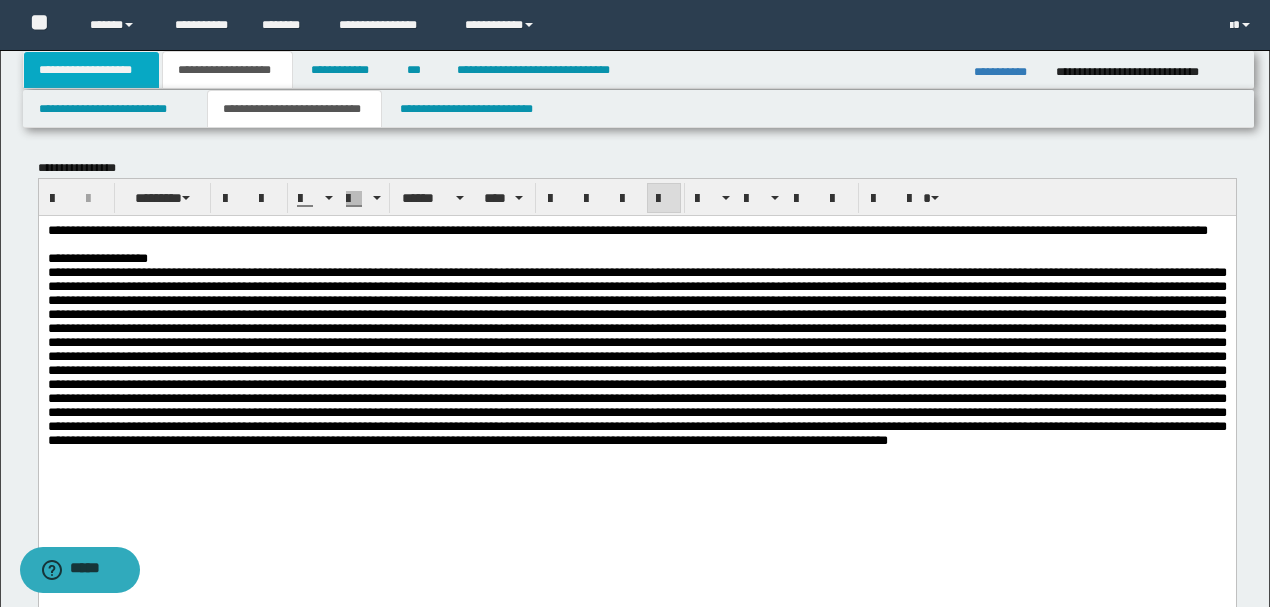 click on "**********" at bounding box center [92, 70] 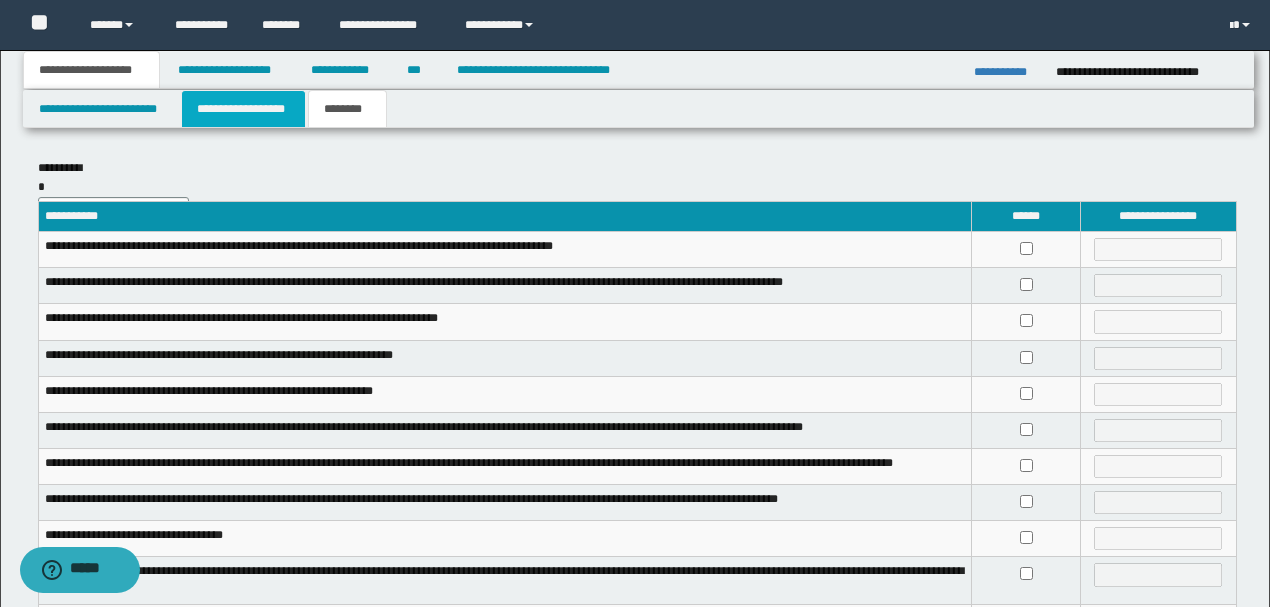 click on "**********" at bounding box center [243, 109] 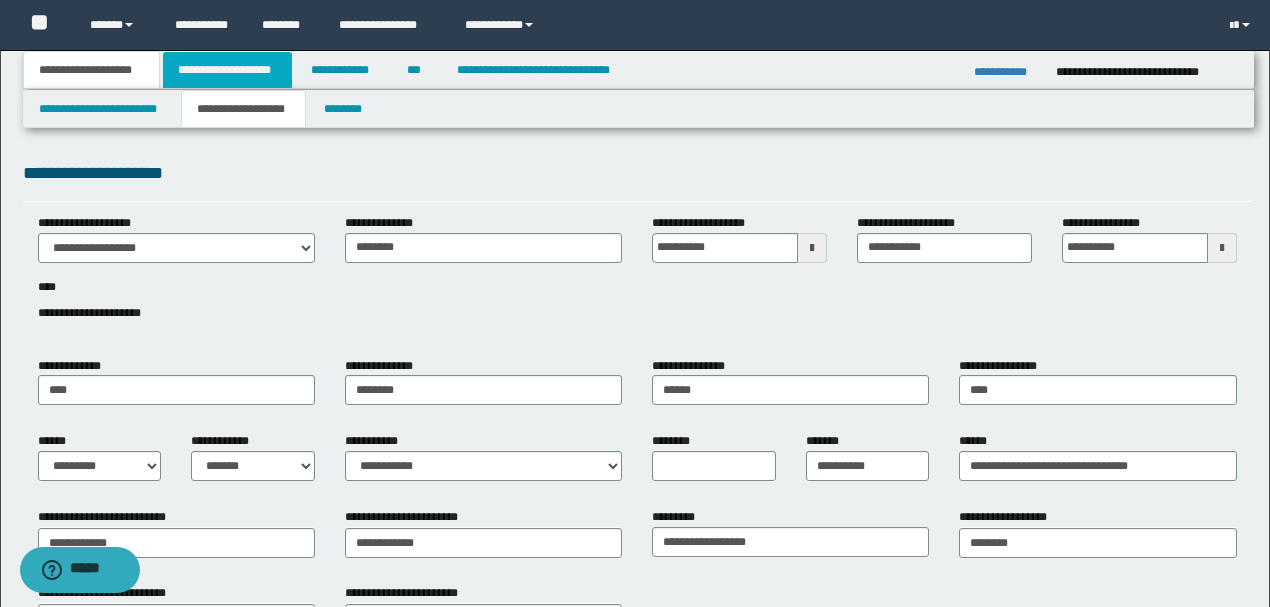 click on "**********" at bounding box center (227, 70) 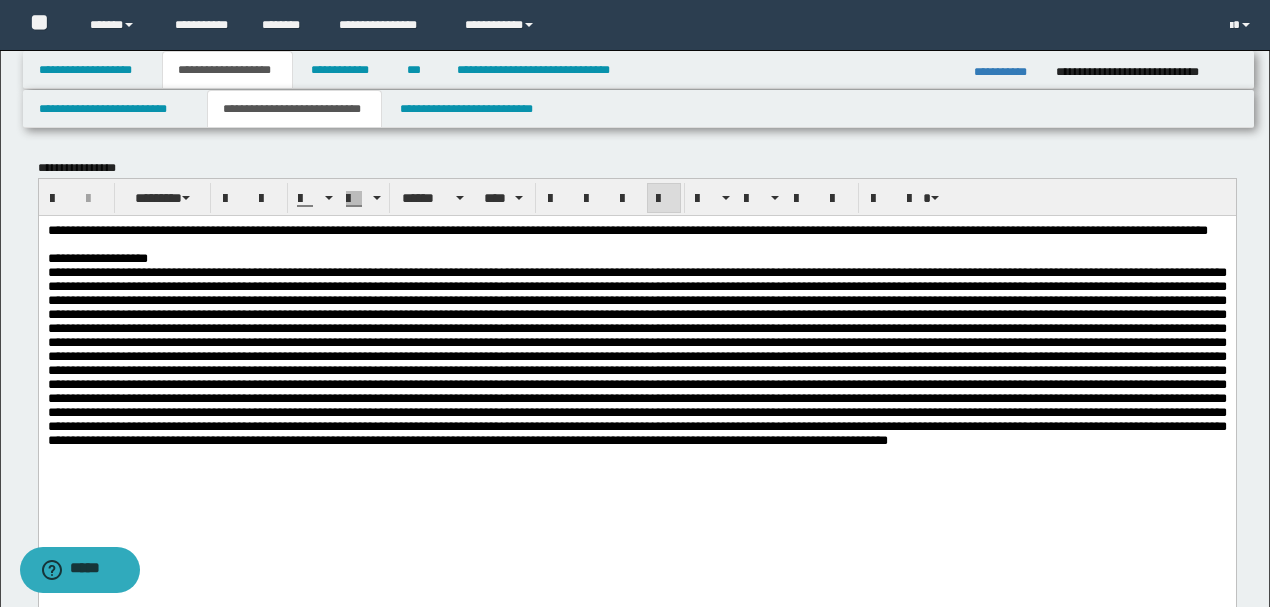click on "**********" at bounding box center (717, 229) 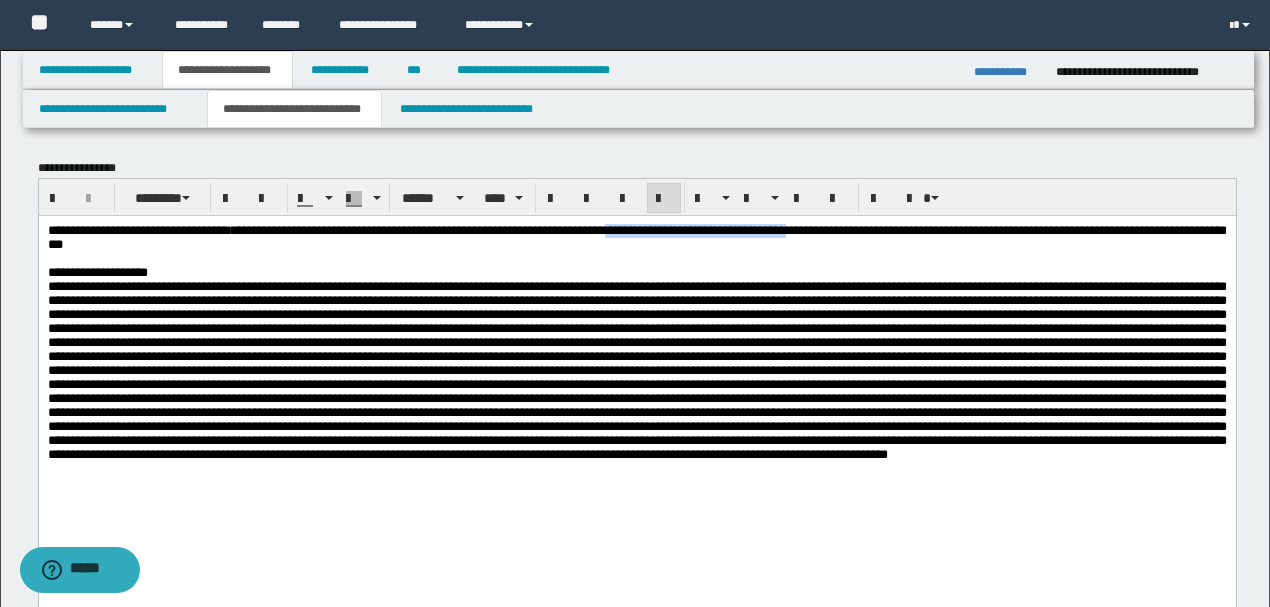 drag, startPoint x: 789, startPoint y: 230, endPoint x: 1023, endPoint y: 228, distance: 234.00854 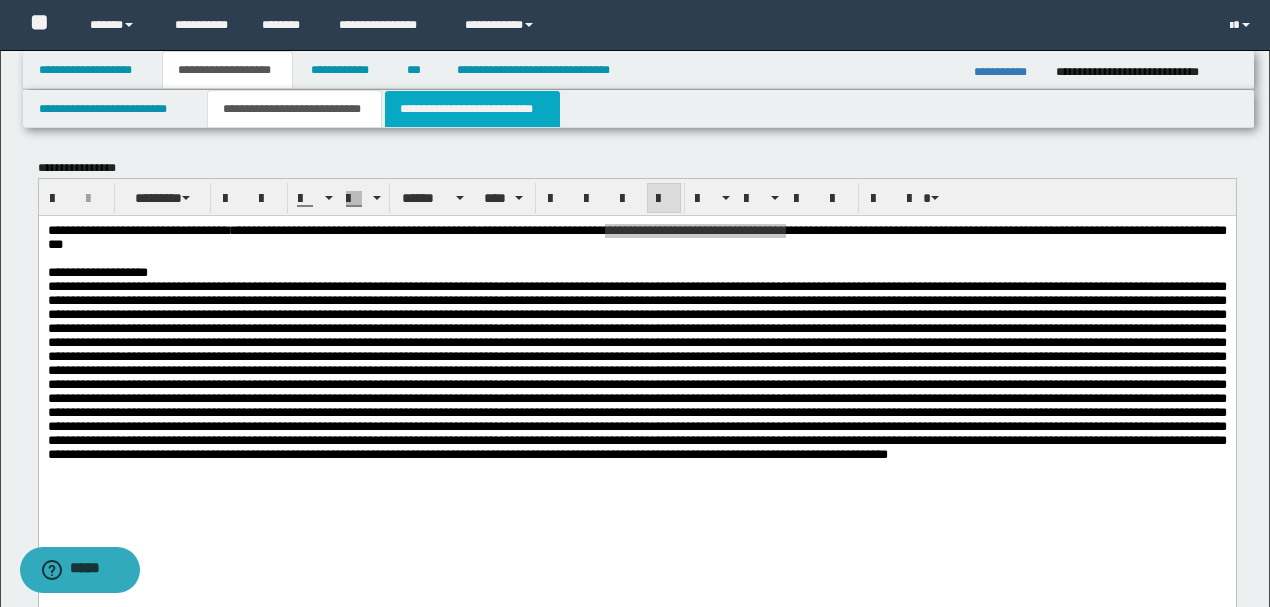 click on "**********" at bounding box center (472, 109) 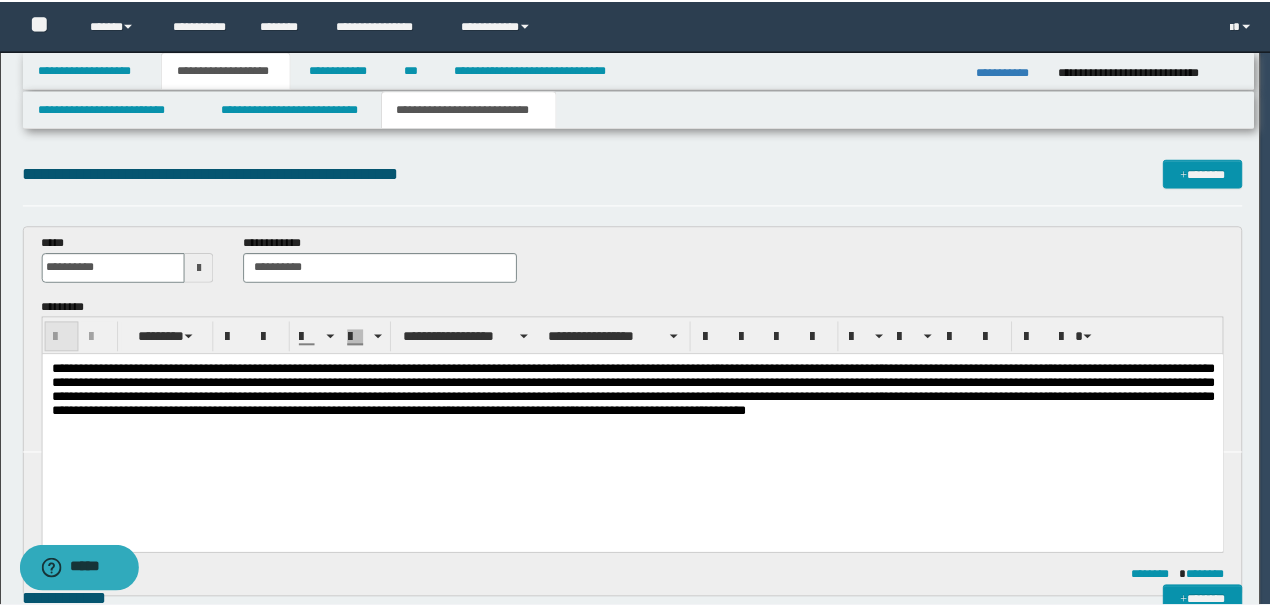 scroll, scrollTop: 0, scrollLeft: 0, axis: both 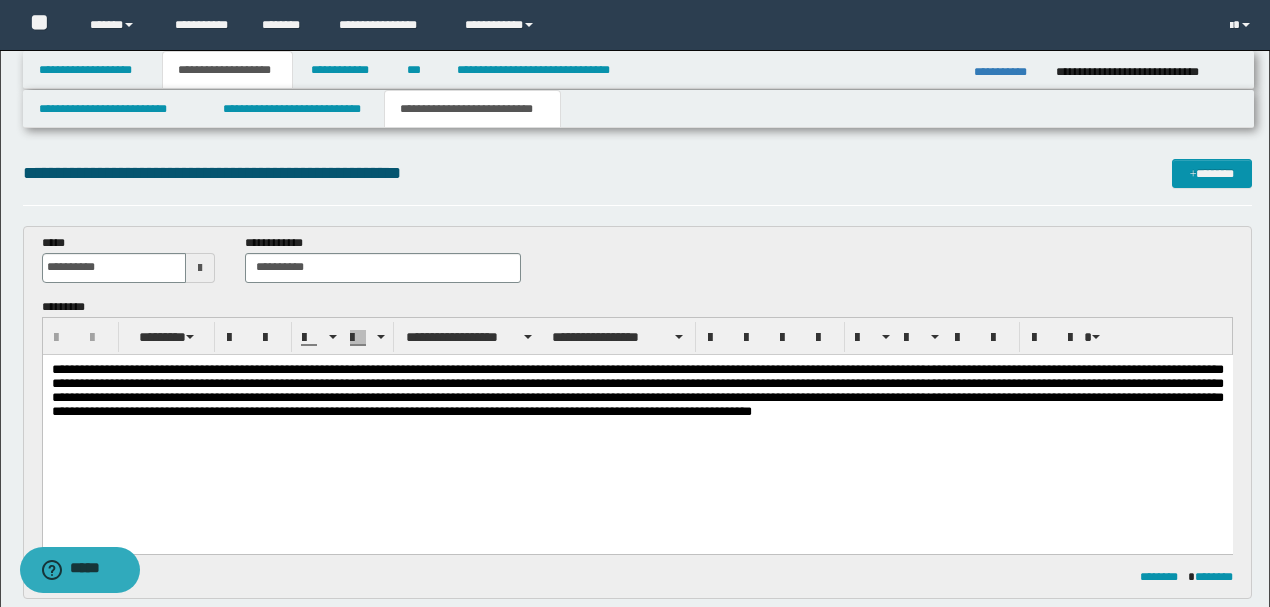click on "**********" at bounding box center [637, 389] 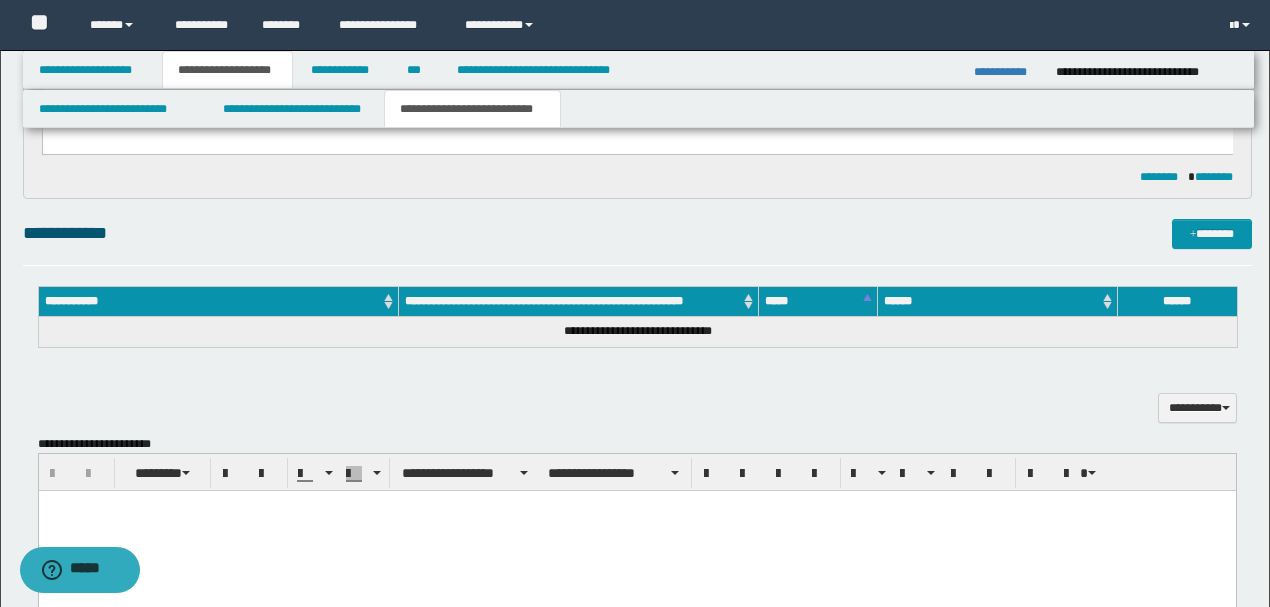 scroll, scrollTop: 0, scrollLeft: 0, axis: both 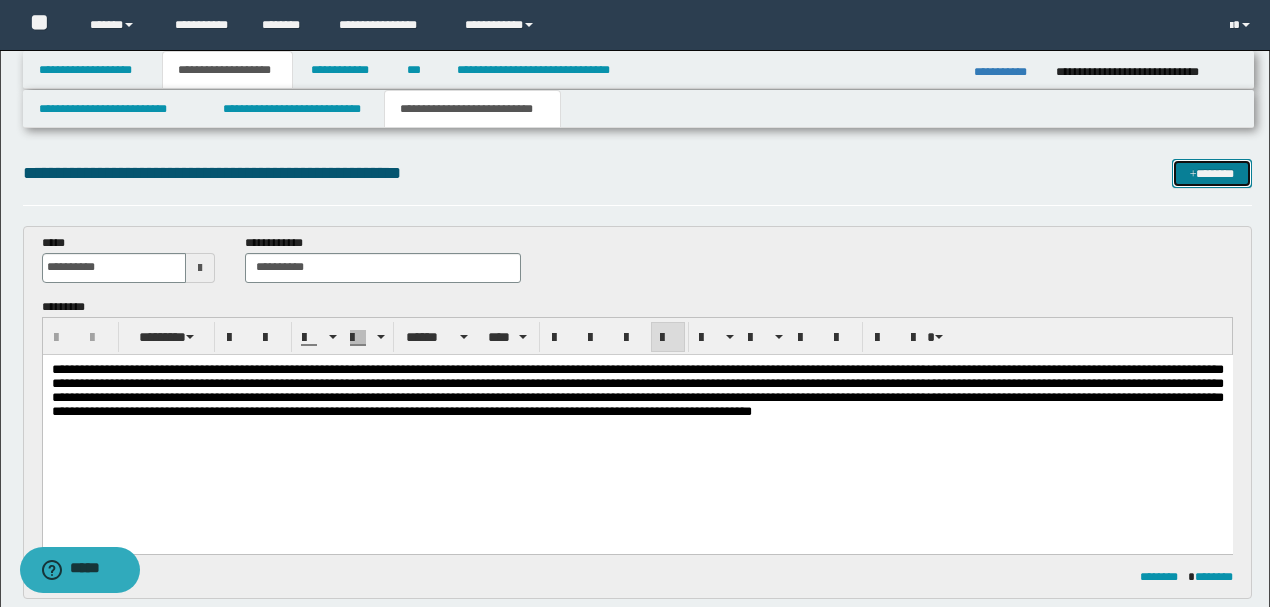 click on "*******" at bounding box center (1211, 173) 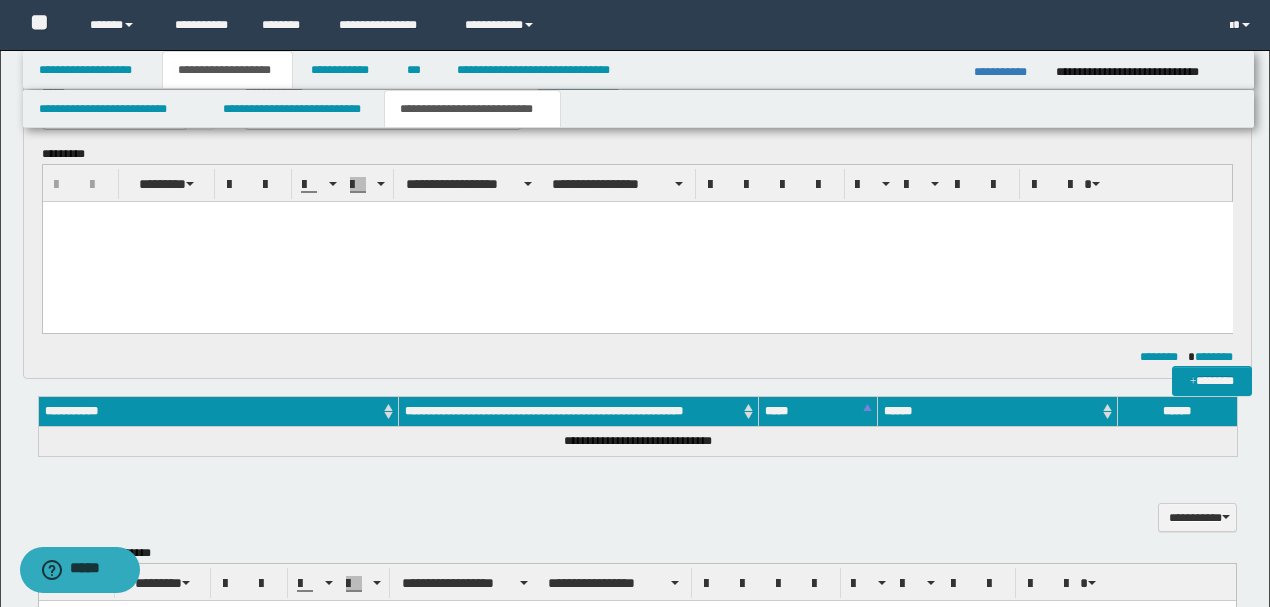 scroll, scrollTop: 0, scrollLeft: 0, axis: both 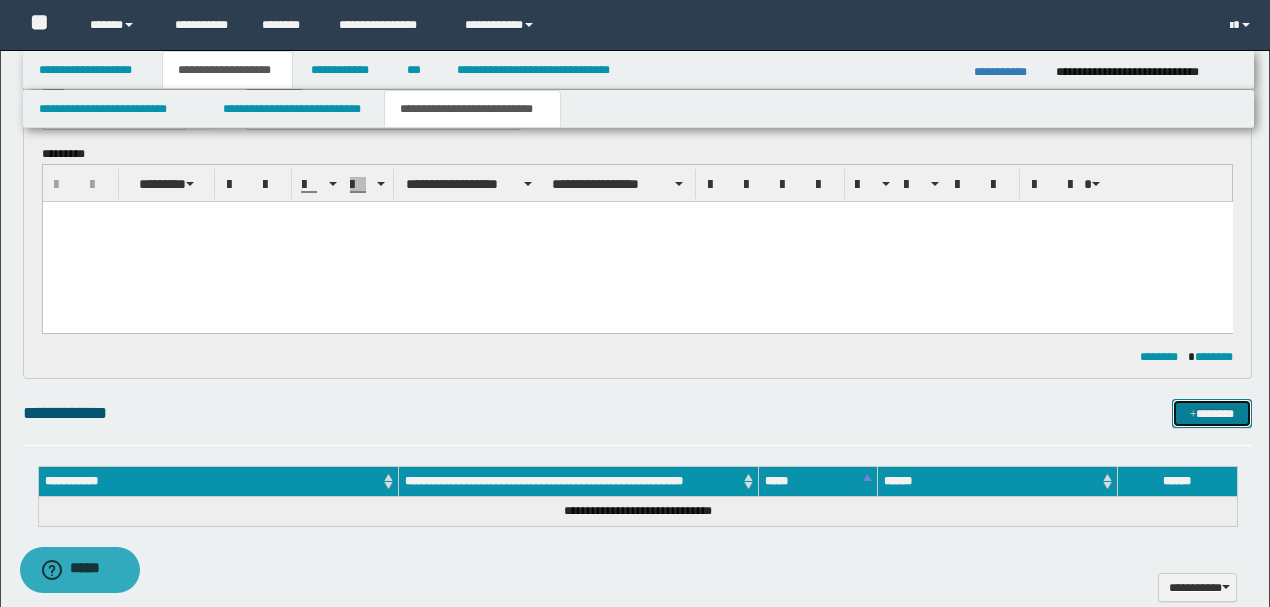 click on "*******" at bounding box center [1211, 413] 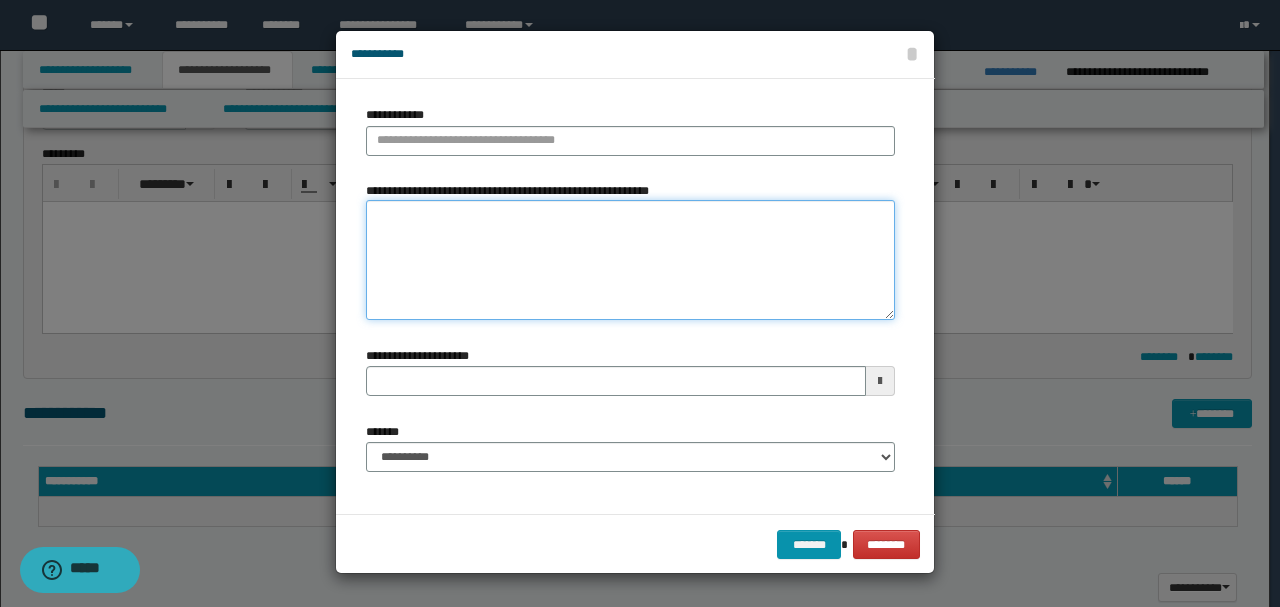 click on "**********" at bounding box center [630, 260] 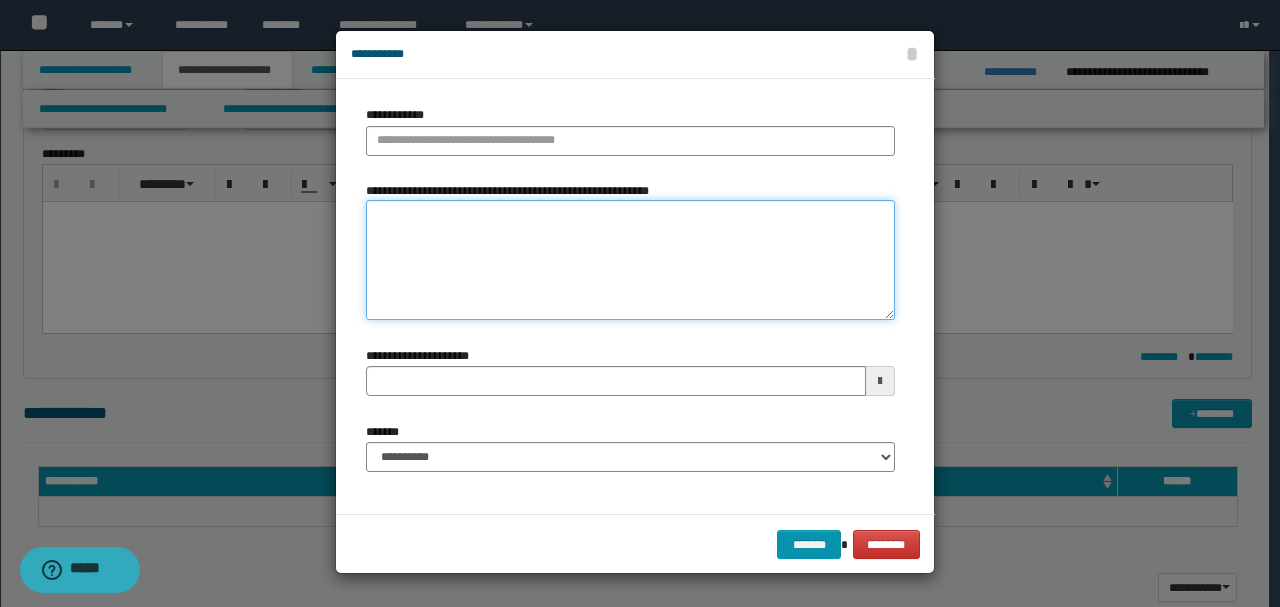 paste on "**********" 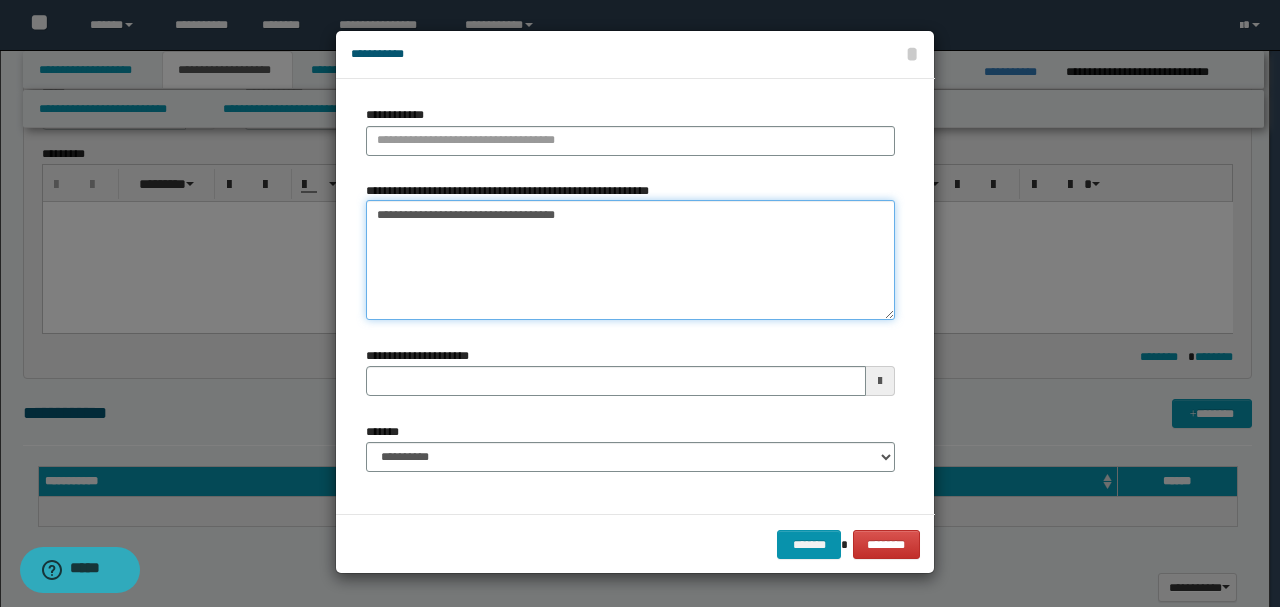 type 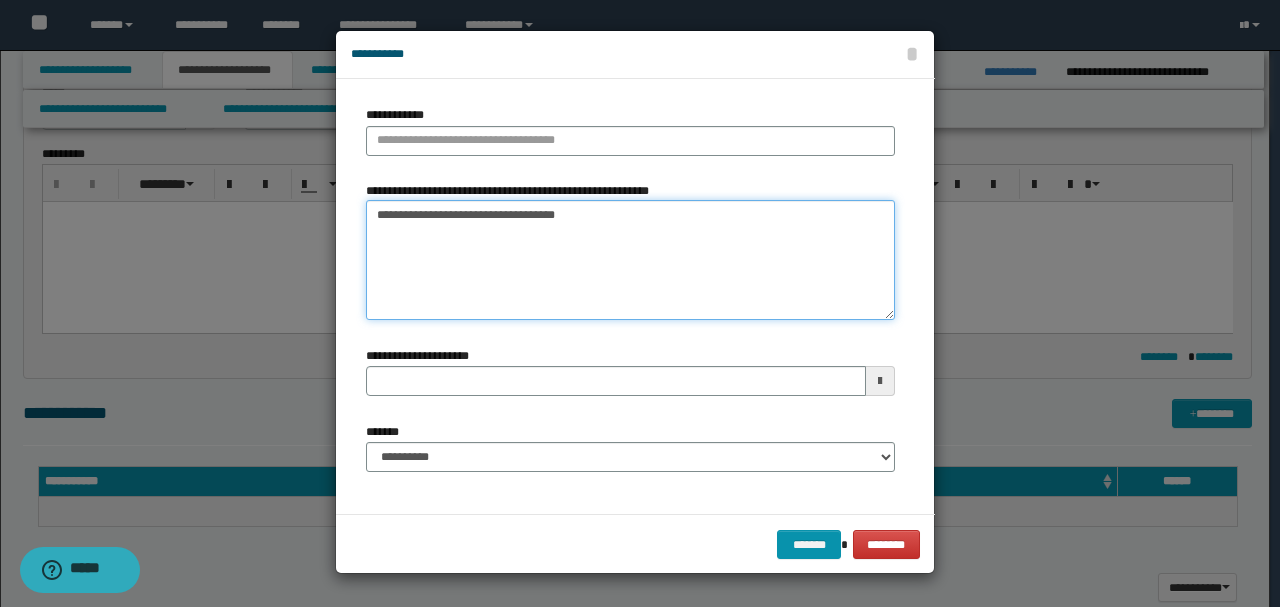 click on "**********" at bounding box center (630, 260) 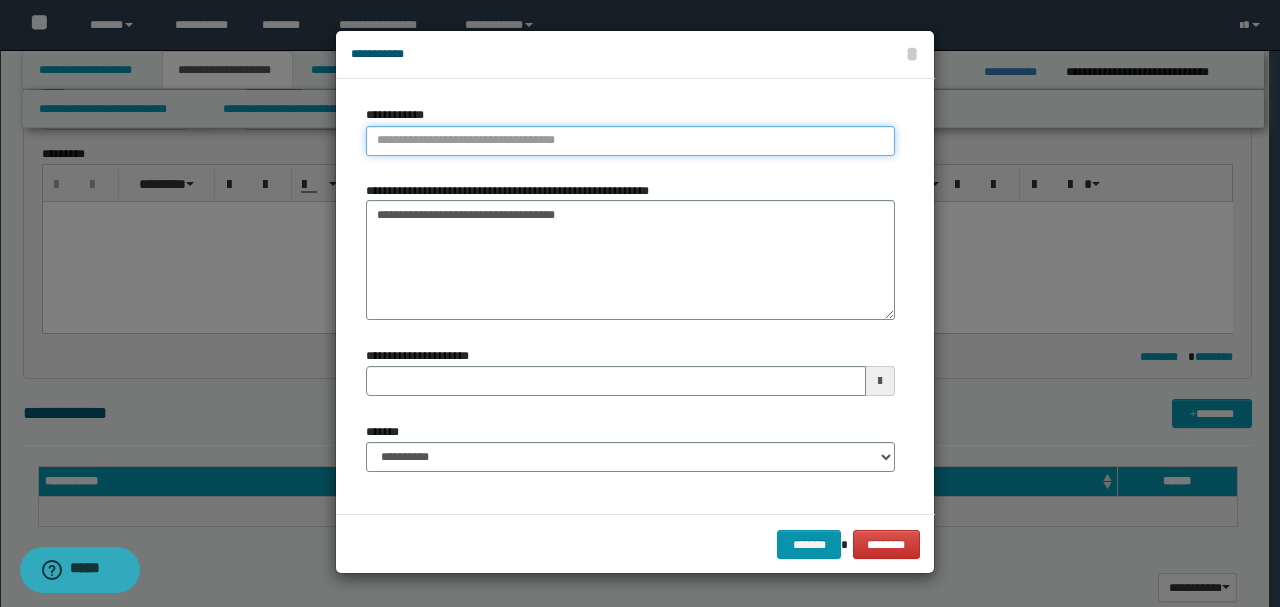 click on "**********" at bounding box center [630, 141] 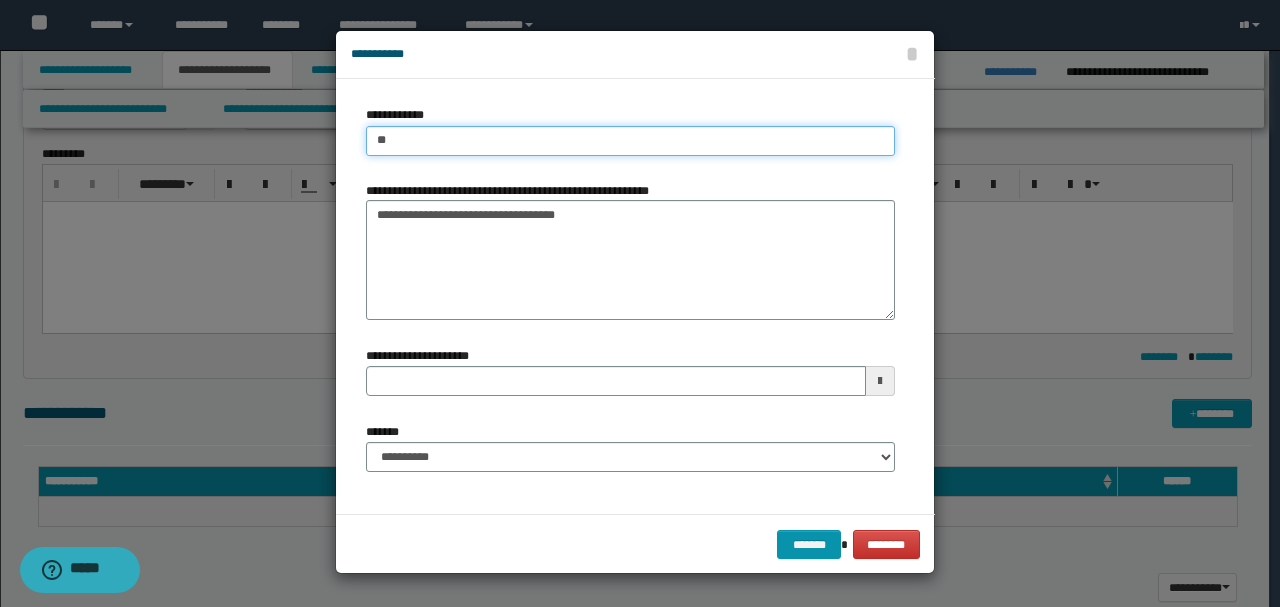 type on "***" 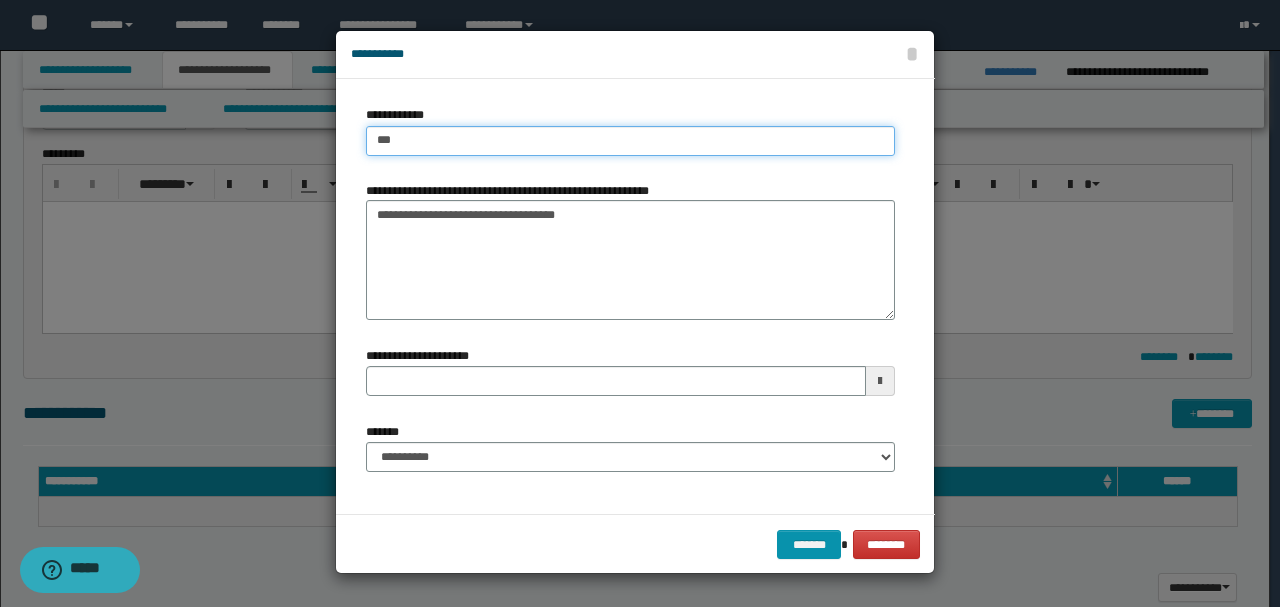 type on "***" 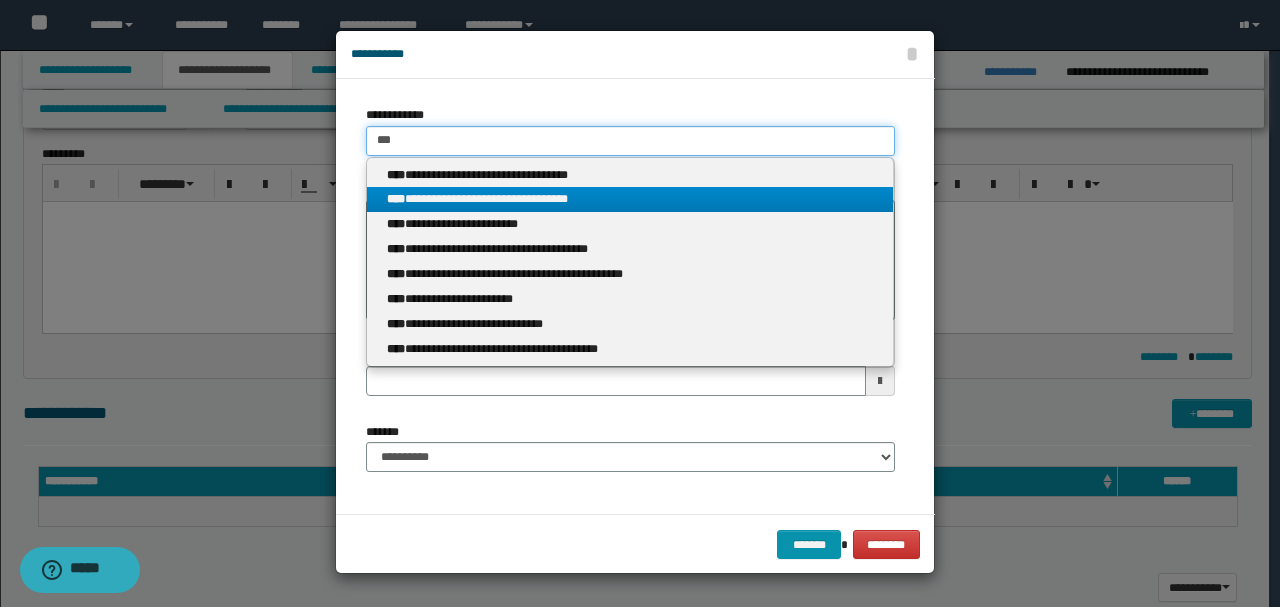 type on "***" 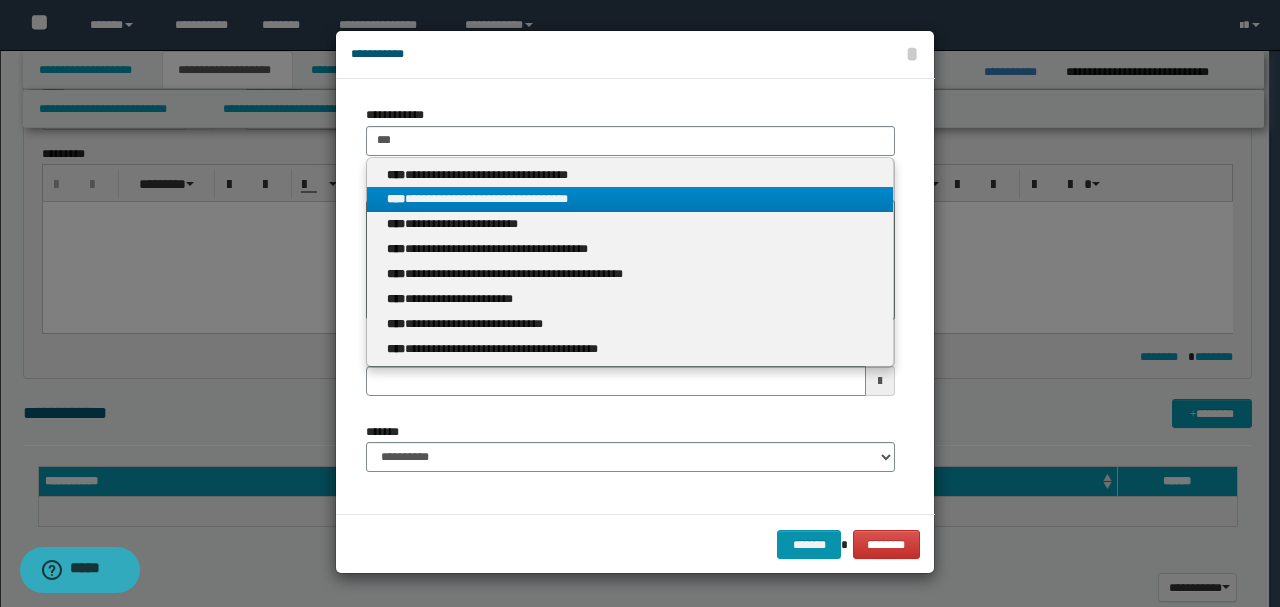 click on "****" at bounding box center [396, 199] 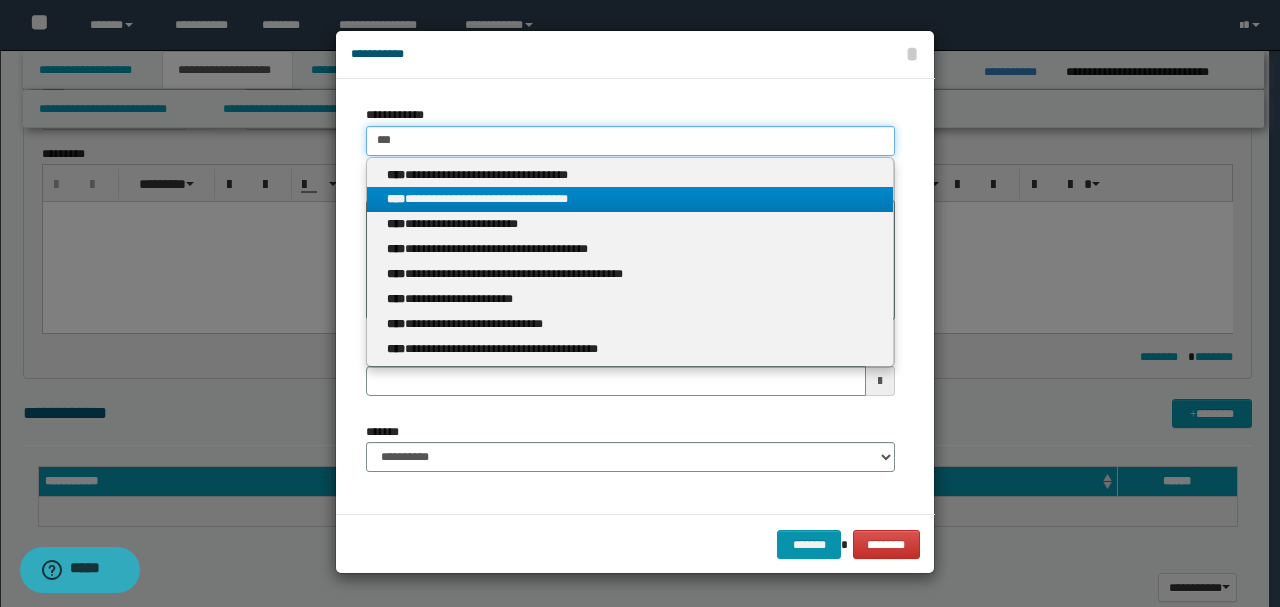 type 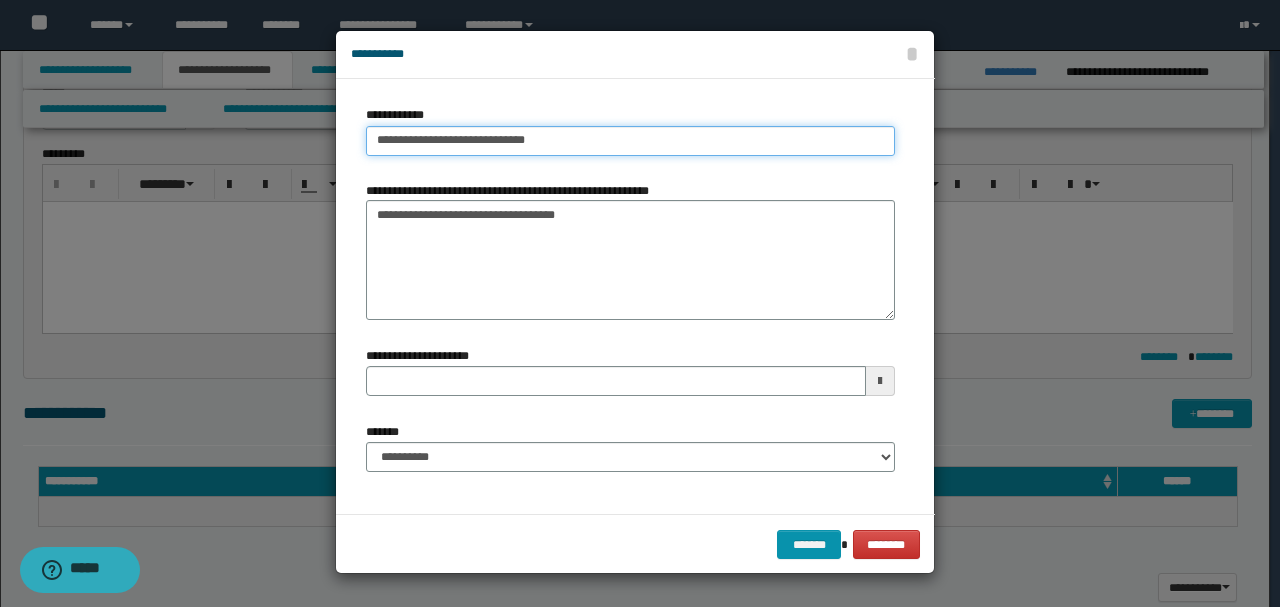 type 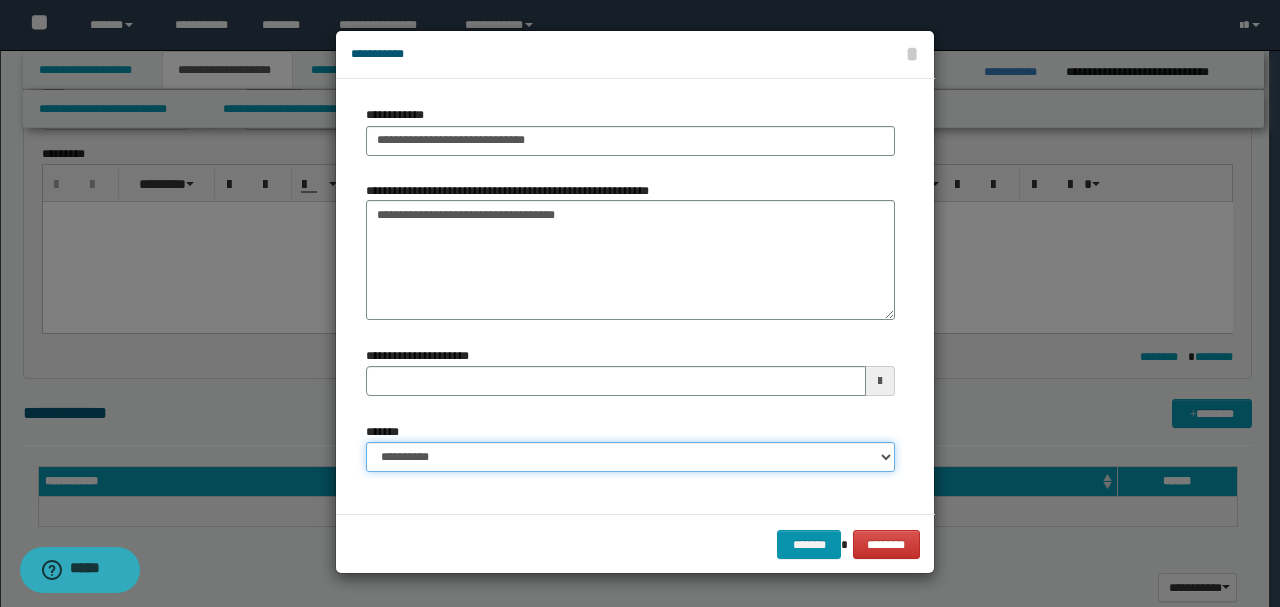 click on "**********" at bounding box center (630, 457) 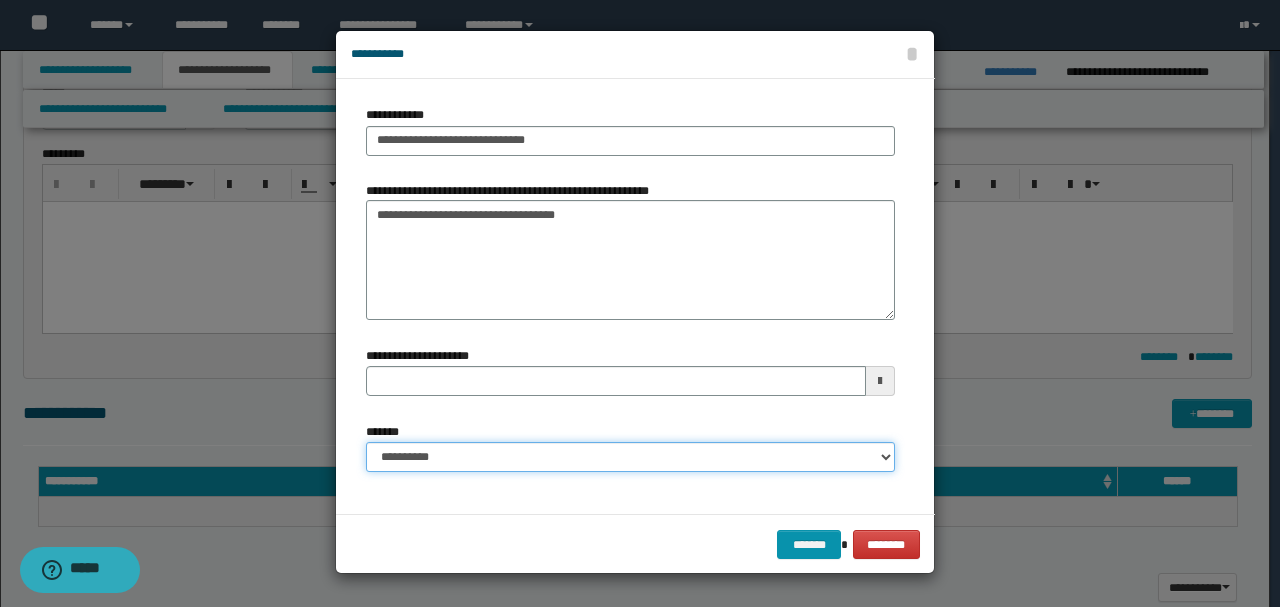 select on "*" 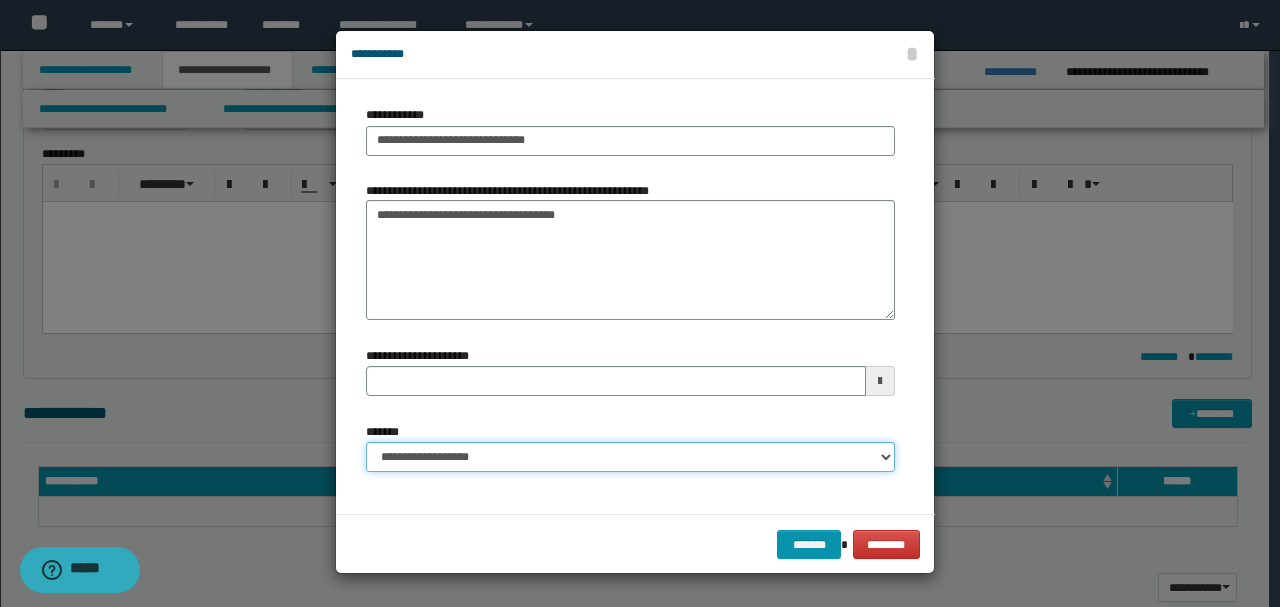 click on "**********" at bounding box center [630, 457] 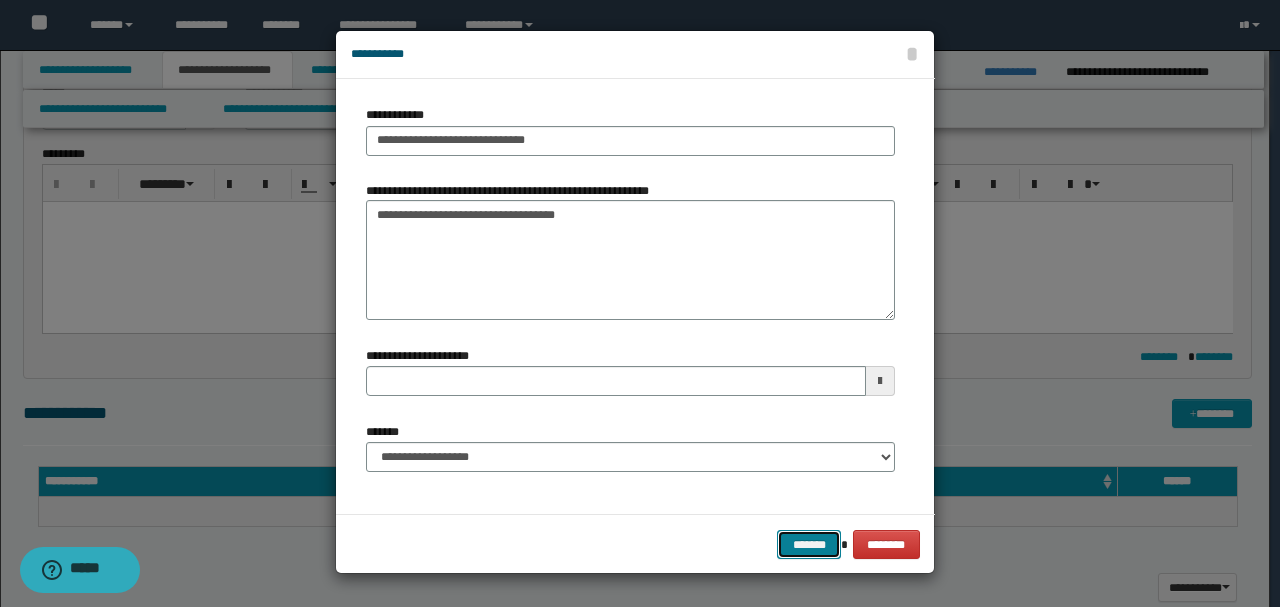 click on "*******" at bounding box center (809, 544) 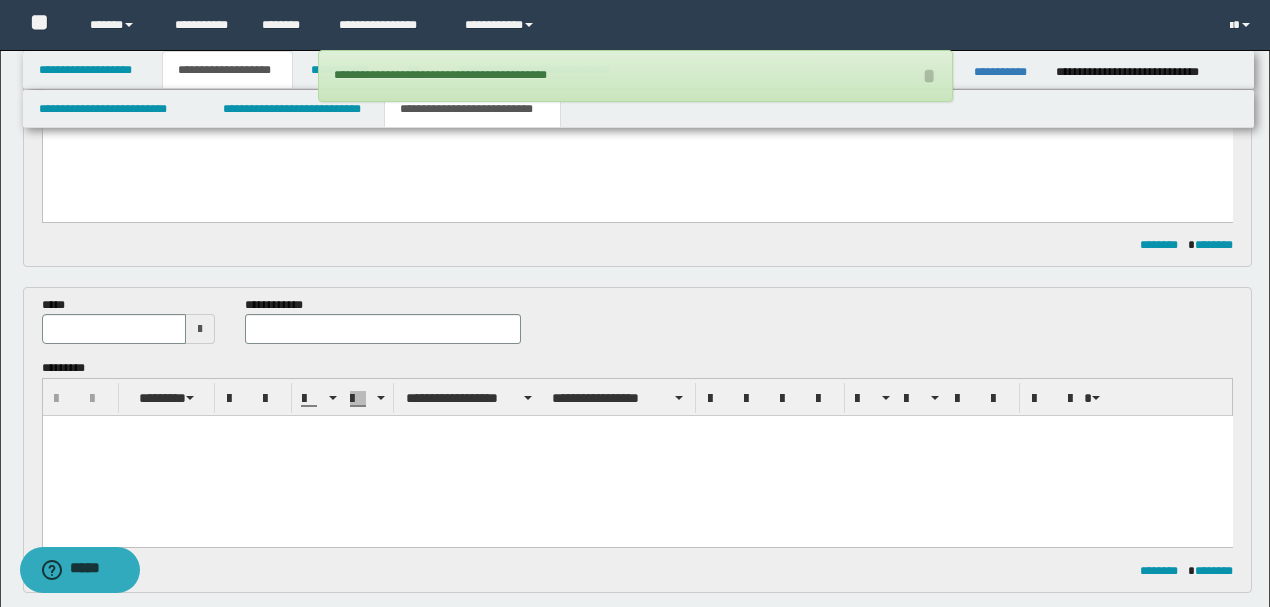 scroll, scrollTop: 279, scrollLeft: 0, axis: vertical 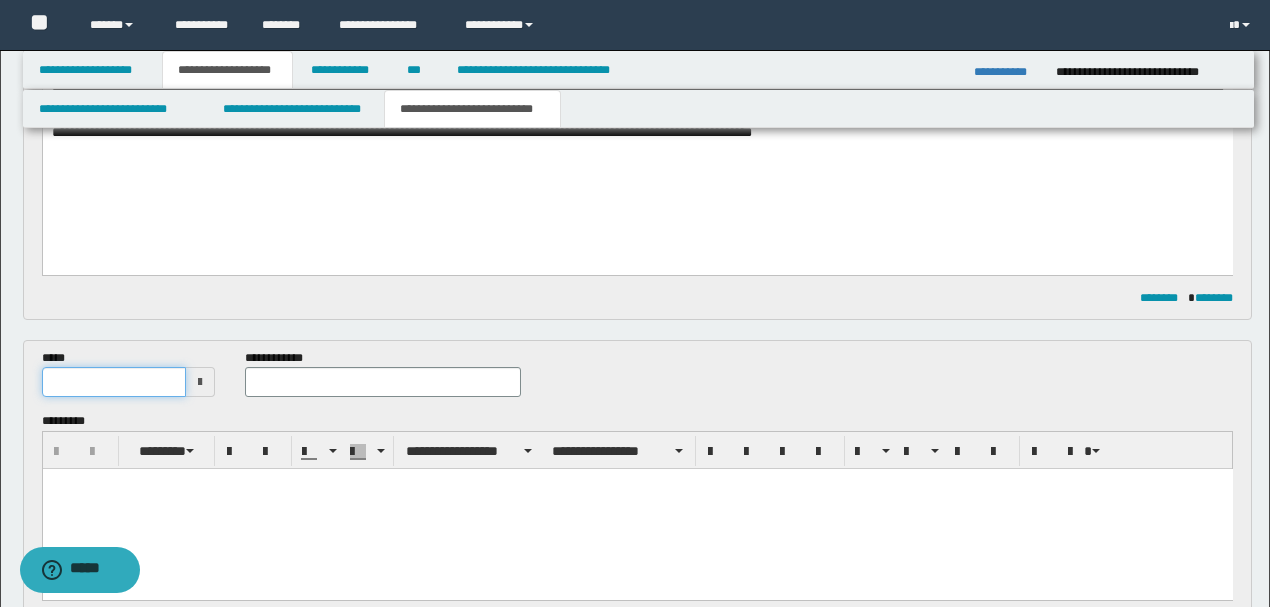 click at bounding box center [114, 382] 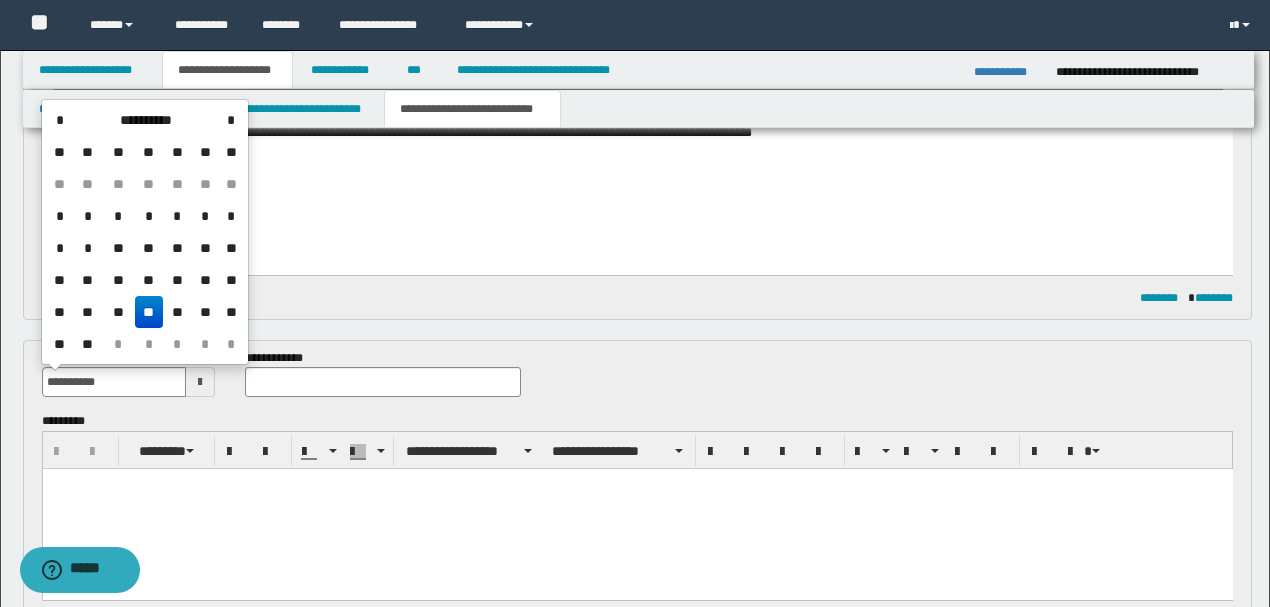 click on "**" at bounding box center (149, 312) 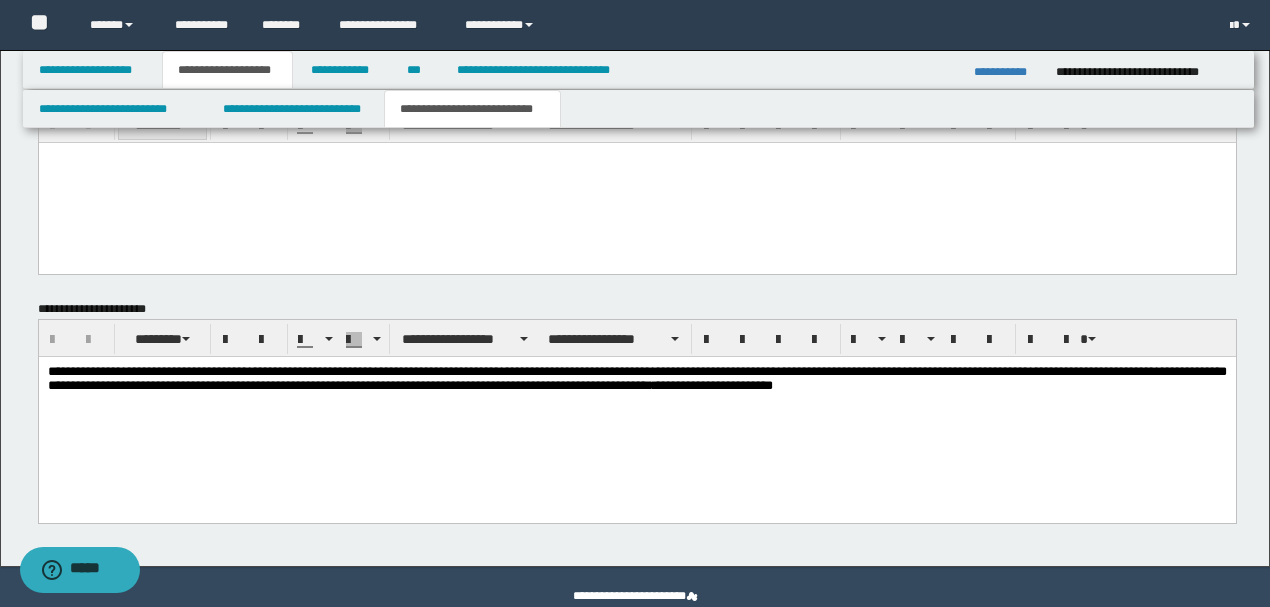 scroll, scrollTop: 1325, scrollLeft: 0, axis: vertical 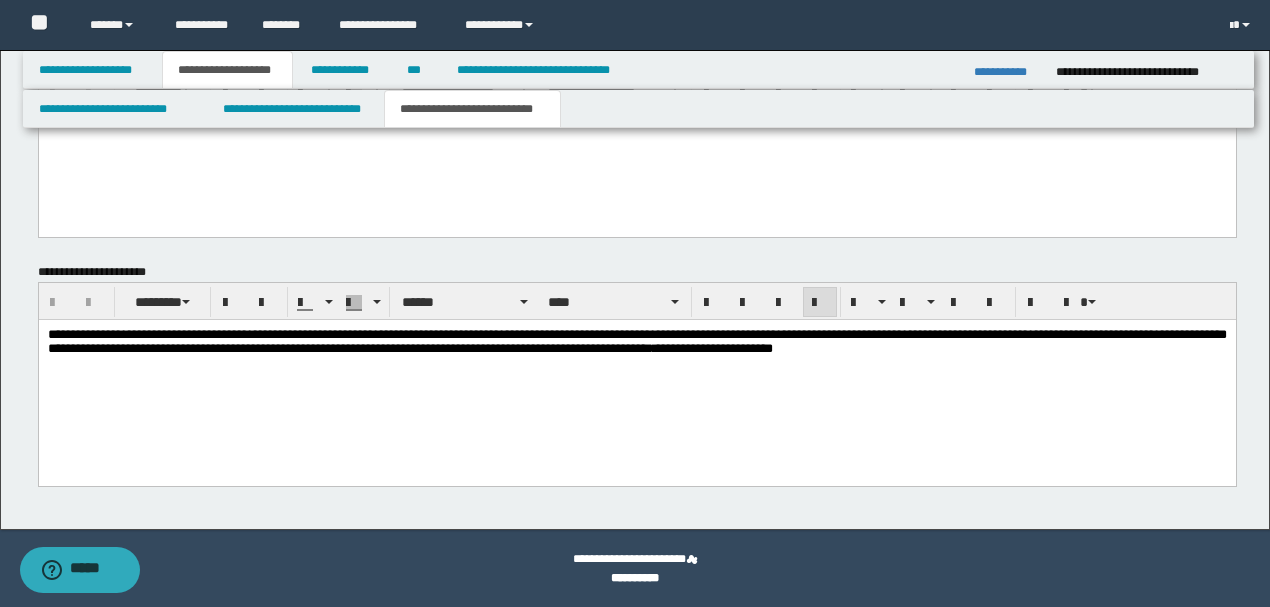click on "**********" at bounding box center [636, 342] 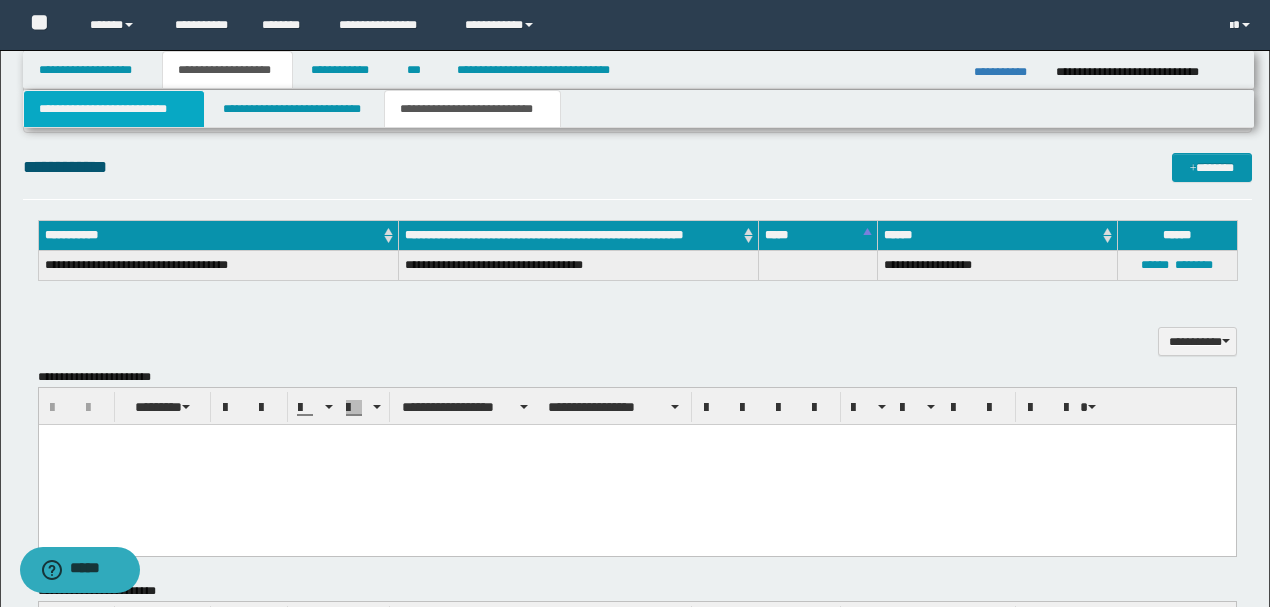 click on "**********" at bounding box center [114, 109] 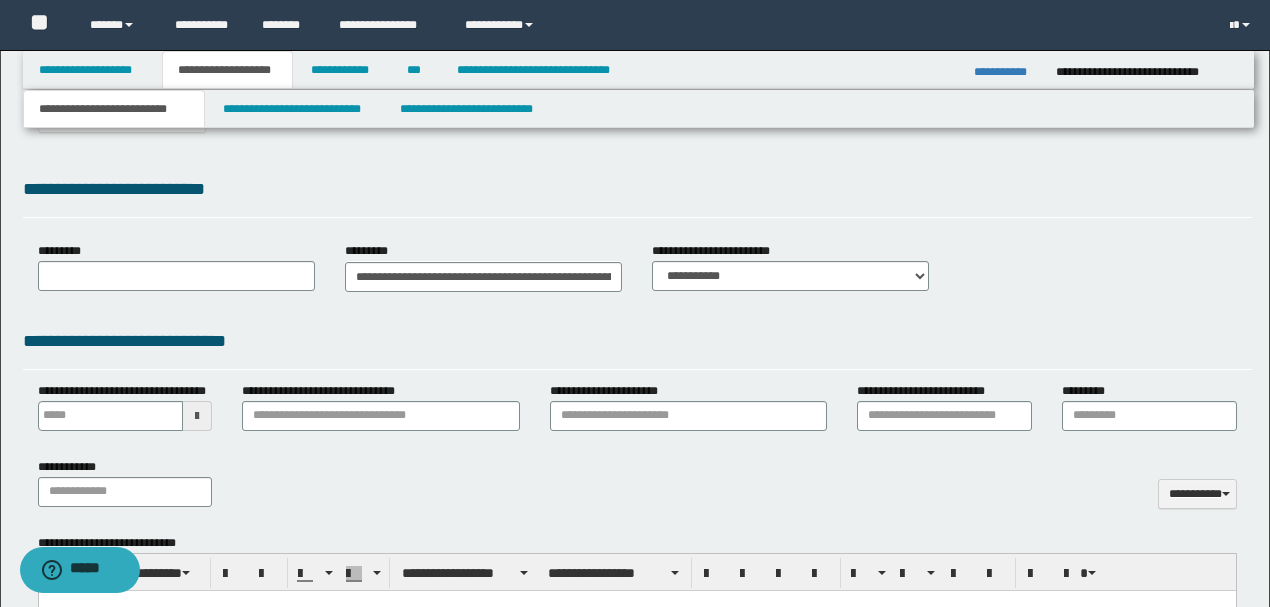 scroll, scrollTop: 54, scrollLeft: 0, axis: vertical 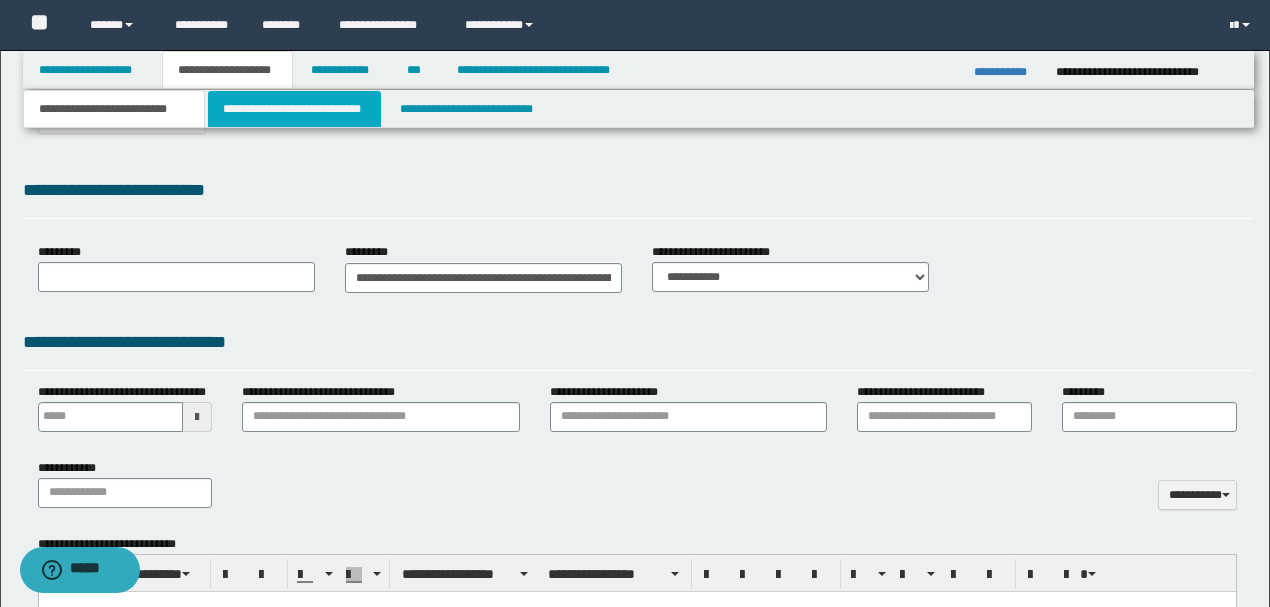 click on "**********" at bounding box center (294, 109) 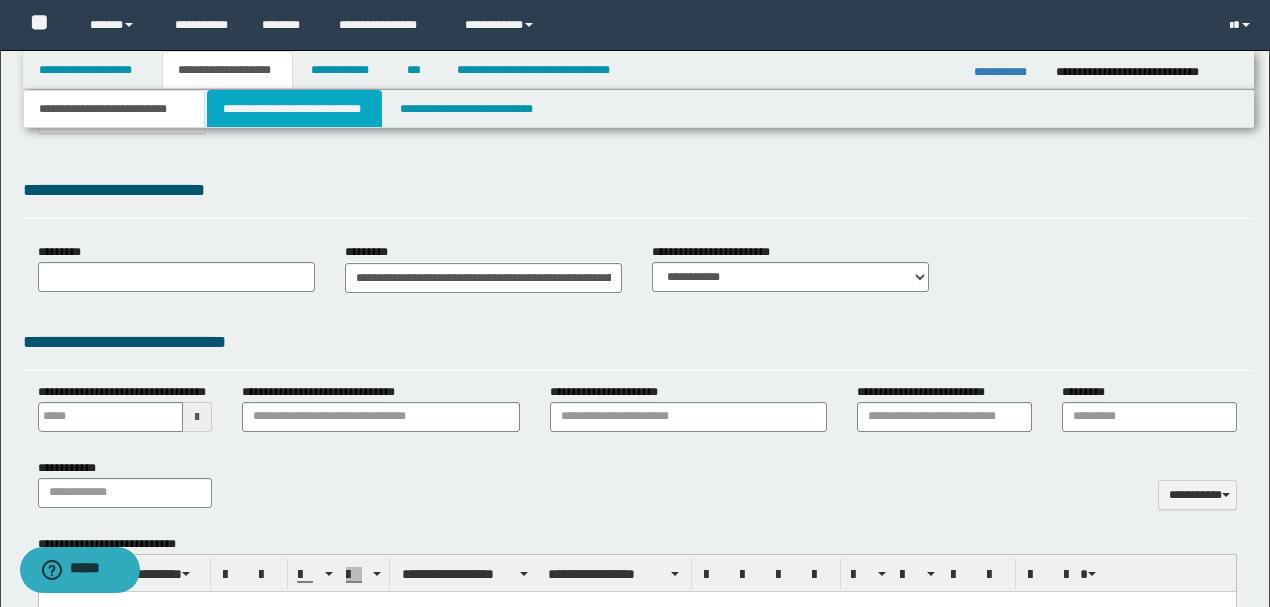 type 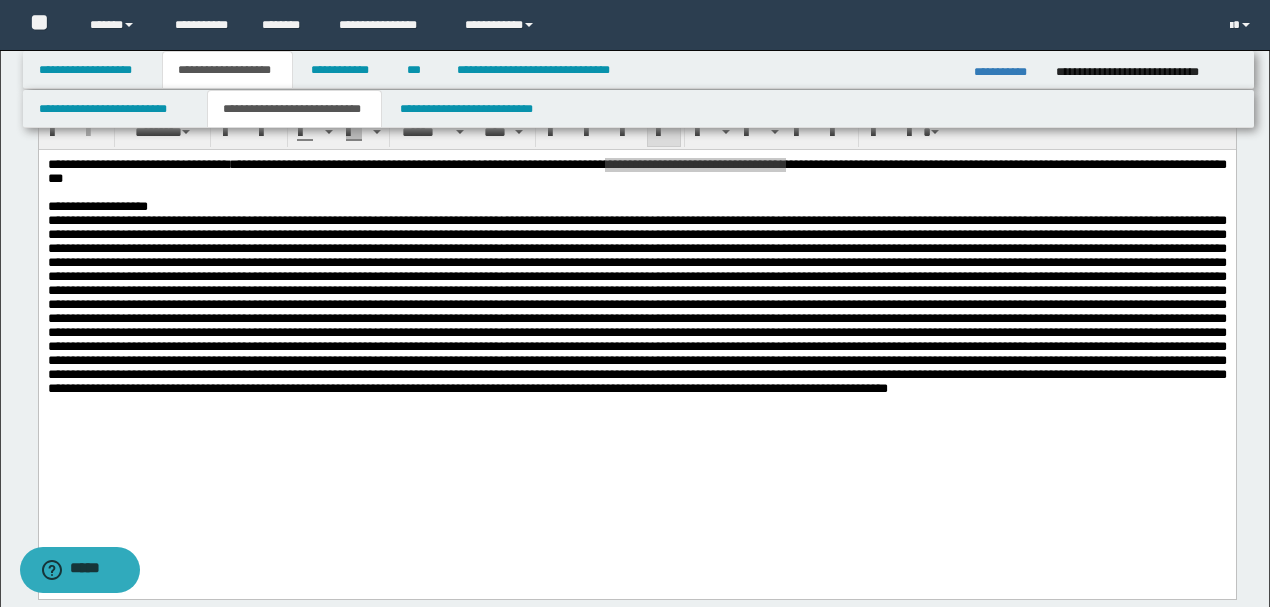 scroll, scrollTop: 66, scrollLeft: 0, axis: vertical 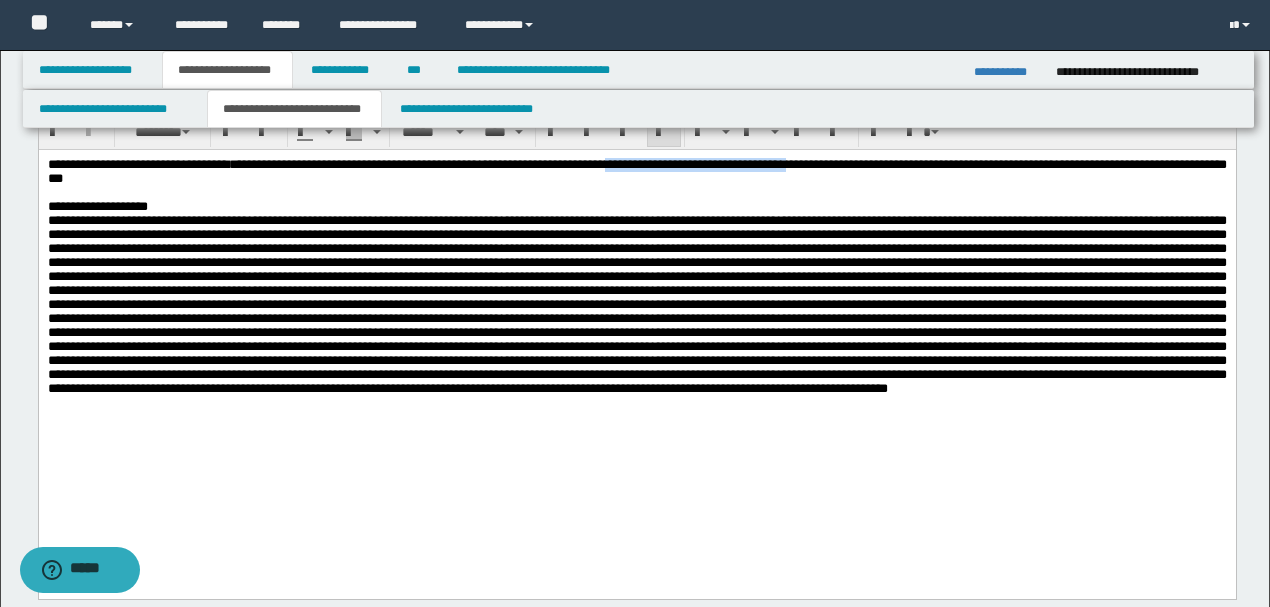 click at bounding box center [636, 303] 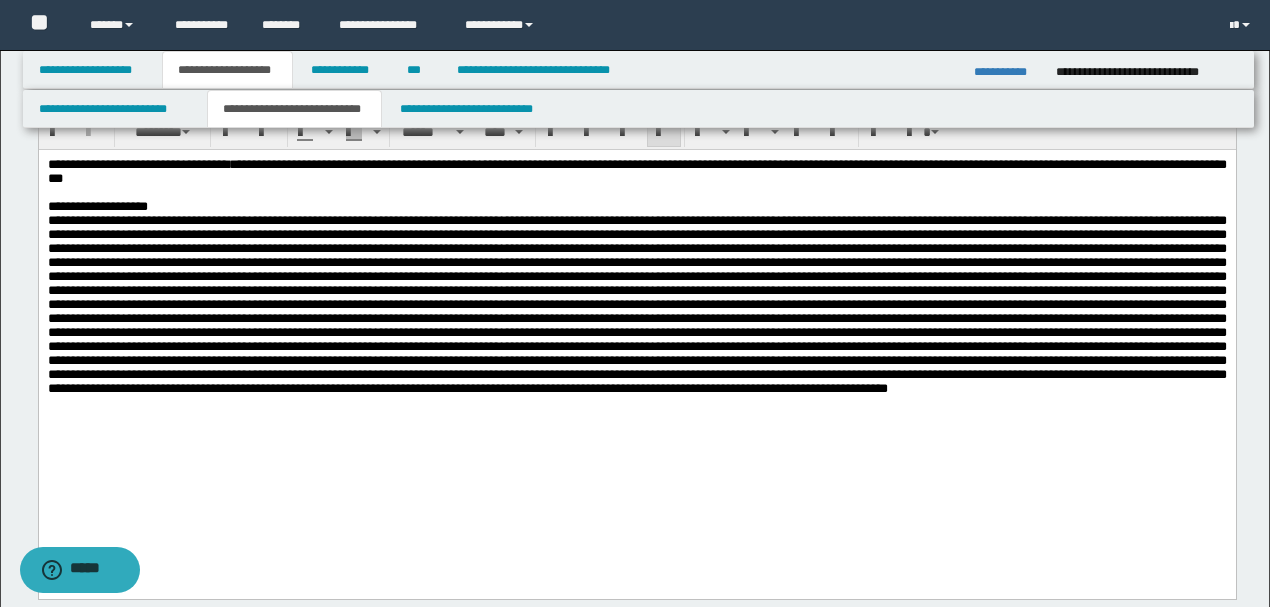 click at bounding box center (636, 303) 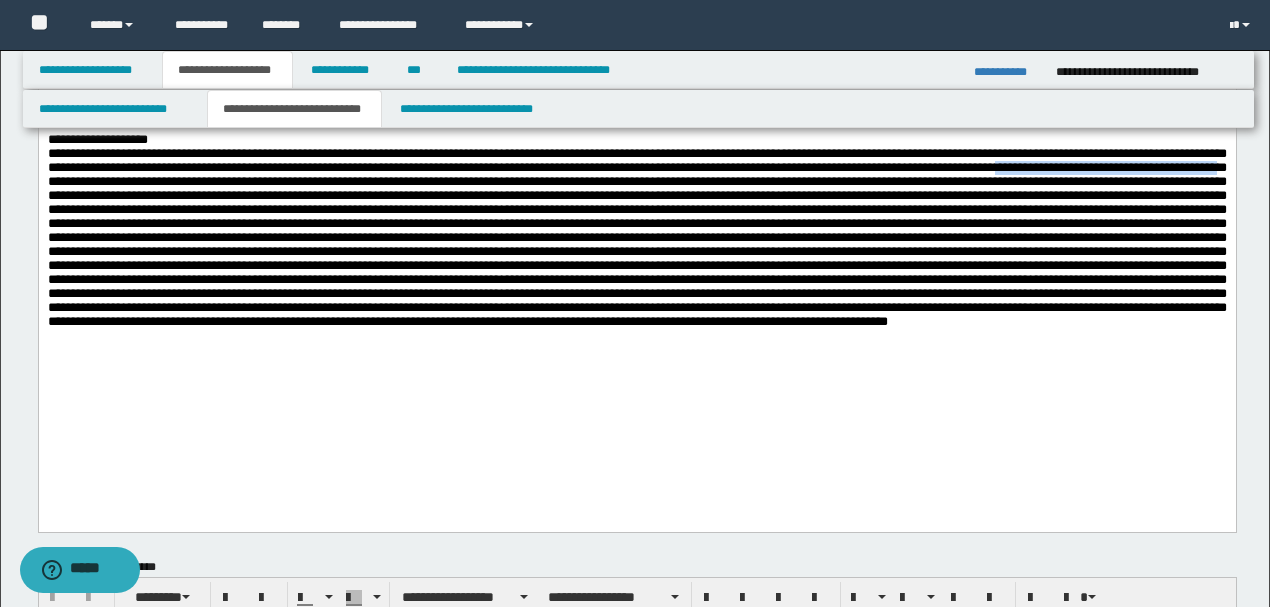 drag, startPoint x: 282, startPoint y: 200, endPoint x: 556, endPoint y: 201, distance: 274.00183 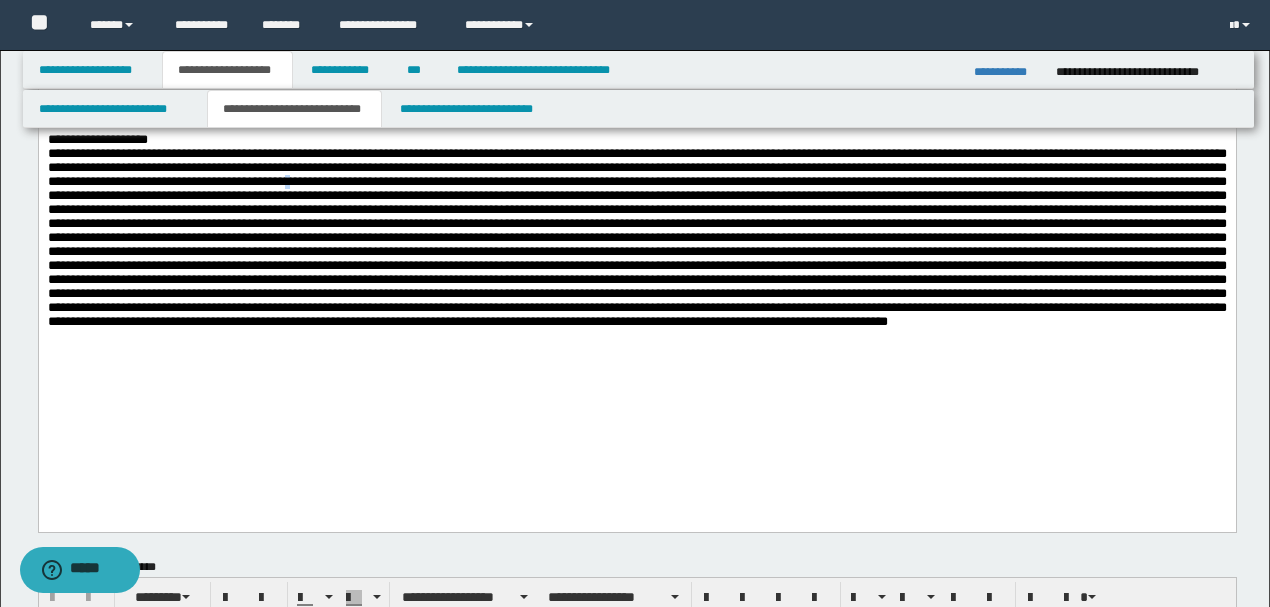 click at bounding box center [636, 236] 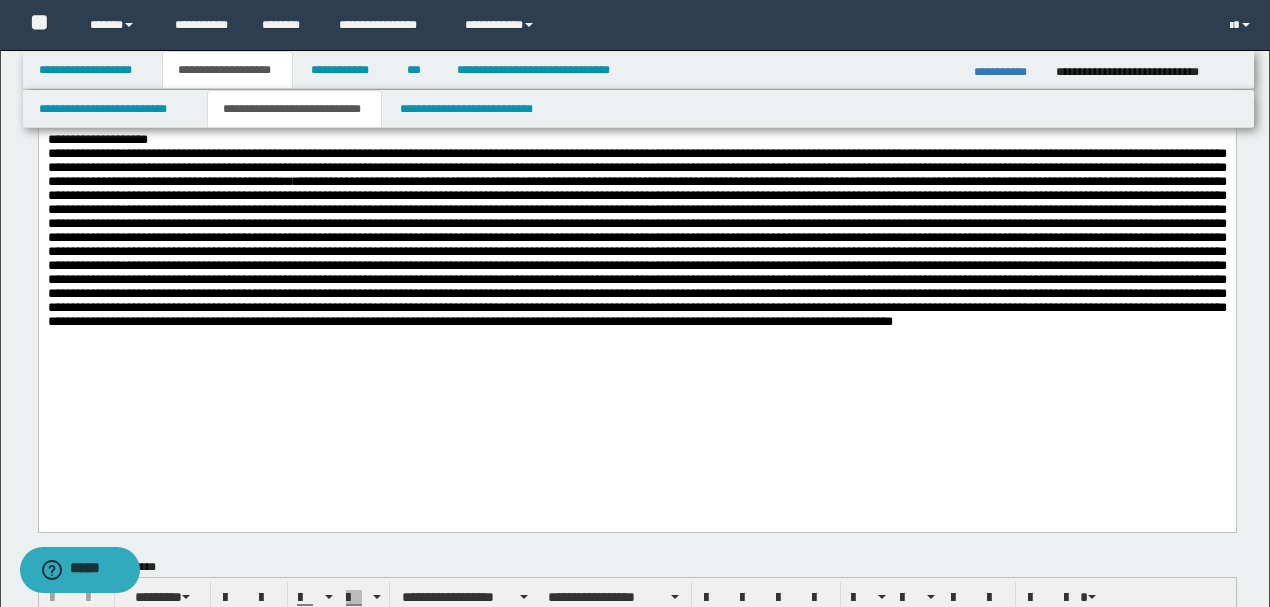 click on "[PHONE]" at bounding box center [636, 236] 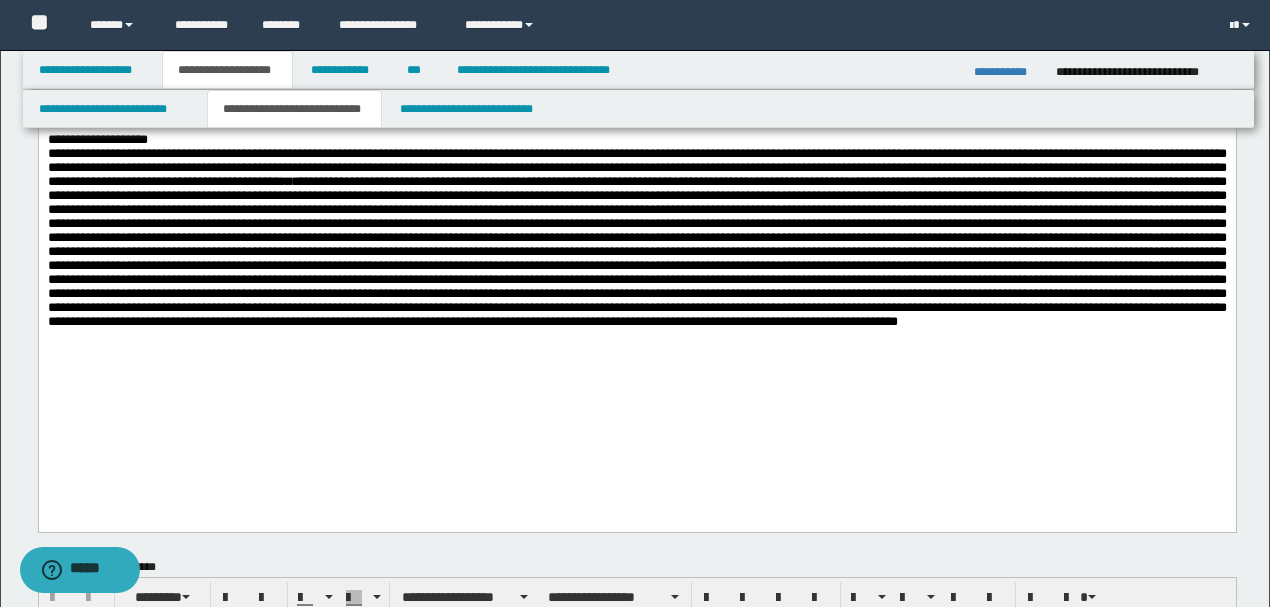 scroll, scrollTop: 200, scrollLeft: 0, axis: vertical 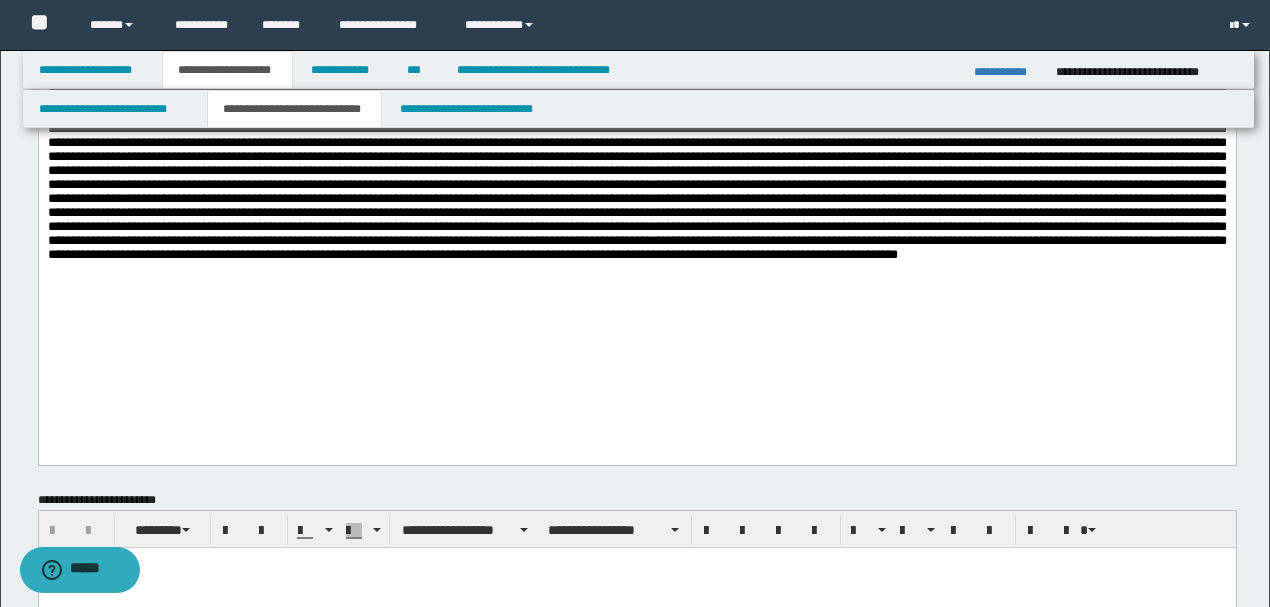 click on "[PHONE]" at bounding box center (636, 169) 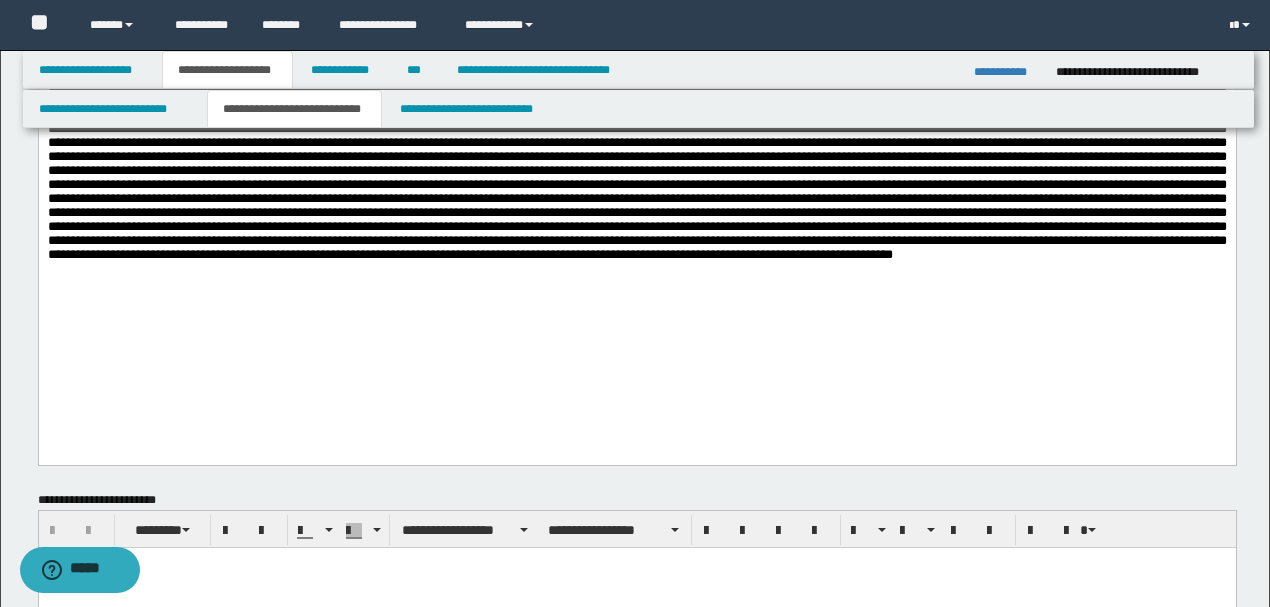 click on "[PHONE]" at bounding box center (636, 169) 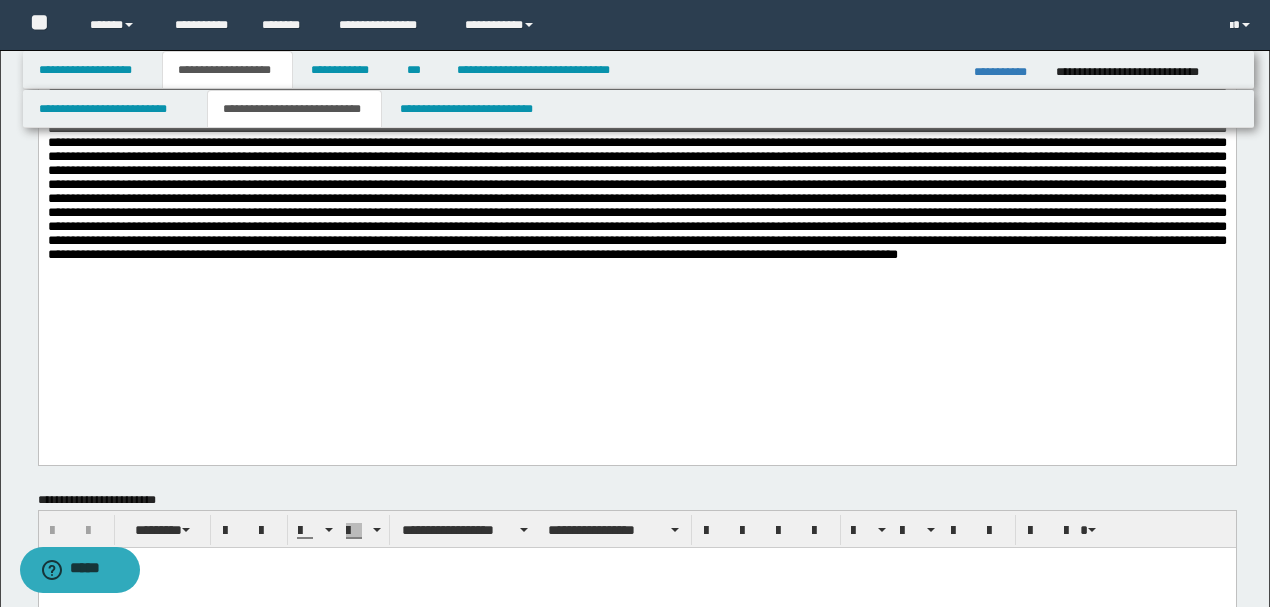 click on "[PHONE]" at bounding box center (636, 169) 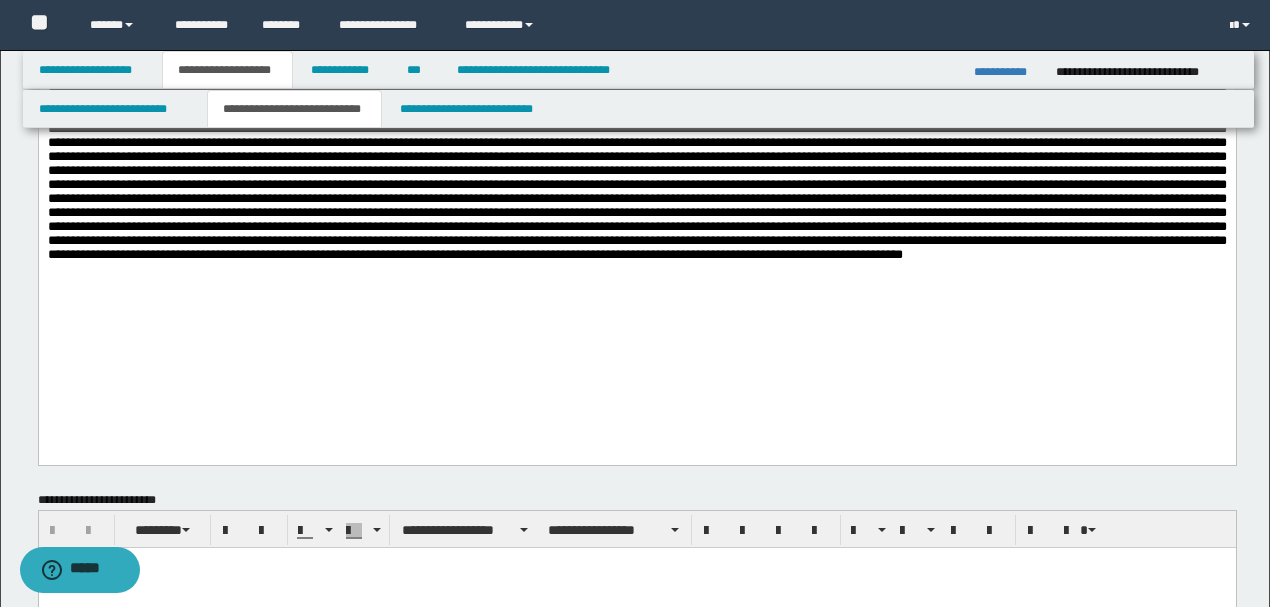 click on "[PHONE]" at bounding box center [636, 169] 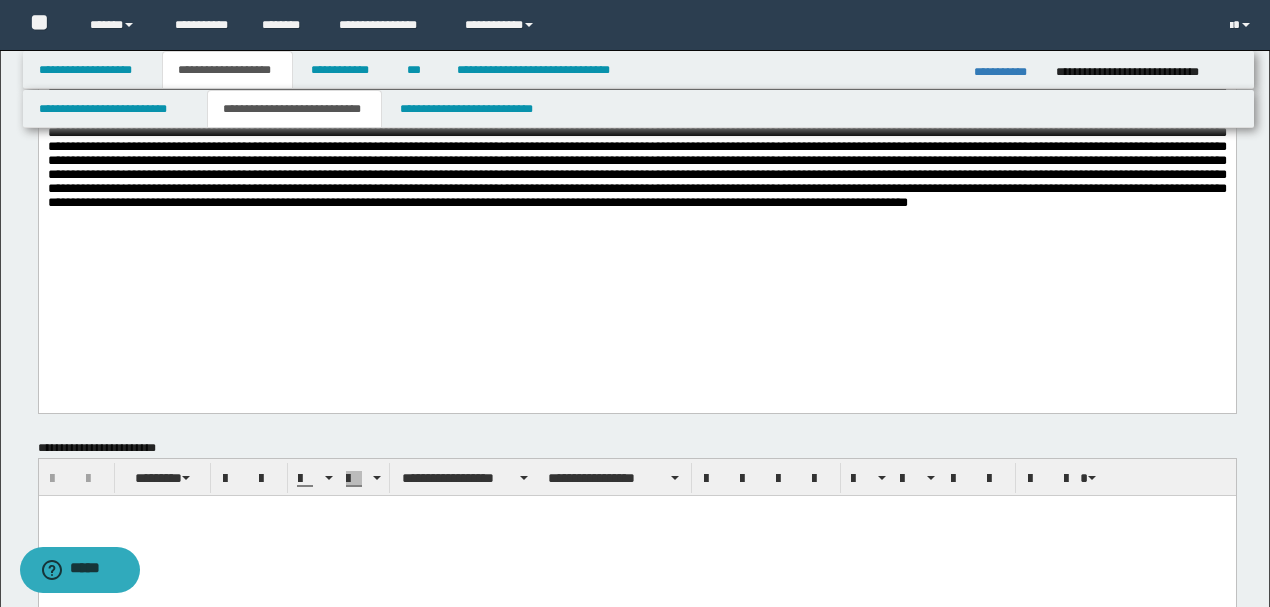 scroll, scrollTop: 266, scrollLeft: 0, axis: vertical 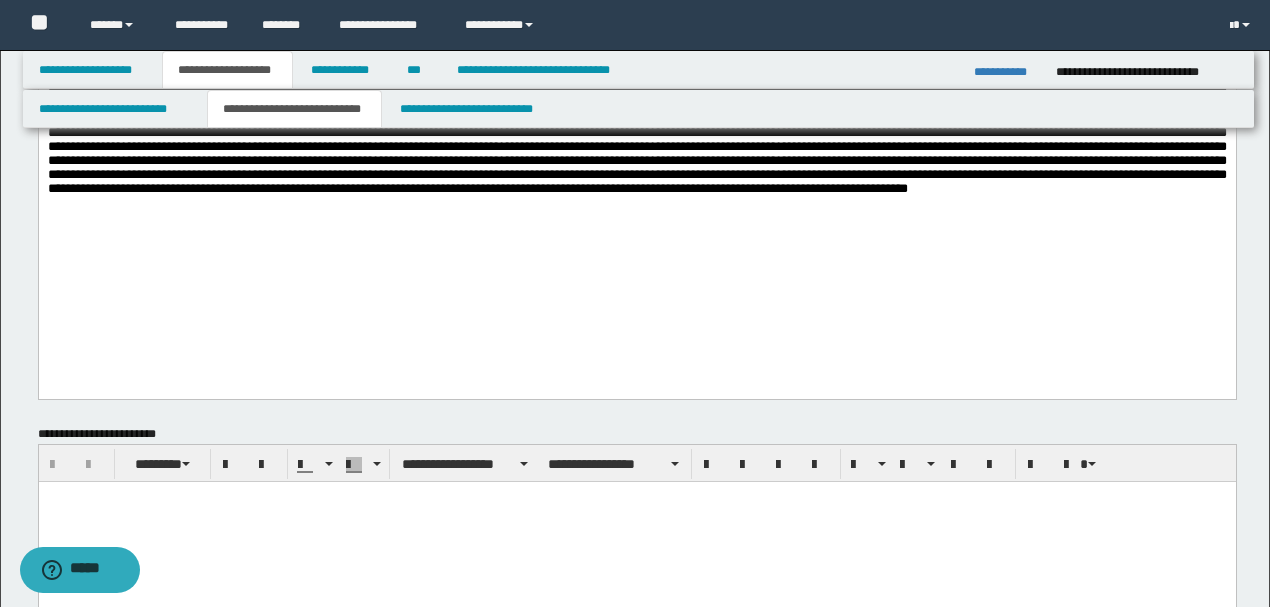 click on "[PHONE]" at bounding box center [636, 104] 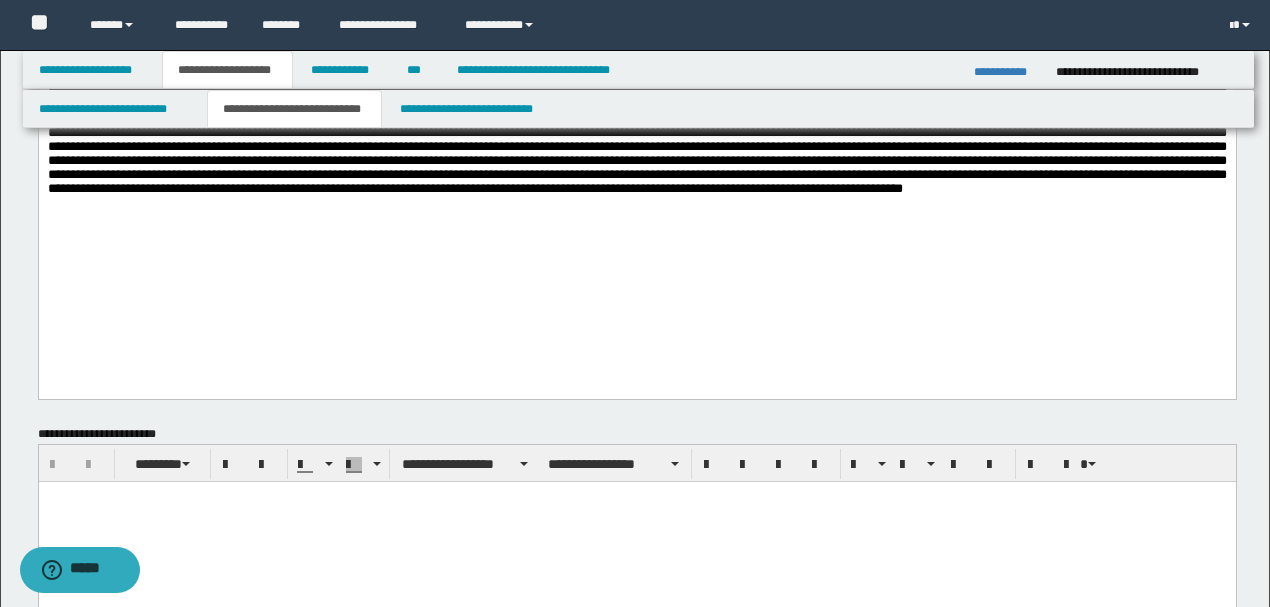 click on "[PHONE]" at bounding box center (636, 104) 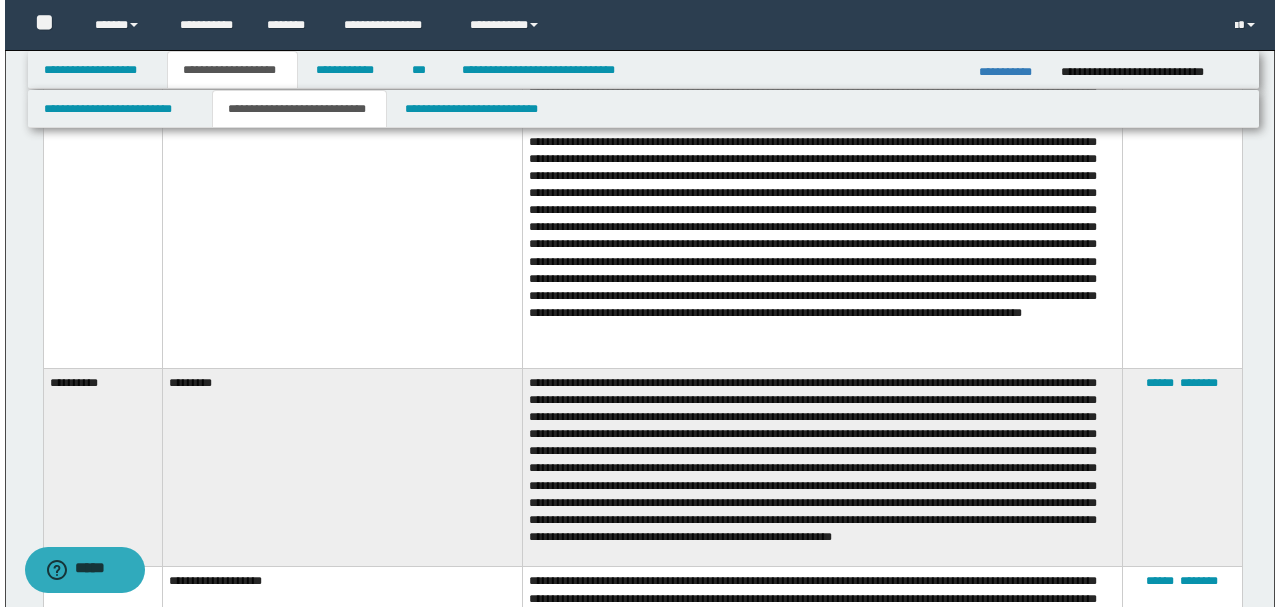 scroll, scrollTop: 2333, scrollLeft: 0, axis: vertical 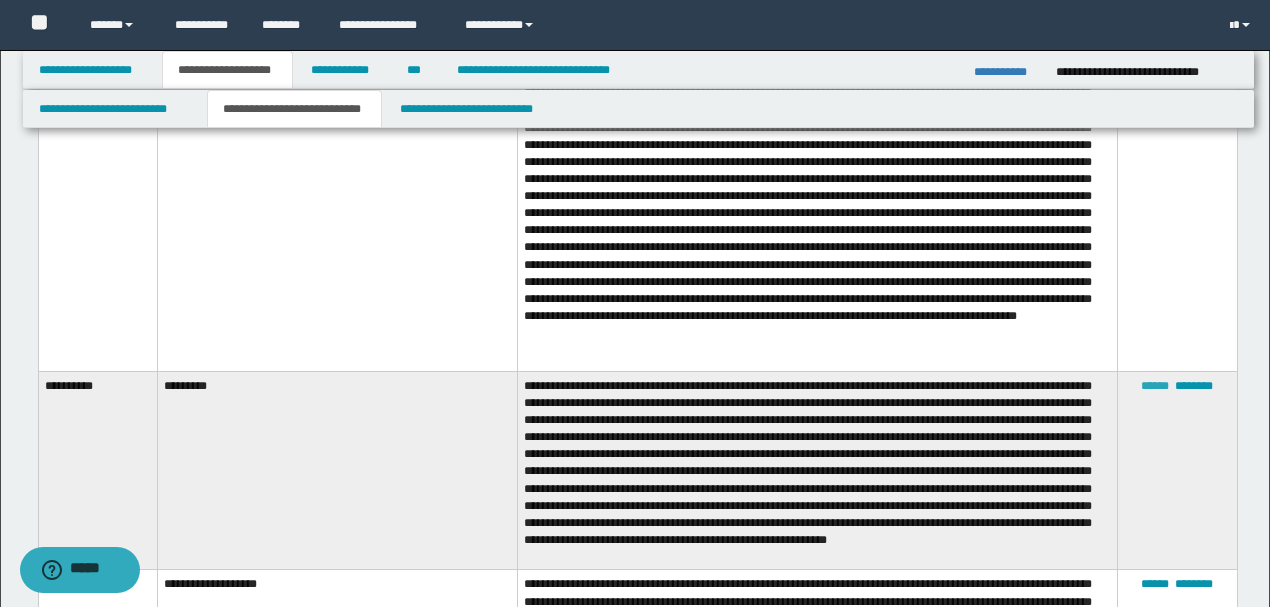 click on "******" at bounding box center (1155, 386) 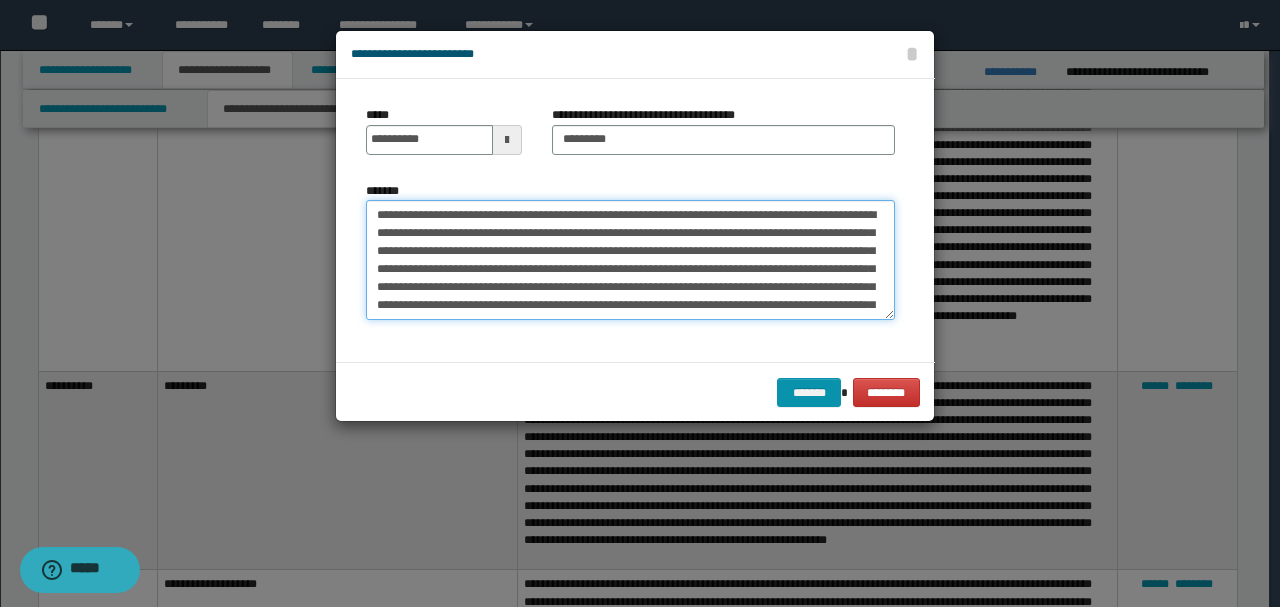 click on "*******" at bounding box center [630, 260] 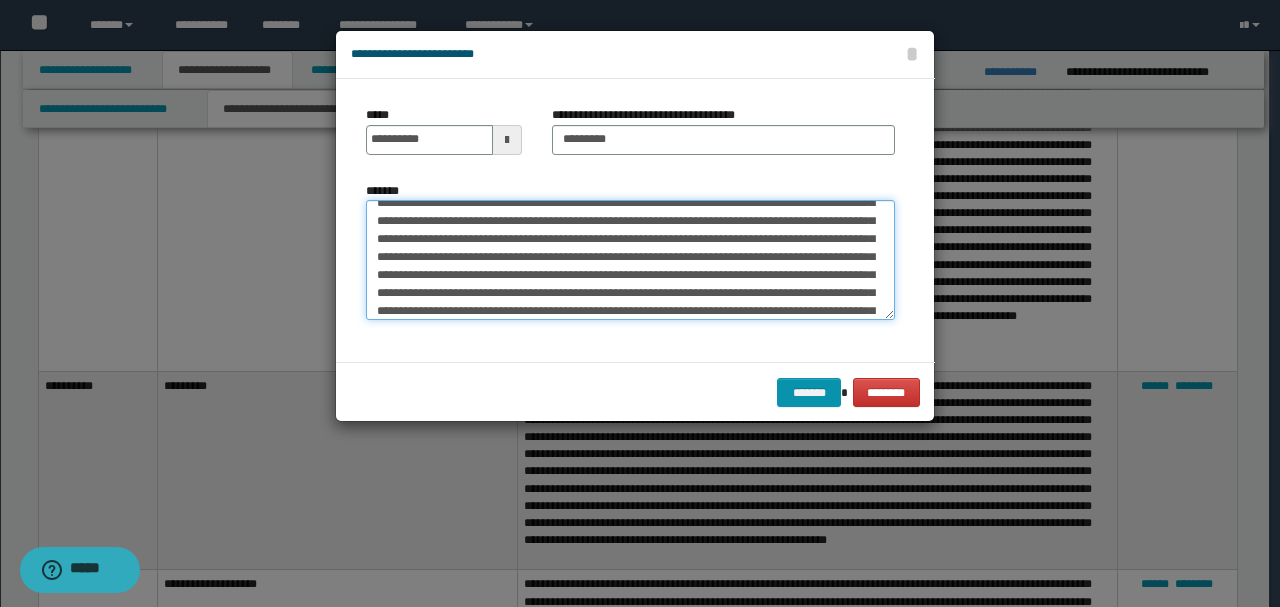 click on "*******" at bounding box center [630, 259] 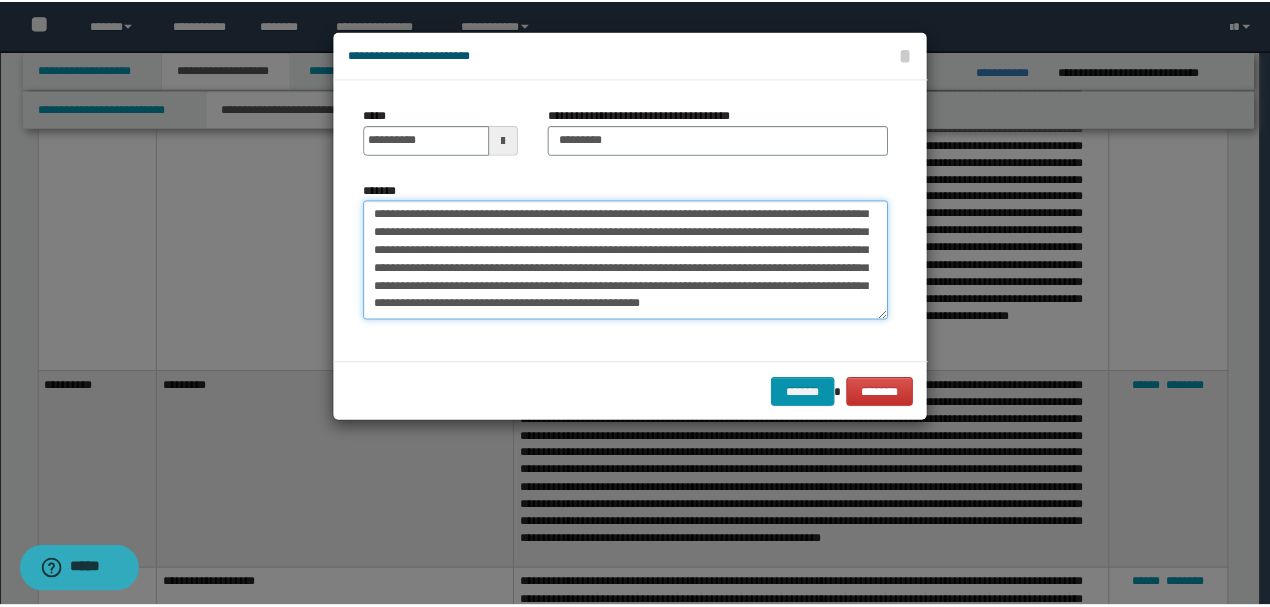 scroll, scrollTop: 108, scrollLeft: 0, axis: vertical 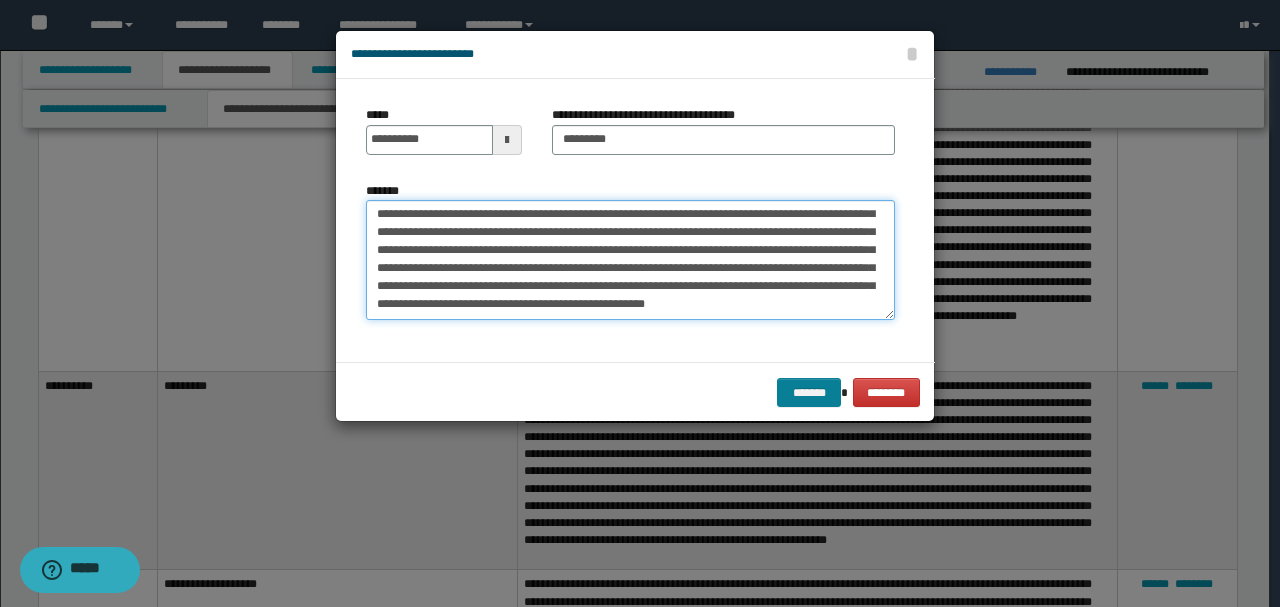 type on "**********" 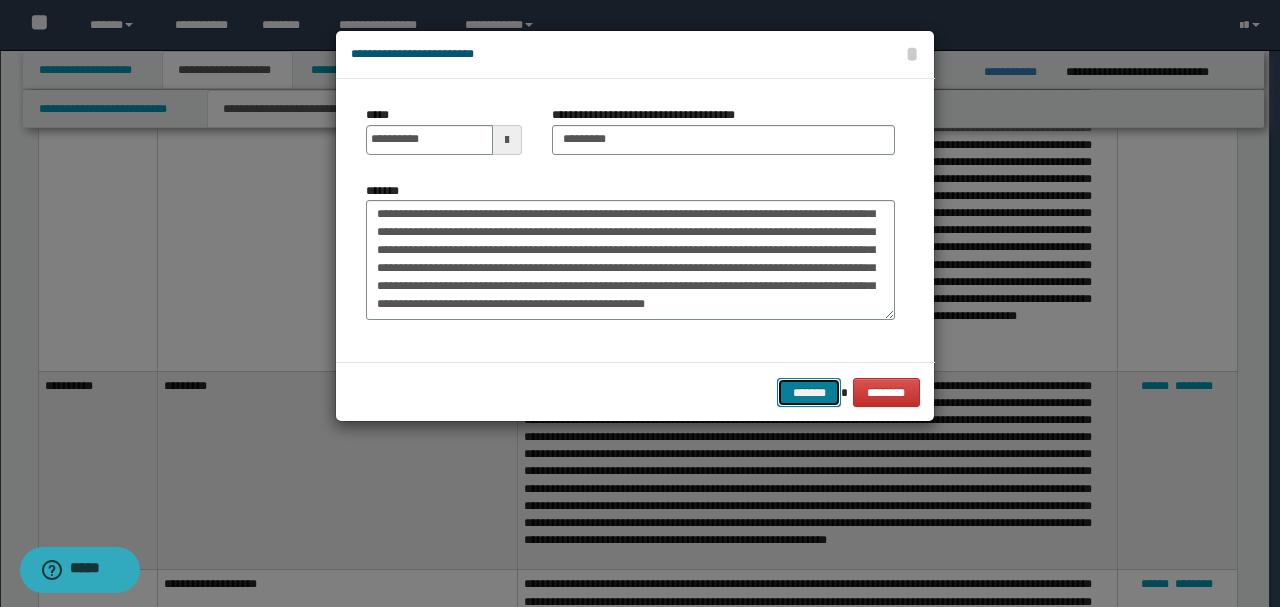 click on "*******" at bounding box center [809, 392] 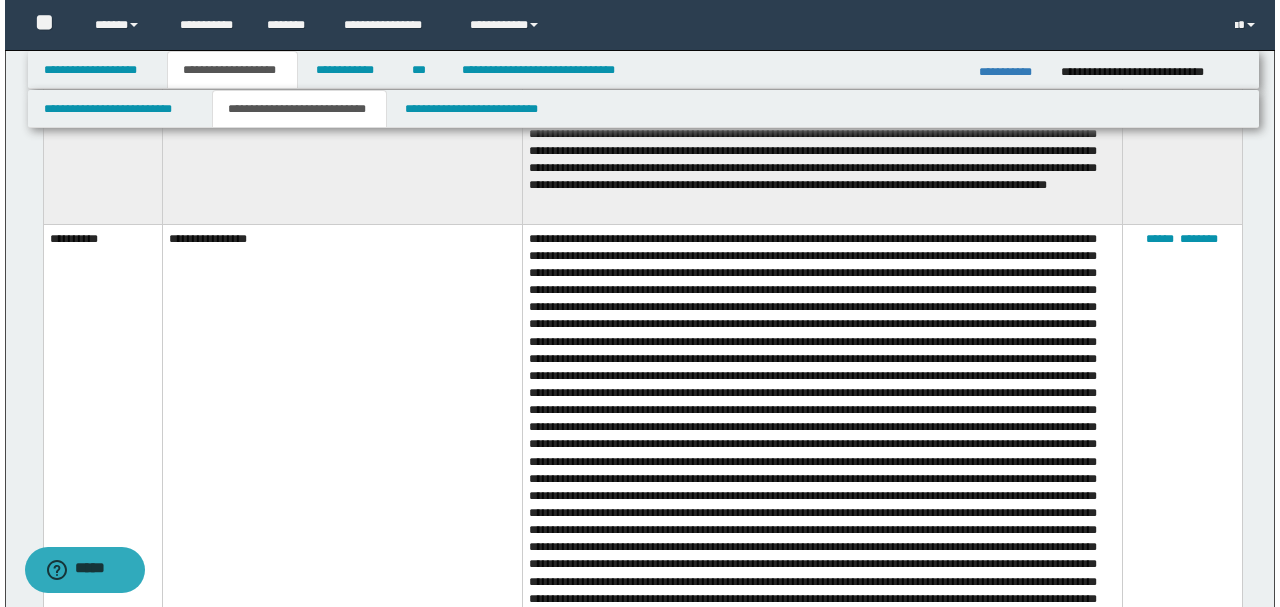 scroll, scrollTop: 1933, scrollLeft: 0, axis: vertical 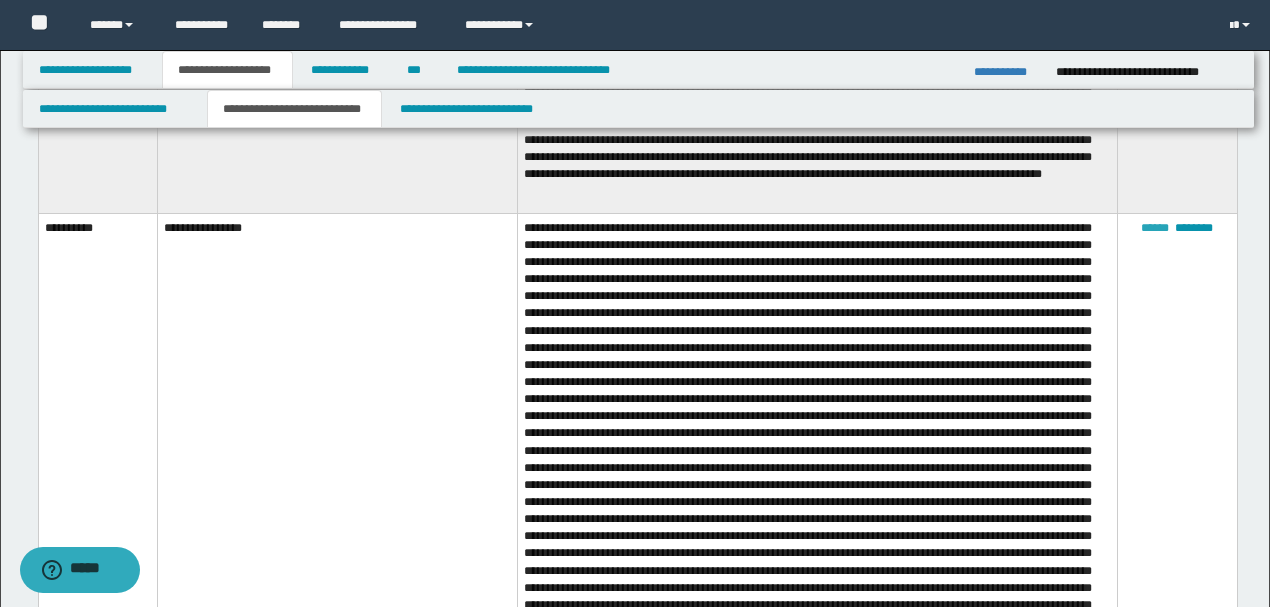 click on "******" at bounding box center [1155, 228] 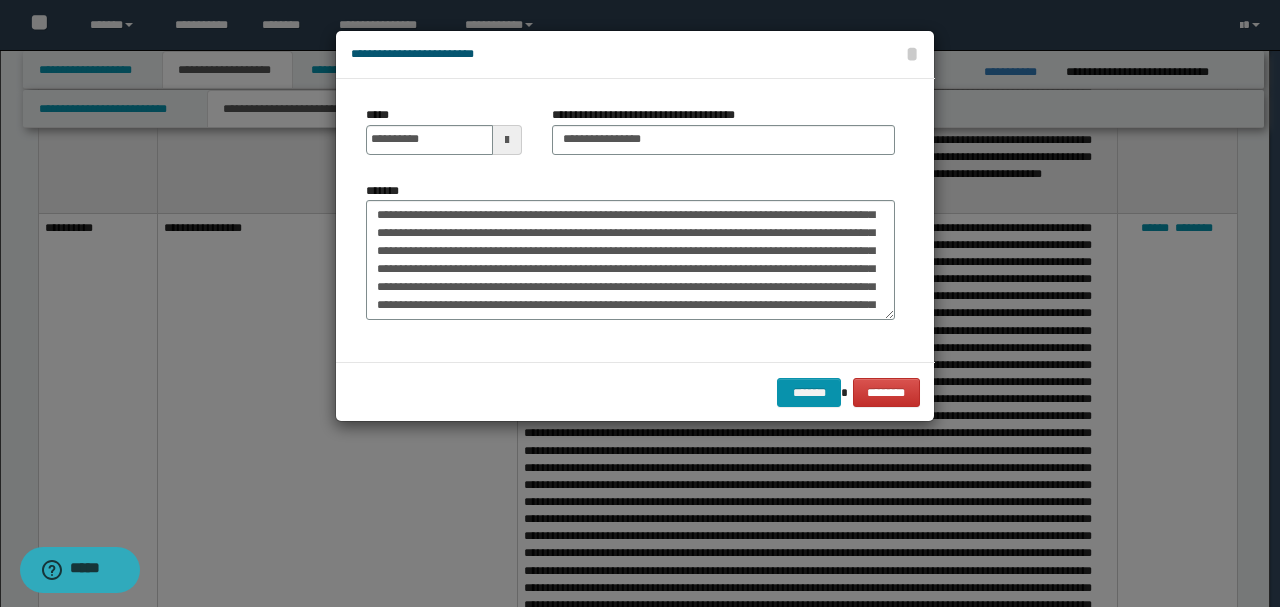 scroll, scrollTop: 0, scrollLeft: 0, axis: both 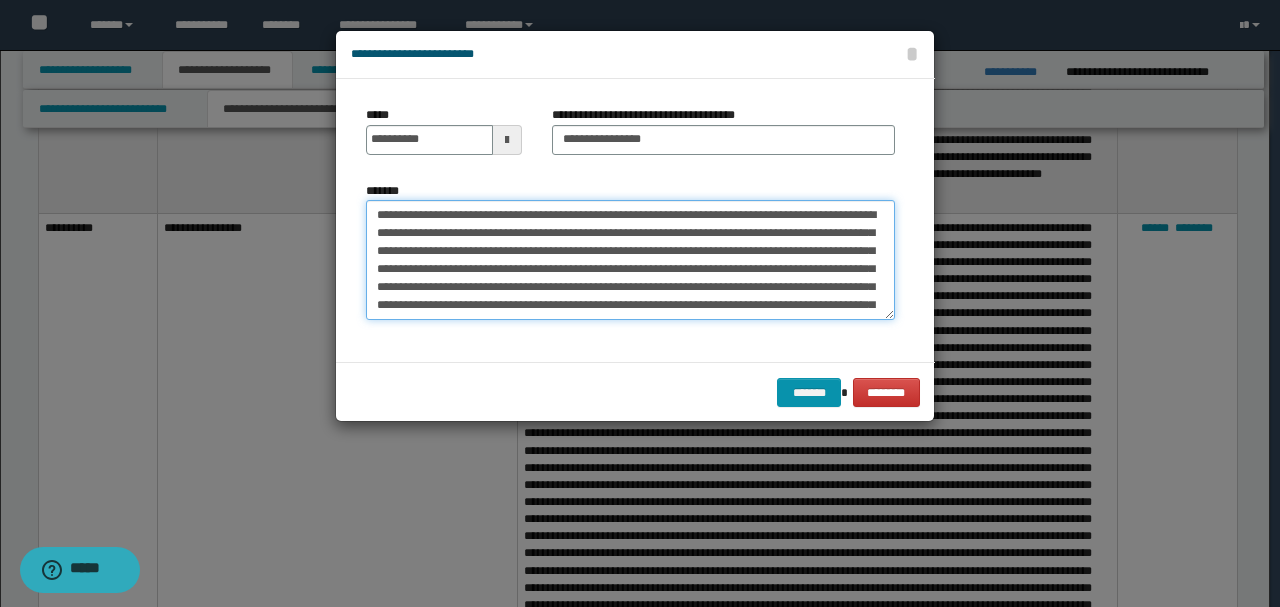 click on "*******" at bounding box center [630, 259] 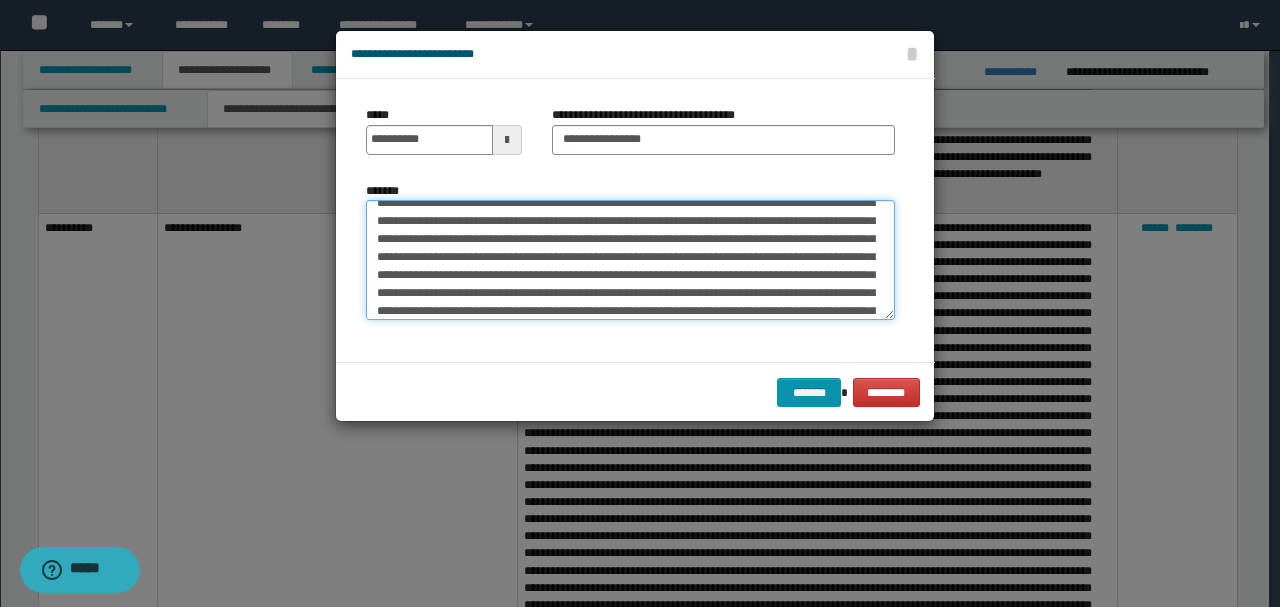 drag, startPoint x: 467, startPoint y: 219, endPoint x: 750, endPoint y: 227, distance: 283.11304 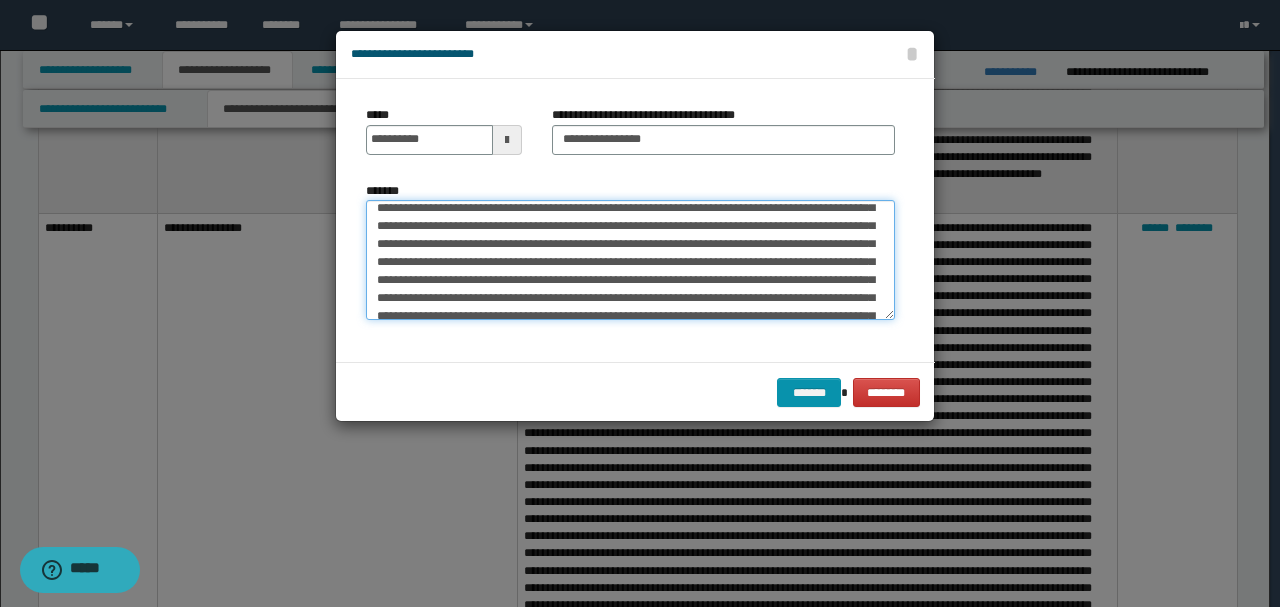 click on "*******" at bounding box center [630, 259] 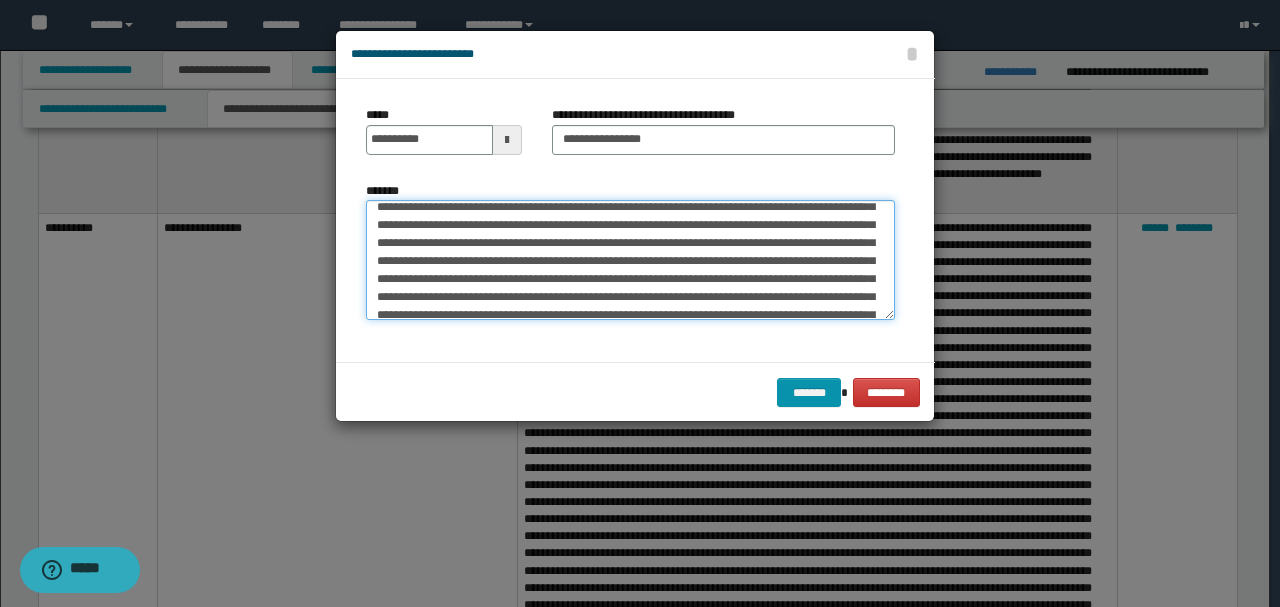 scroll, scrollTop: 200, scrollLeft: 0, axis: vertical 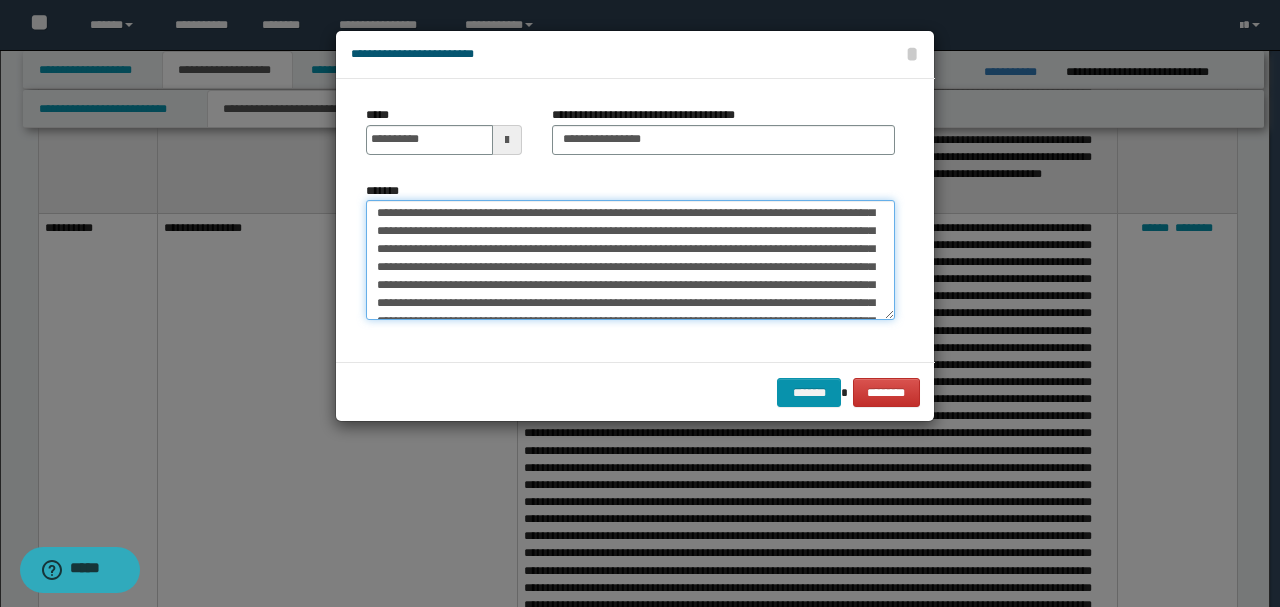 drag, startPoint x: 538, startPoint y: 264, endPoint x: 564, endPoint y: 276, distance: 28.635643 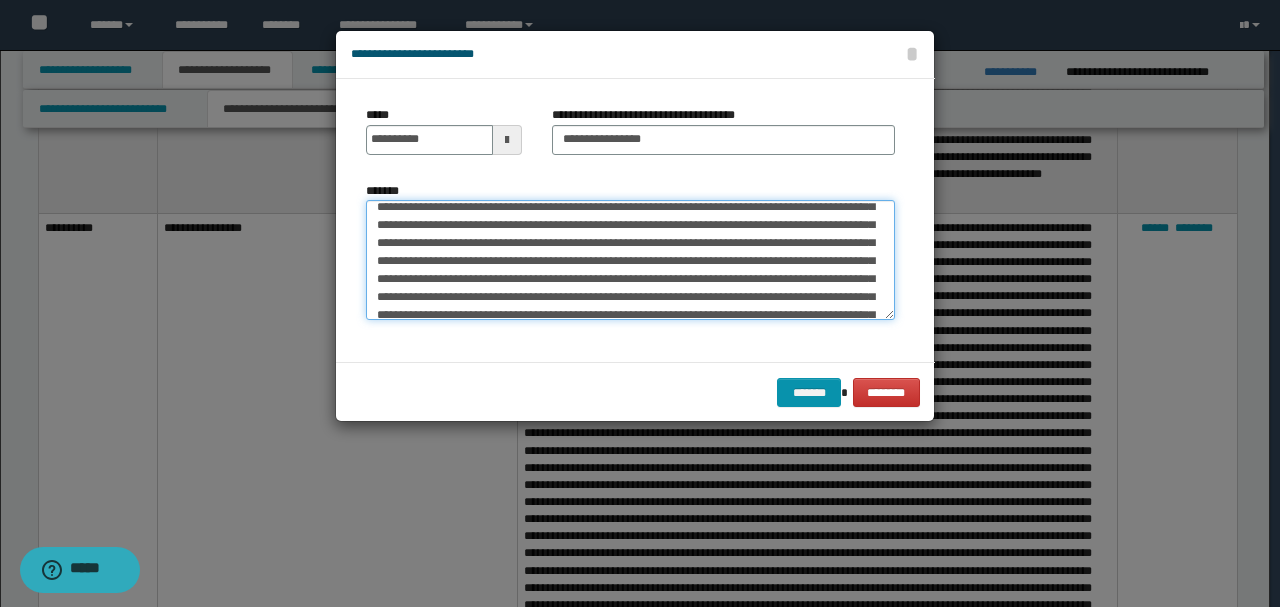 scroll, scrollTop: 333, scrollLeft: 0, axis: vertical 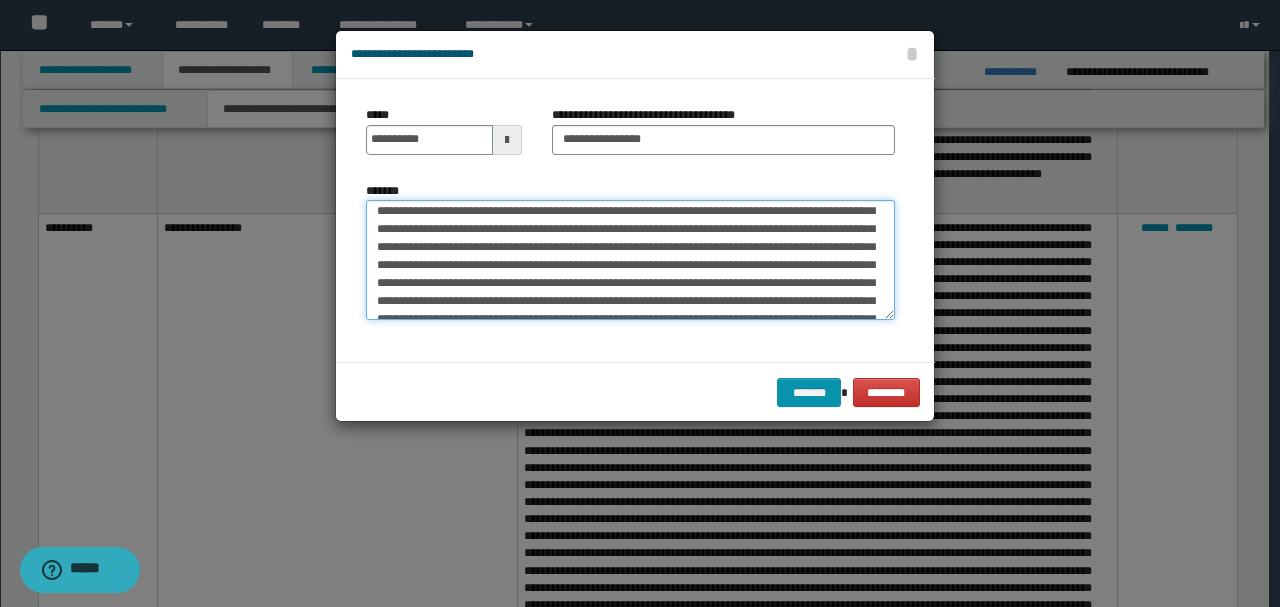 drag, startPoint x: 620, startPoint y: 221, endPoint x: 751, endPoint y: 247, distance: 133.55524 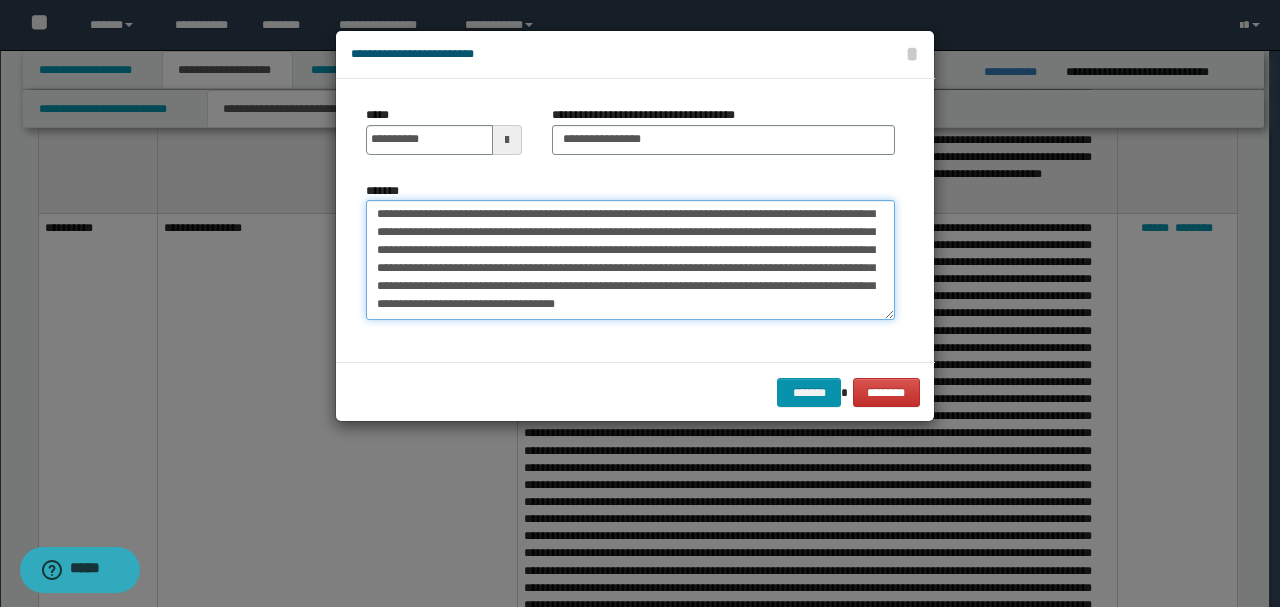 scroll, scrollTop: 468, scrollLeft: 0, axis: vertical 